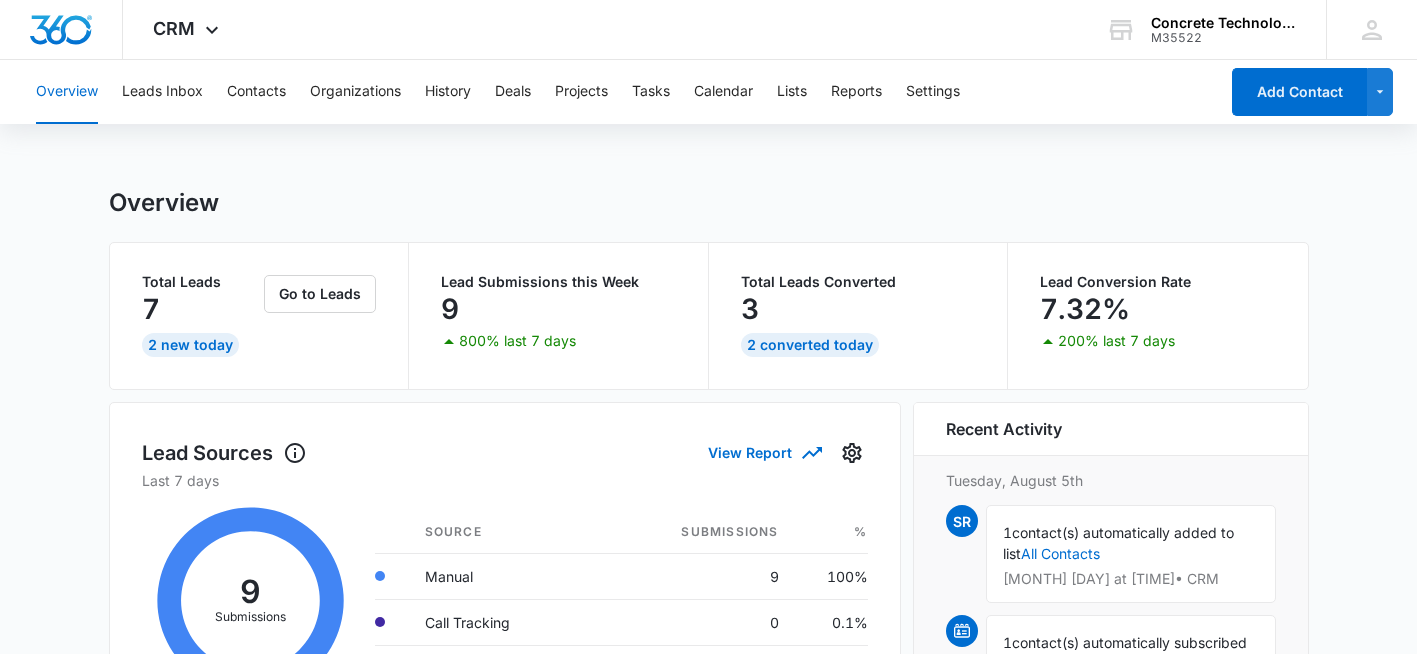 scroll, scrollTop: 0, scrollLeft: 0, axis: both 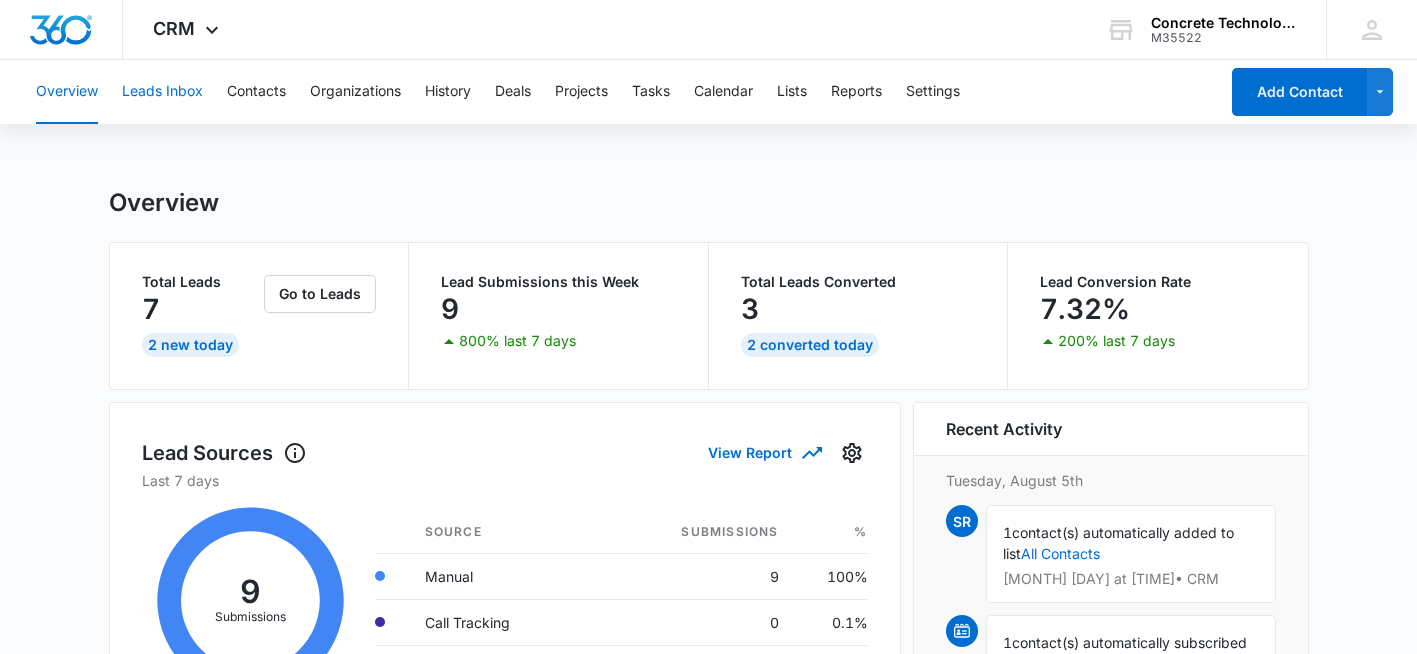 click on "Leads Inbox" at bounding box center (162, 92) 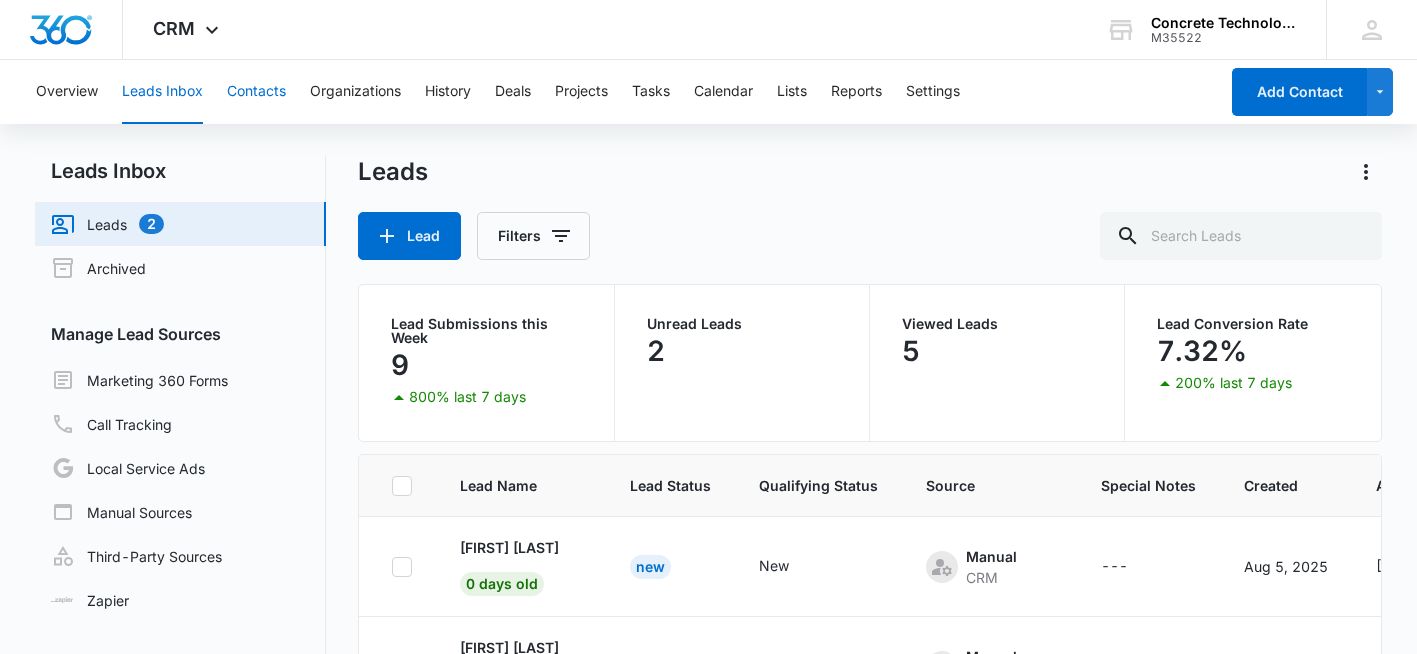 click on "Contacts" at bounding box center (256, 92) 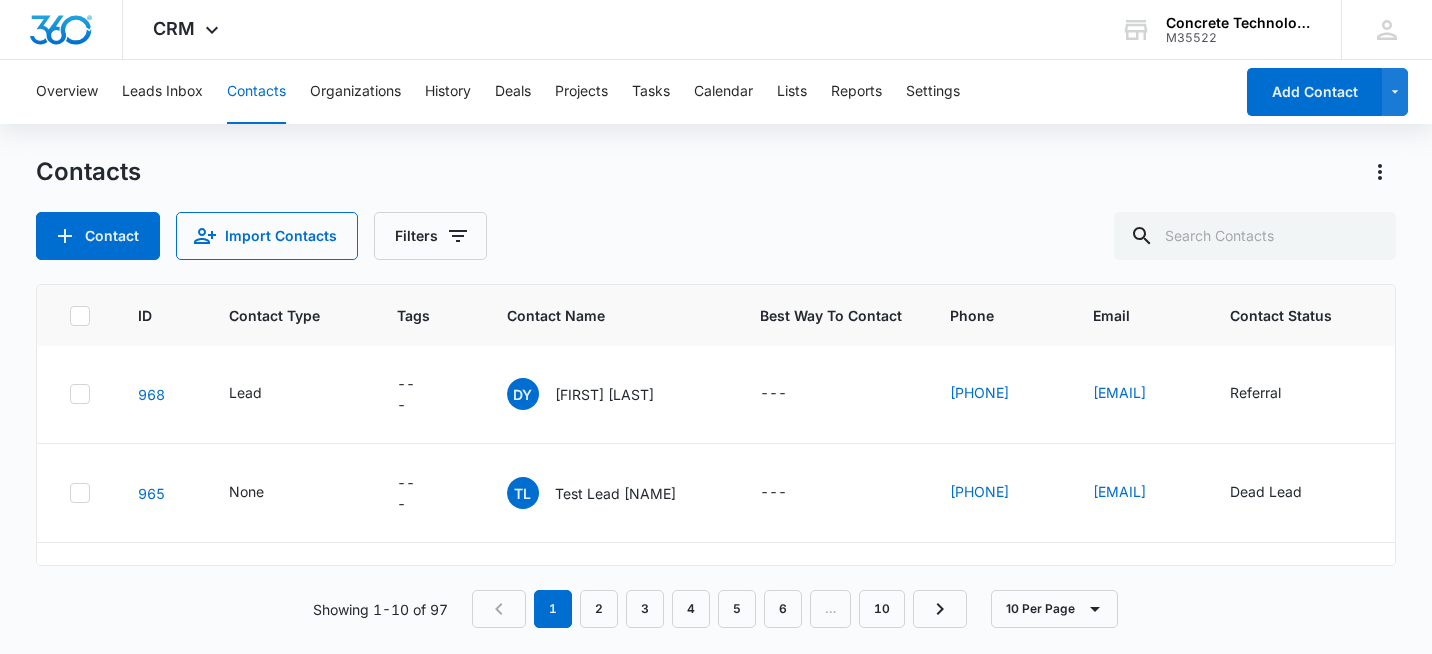 scroll, scrollTop: 0, scrollLeft: 0, axis: both 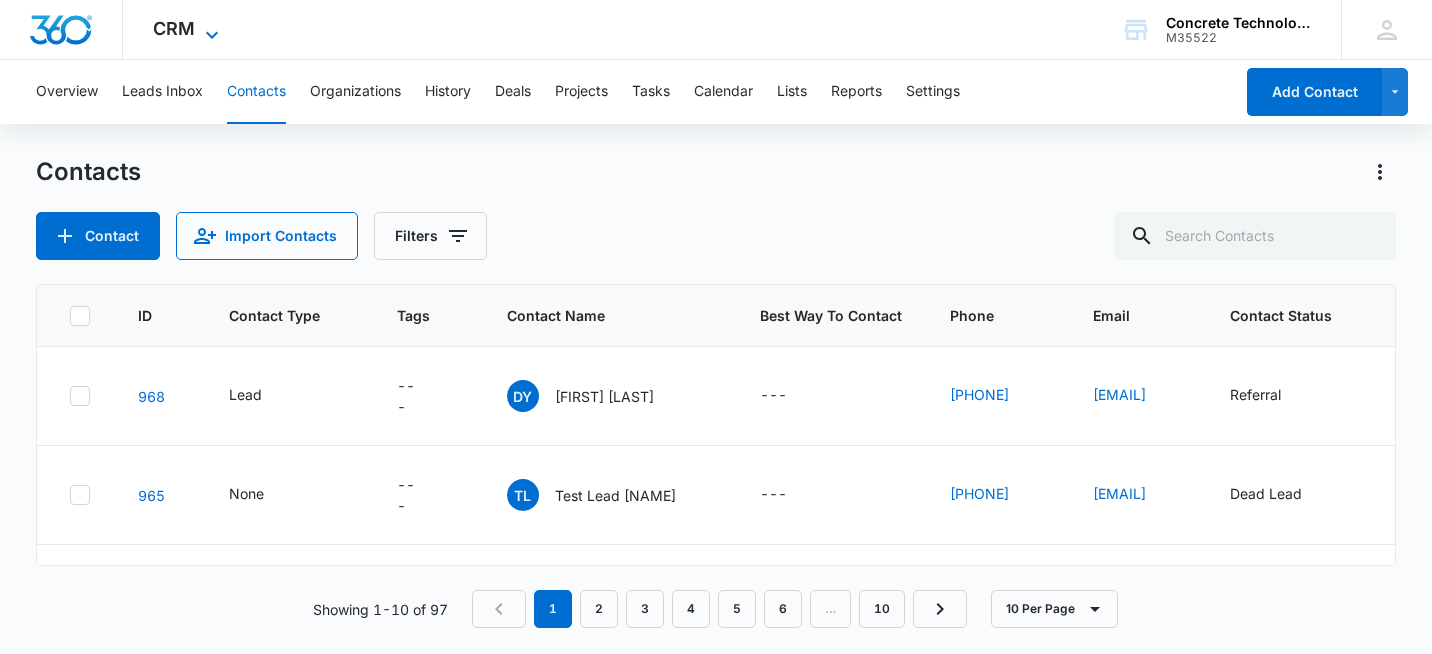 click 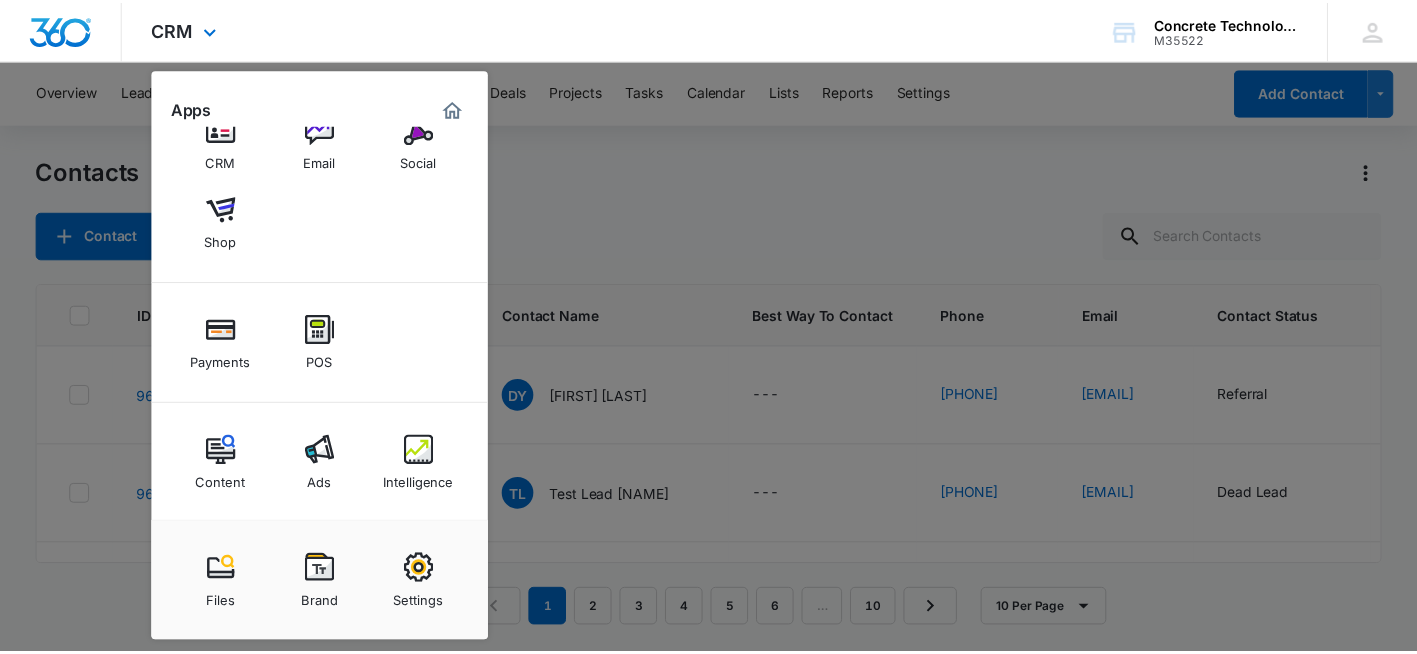 scroll, scrollTop: 126, scrollLeft: 0, axis: vertical 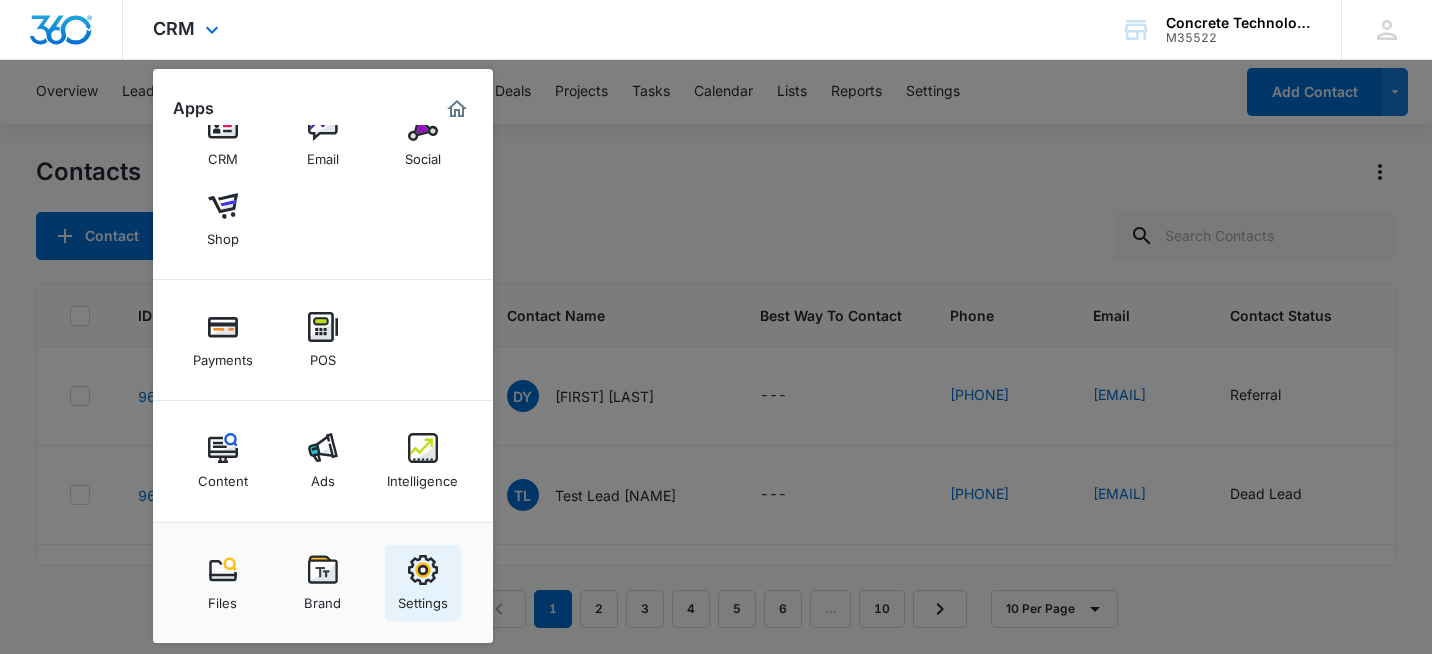 click on "Settings" at bounding box center [423, 598] 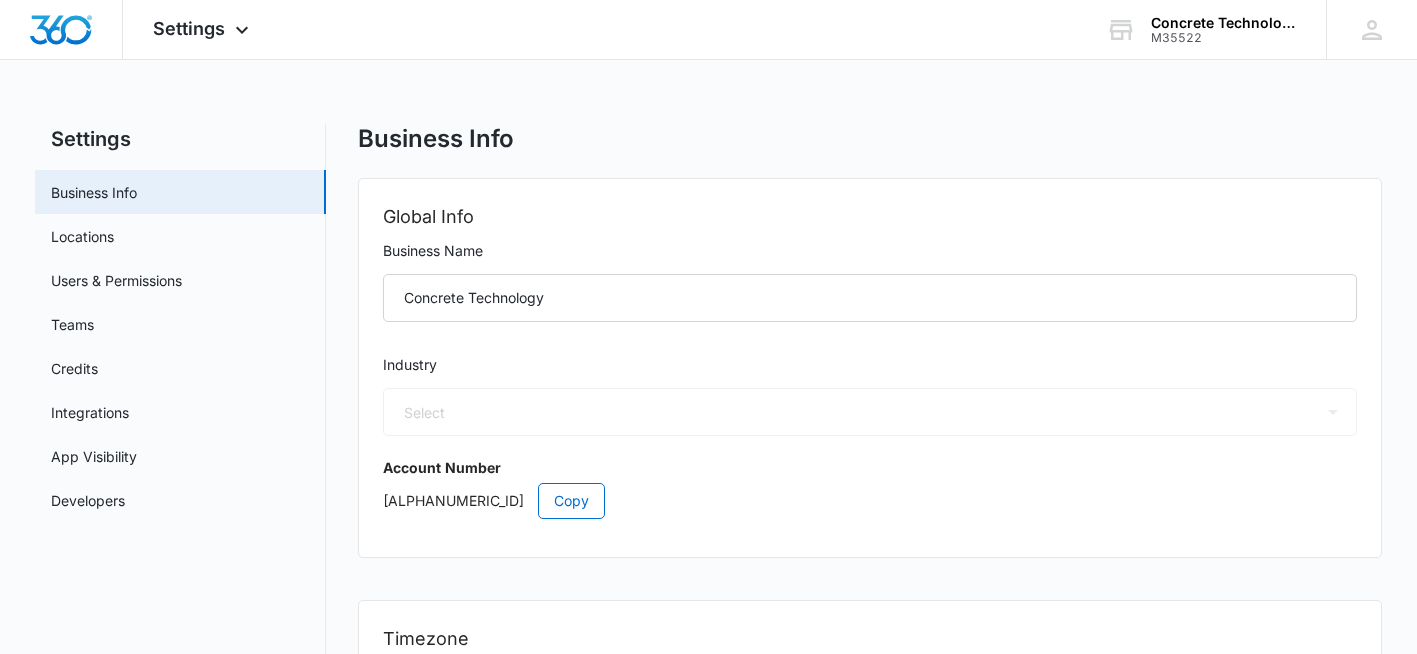 select on "US" 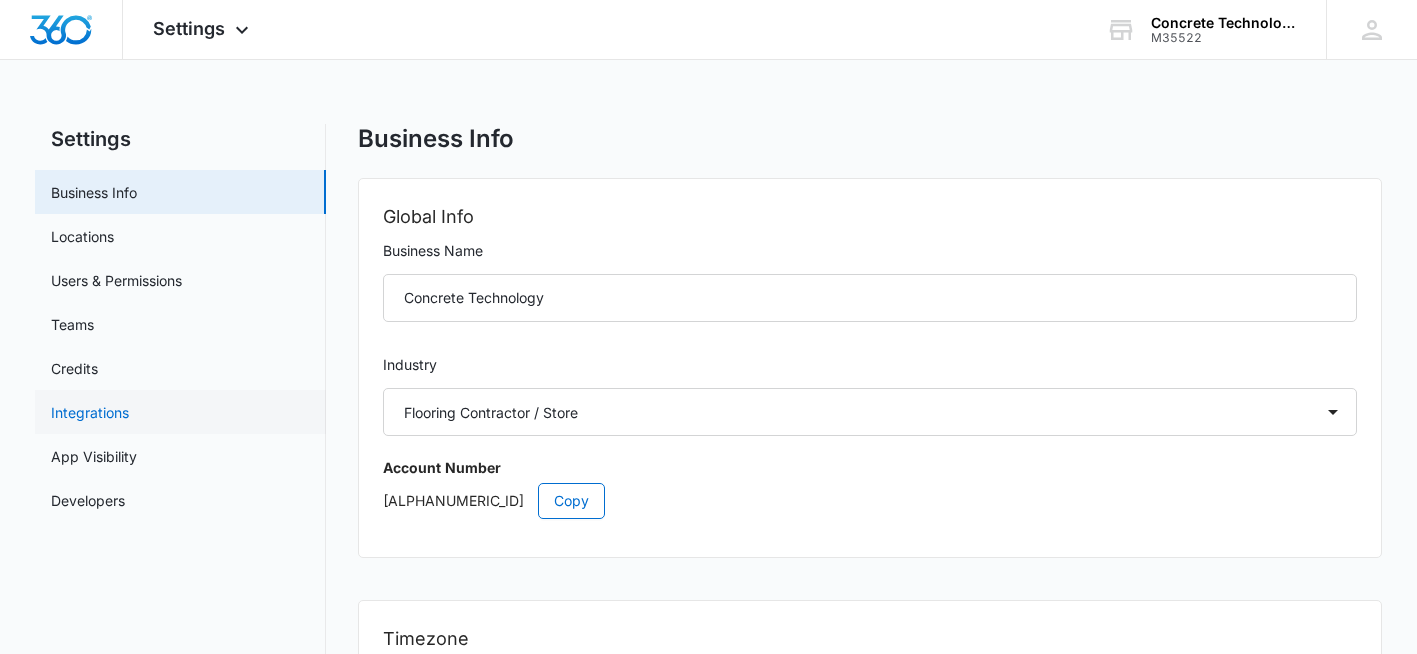 click on "Integrations" at bounding box center [90, 412] 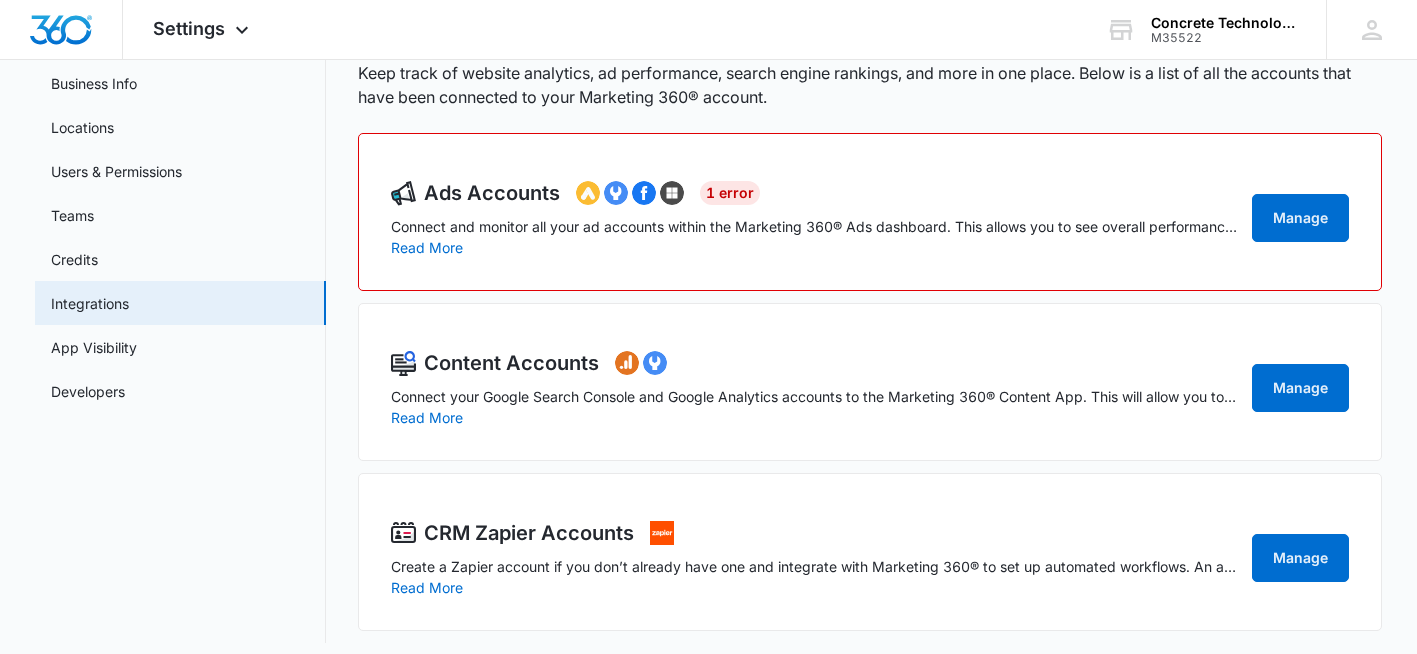 scroll, scrollTop: 122, scrollLeft: 0, axis: vertical 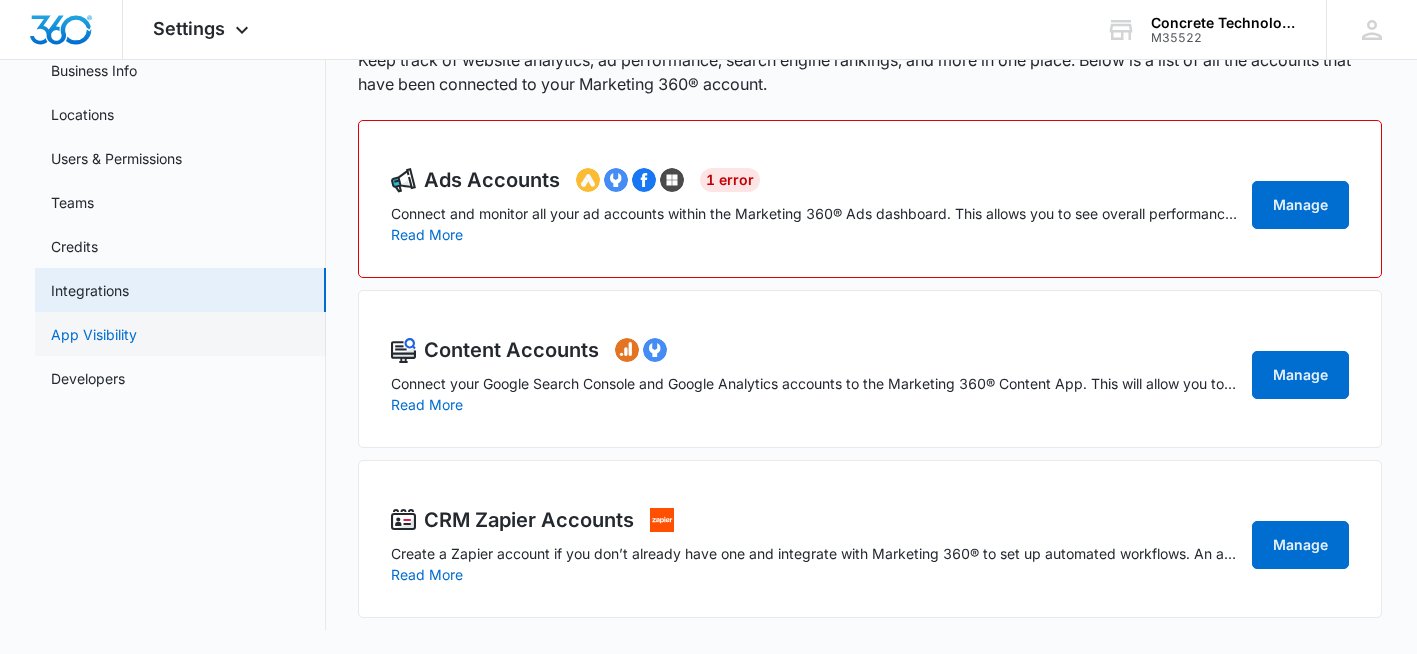 click on "App Visibility" at bounding box center (94, 334) 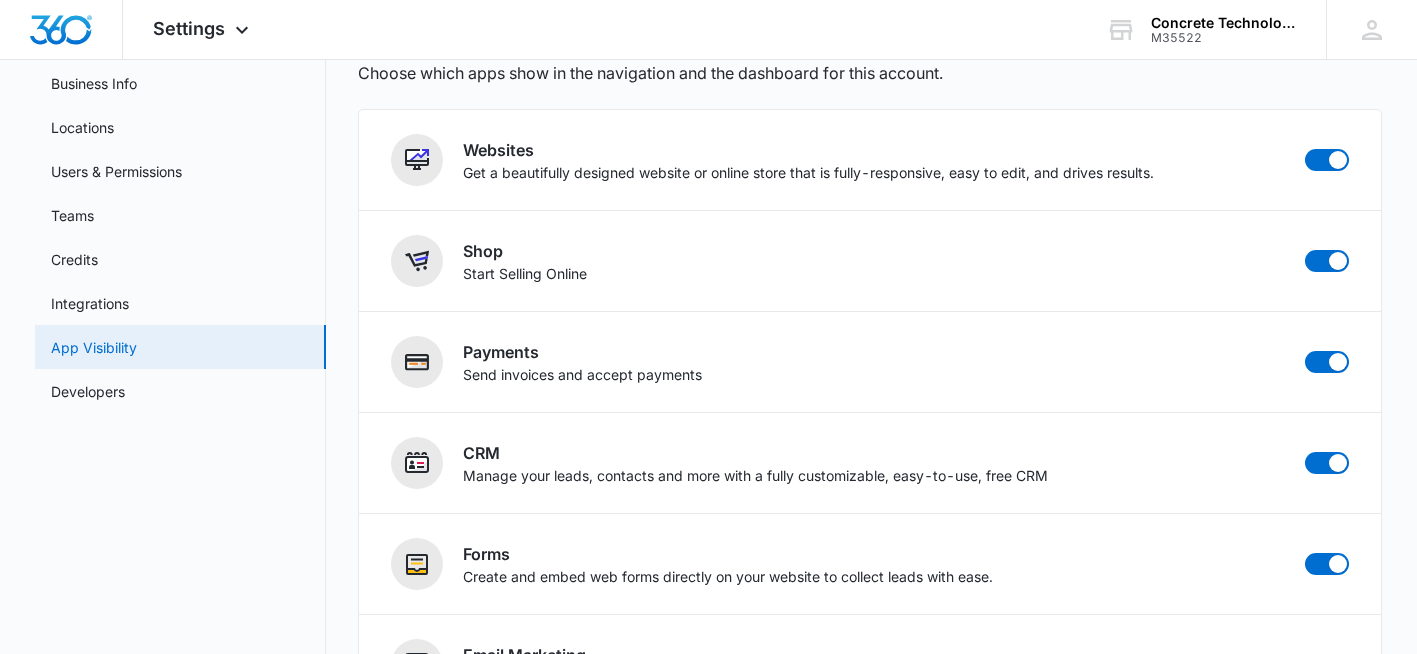 scroll, scrollTop: 100, scrollLeft: 0, axis: vertical 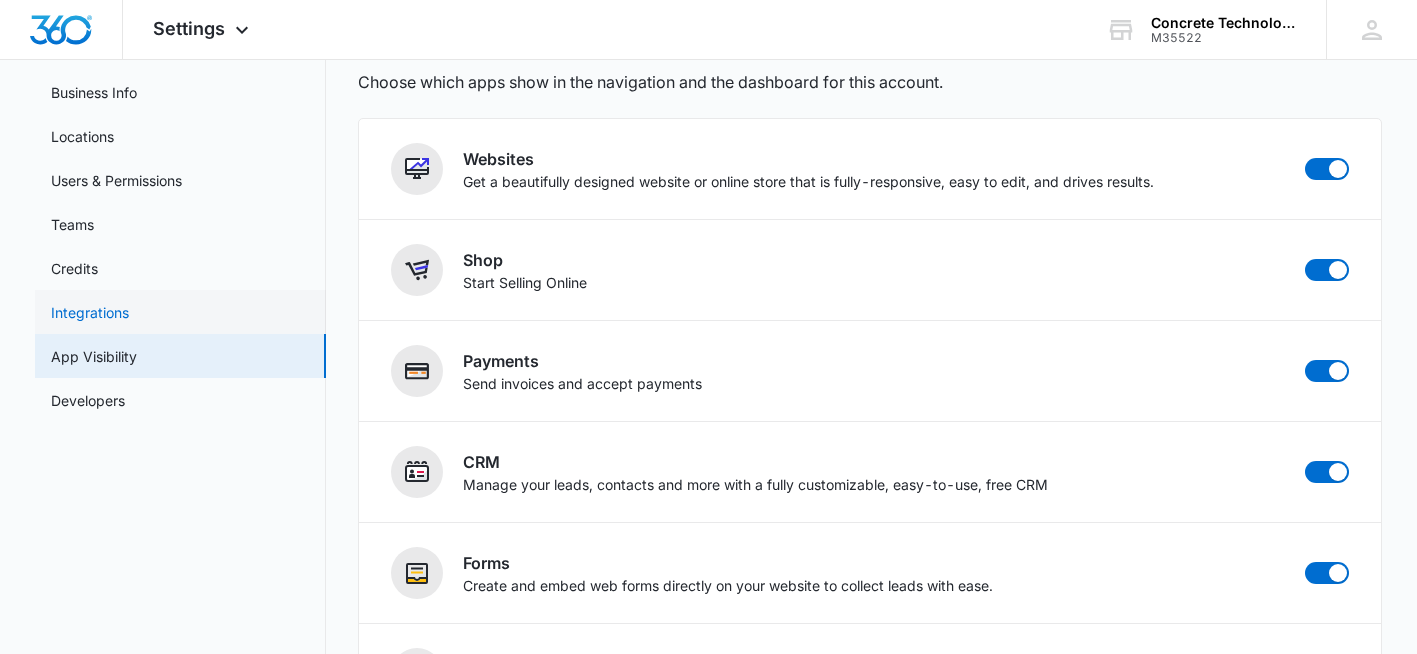click on "Integrations" at bounding box center (90, 312) 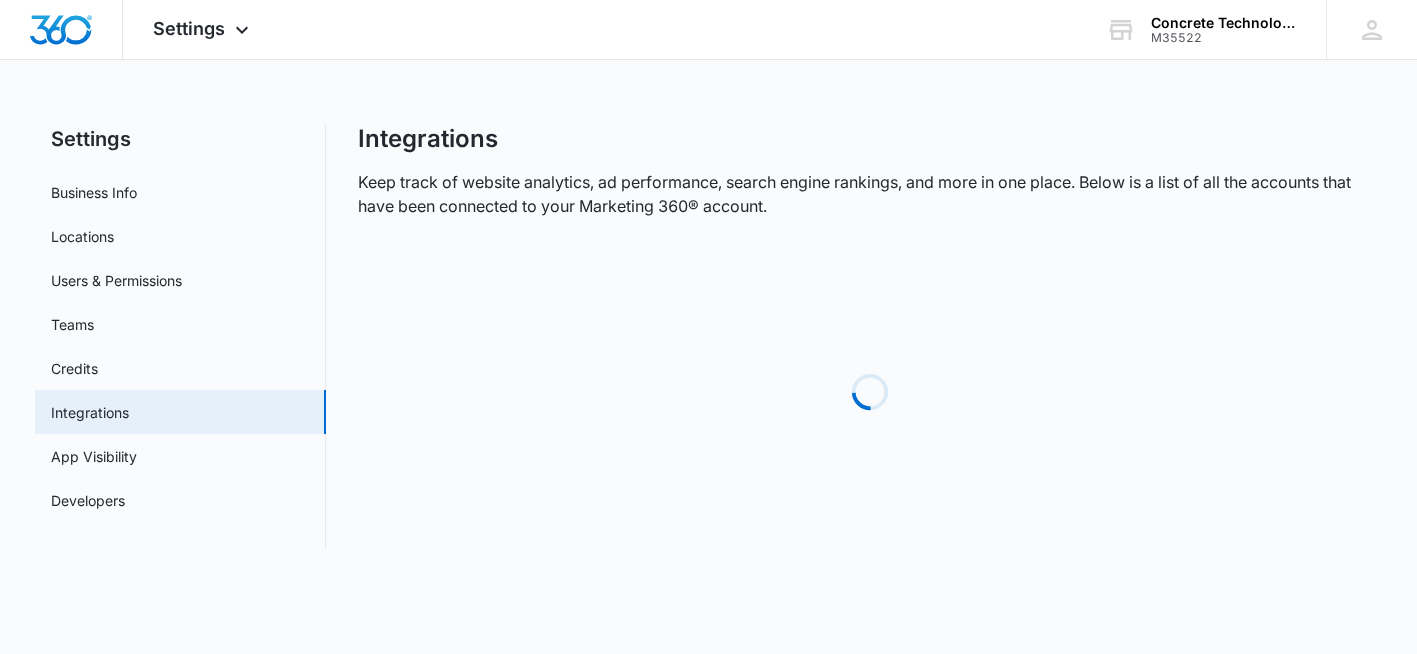 scroll, scrollTop: 0, scrollLeft: 0, axis: both 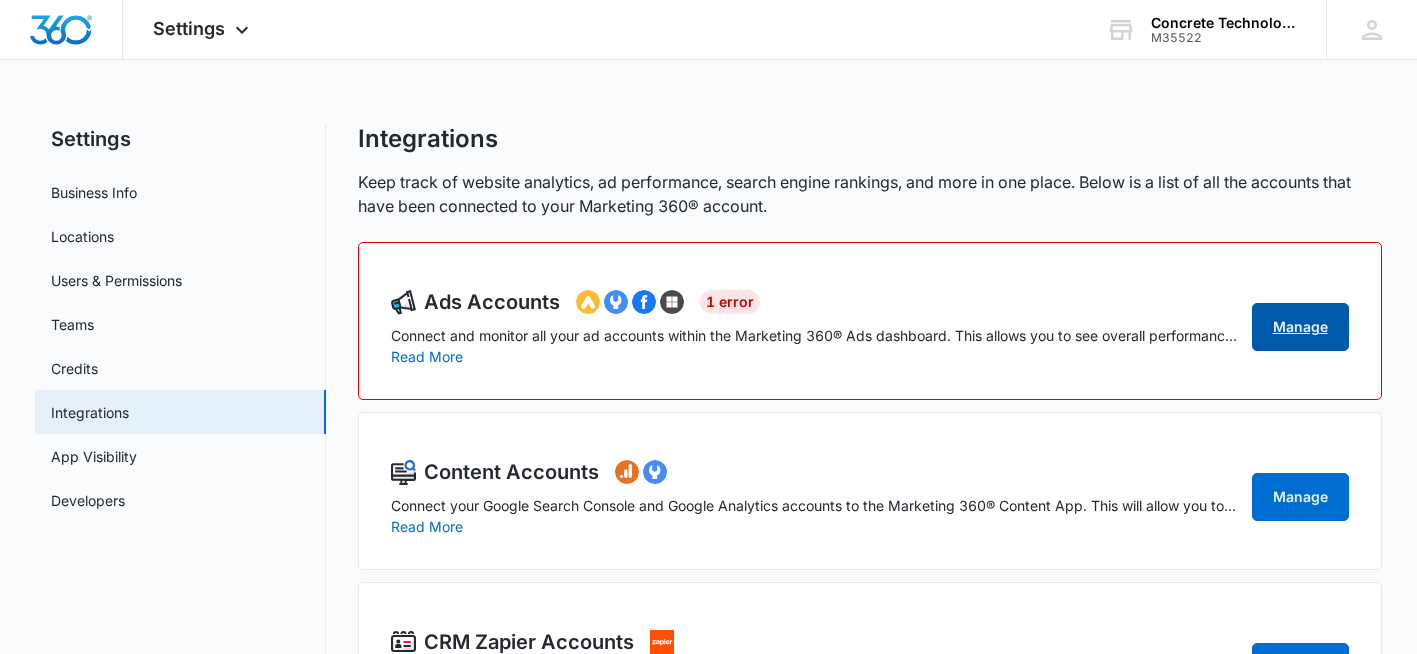 click on "Manage" at bounding box center [1300, 327] 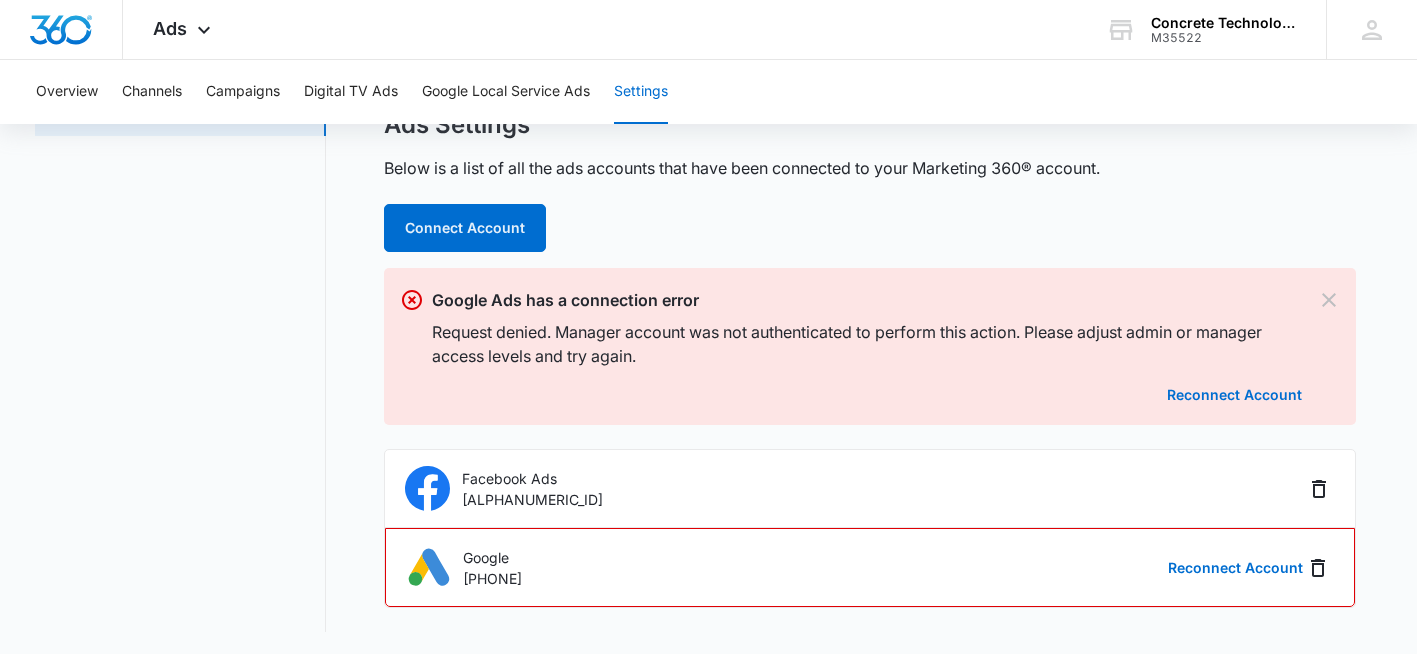 scroll, scrollTop: 144, scrollLeft: 0, axis: vertical 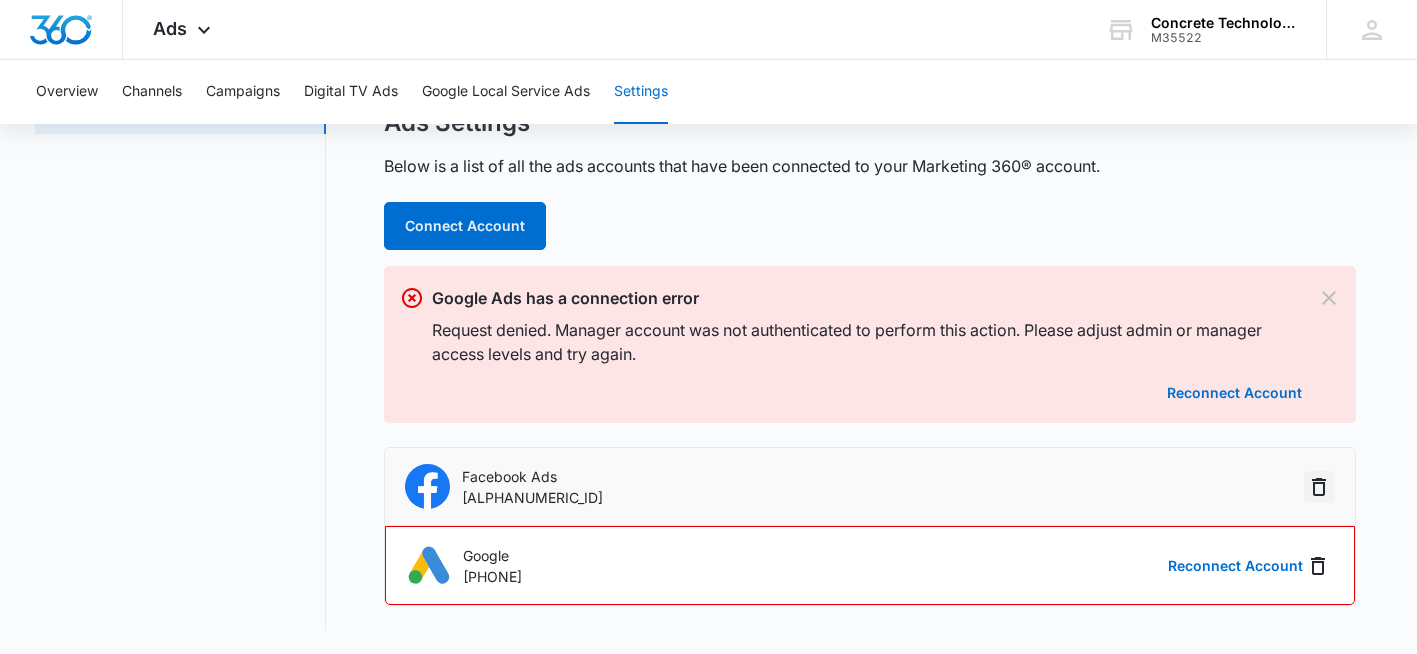 click 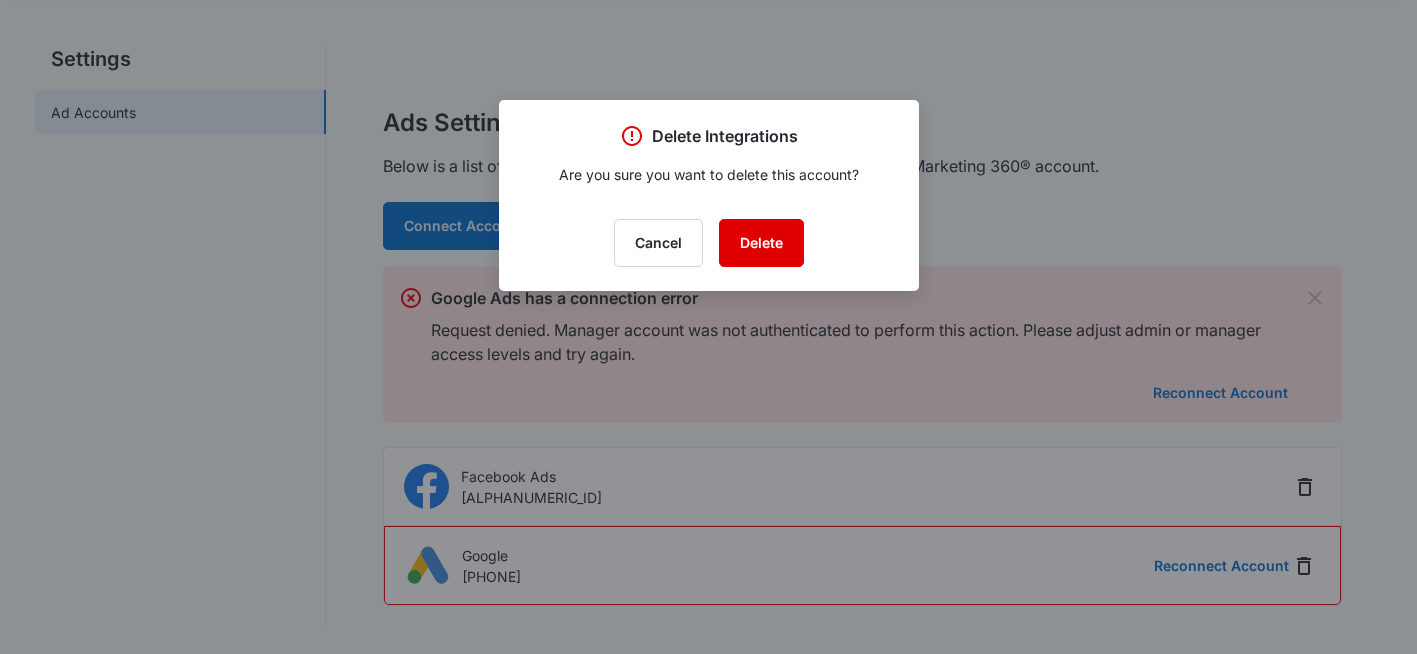 drag, startPoint x: 756, startPoint y: 236, endPoint x: 536, endPoint y: 335, distance: 241.24884 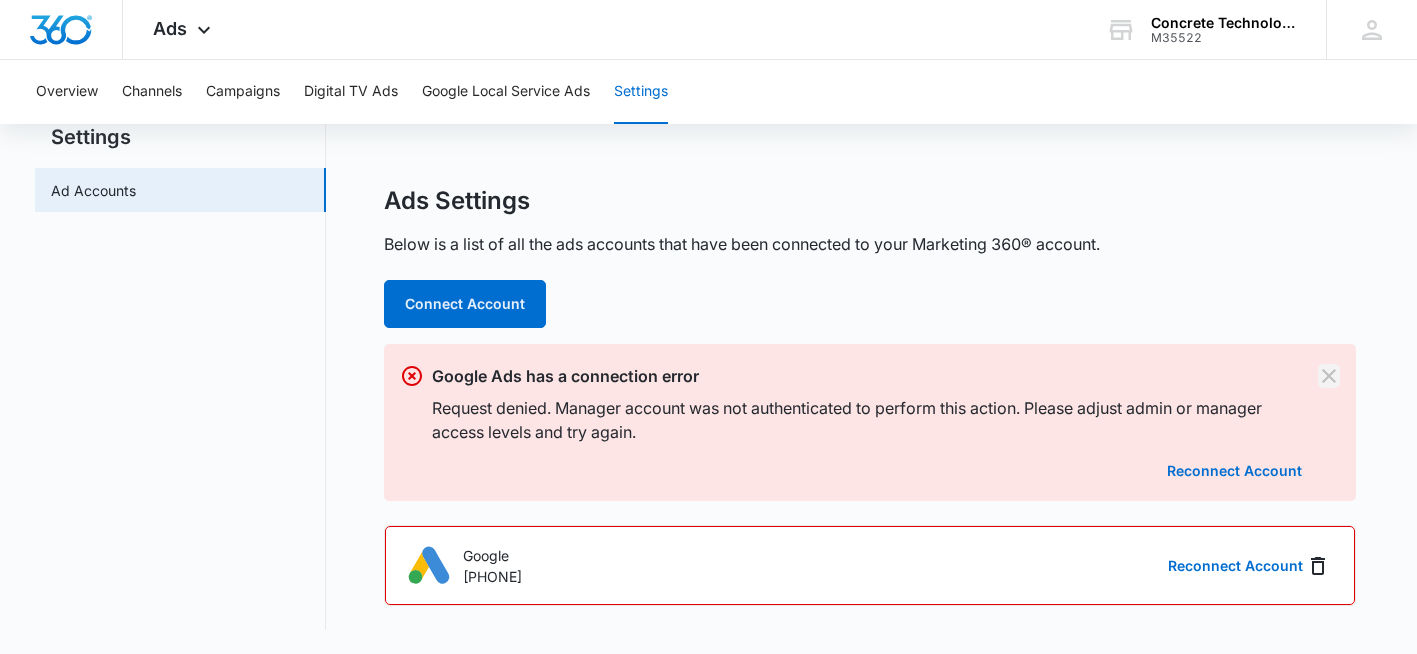 click 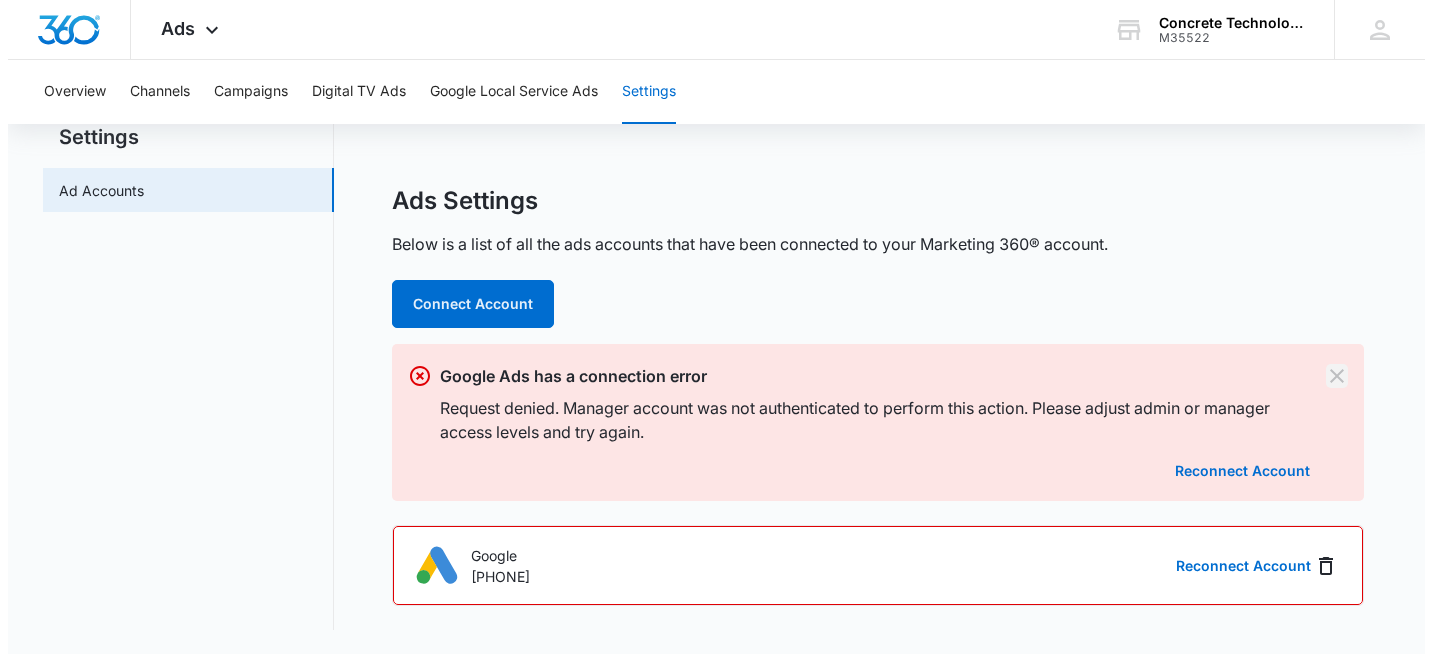 scroll, scrollTop: 0, scrollLeft: 0, axis: both 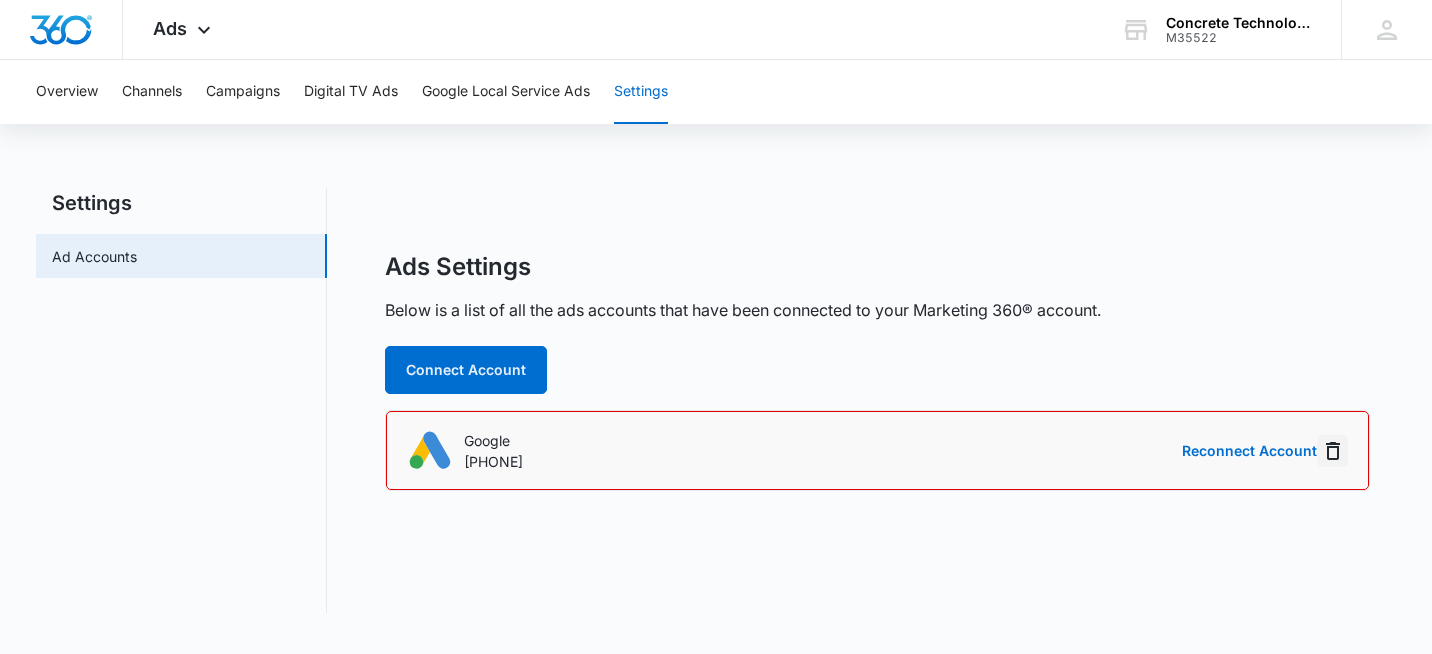 click 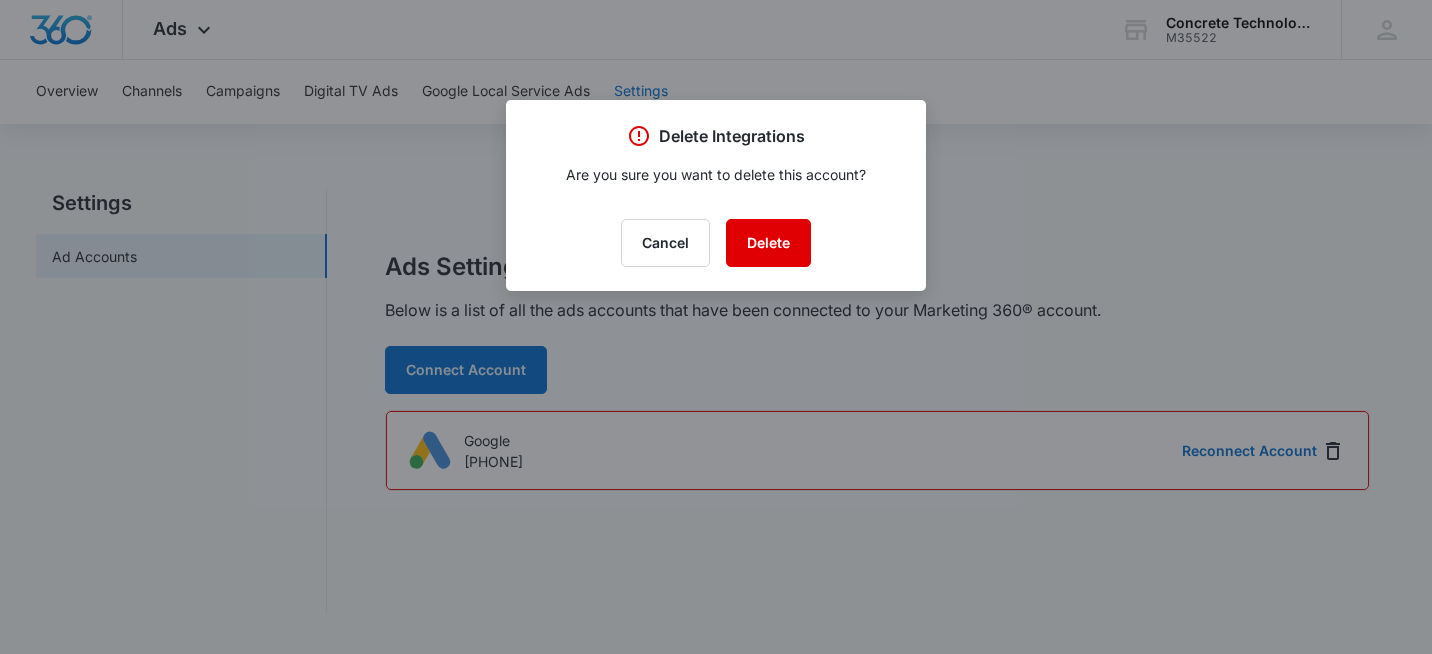 click on "Delete" at bounding box center [768, 243] 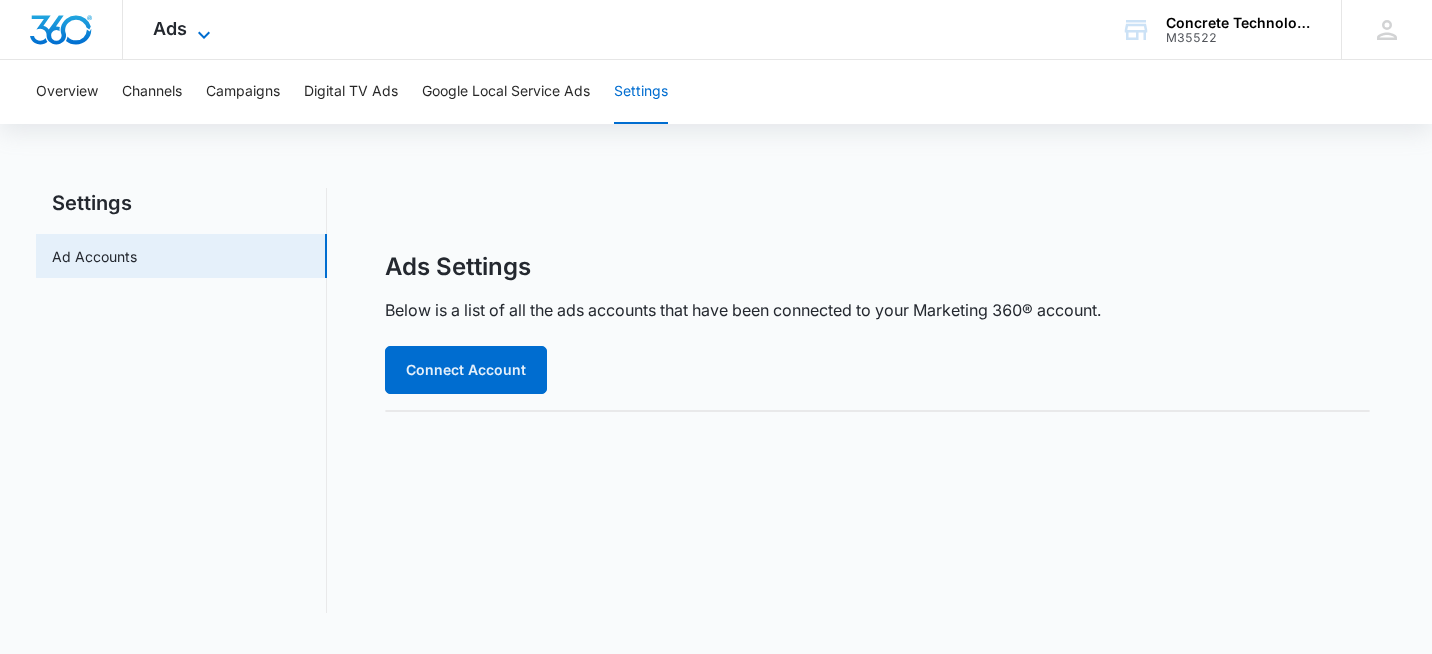 click on "Ads" at bounding box center (170, 28) 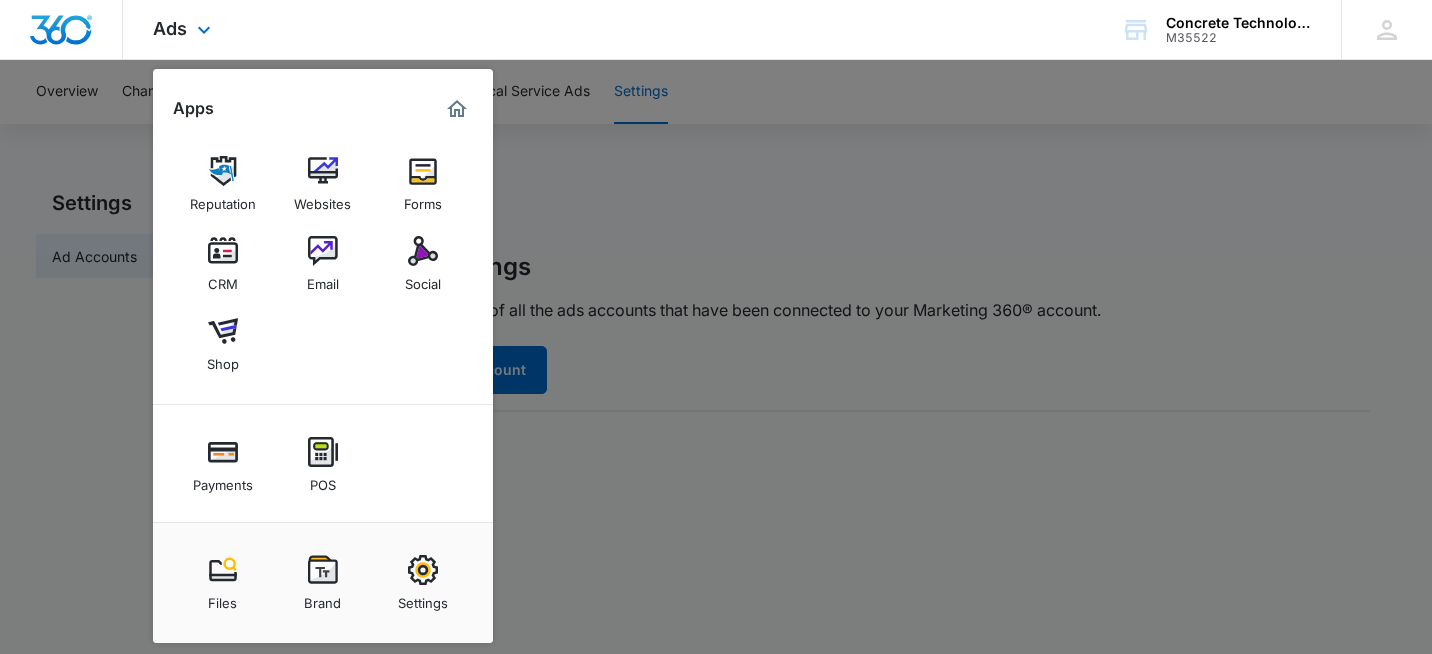 scroll, scrollTop: 0, scrollLeft: 0, axis: both 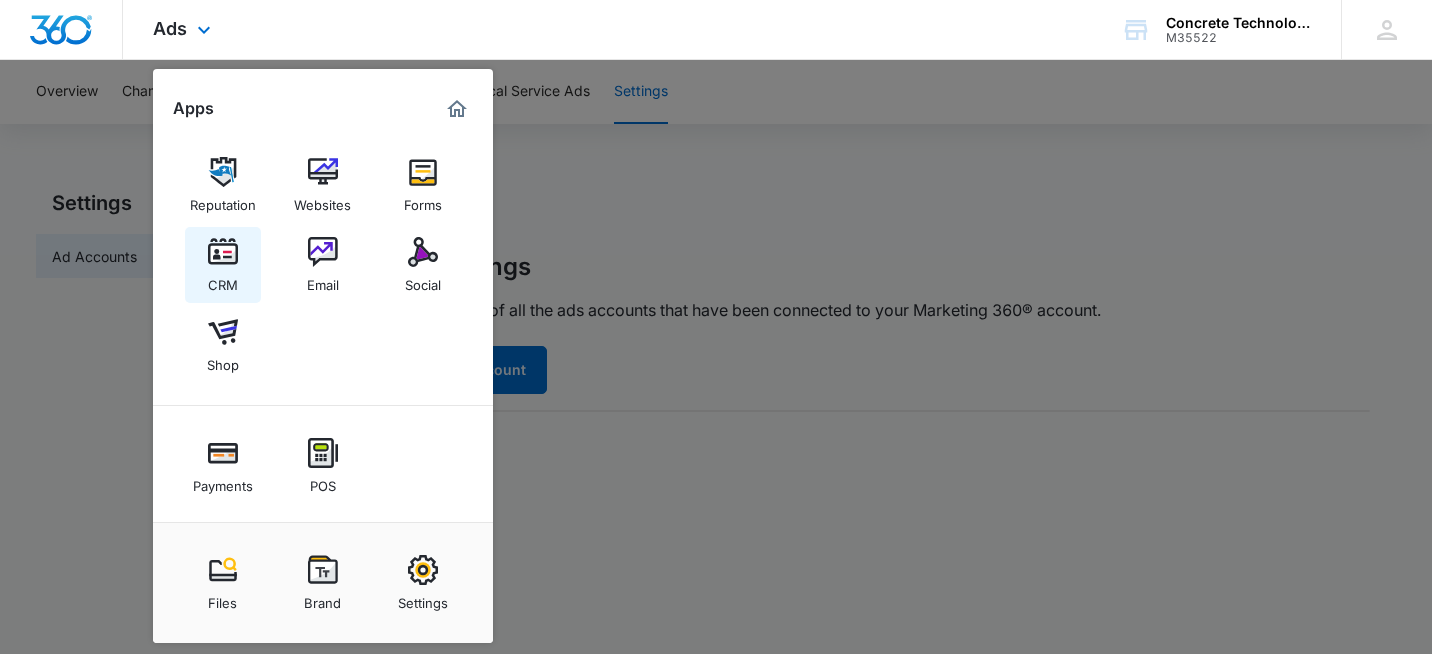 click at bounding box center (223, 252) 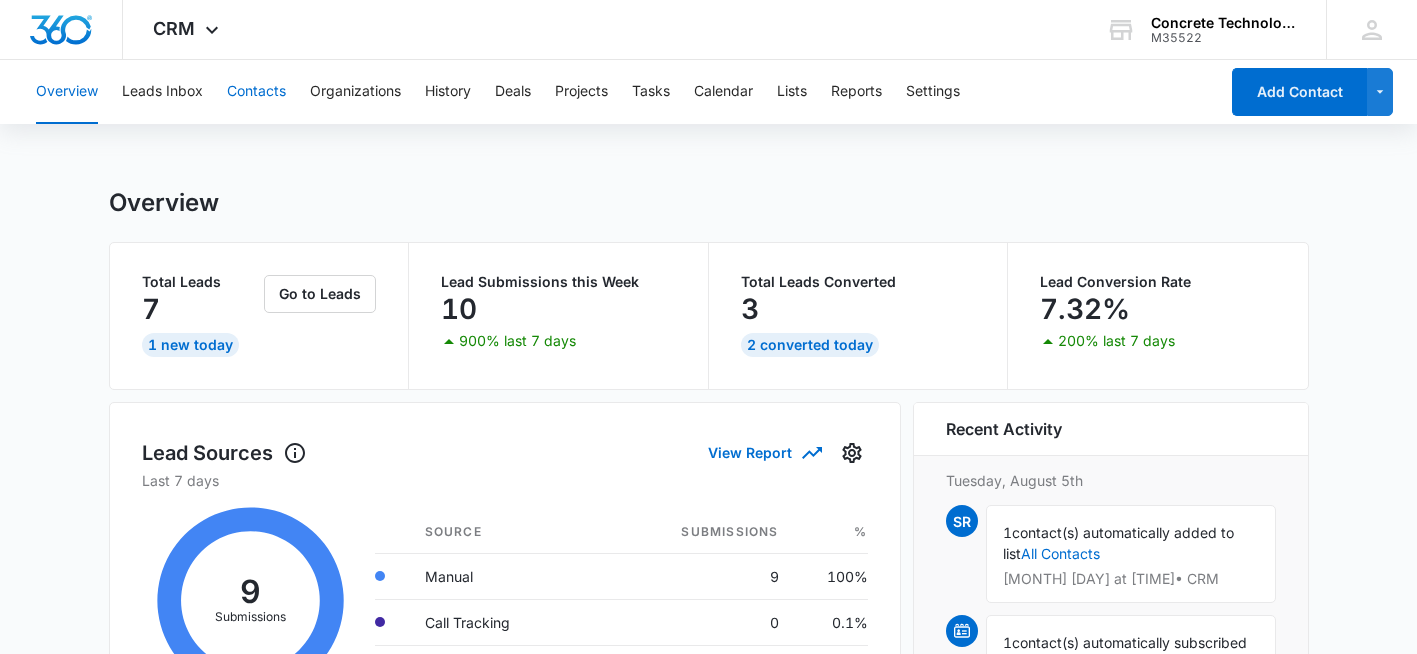 click on "Contacts" at bounding box center (256, 92) 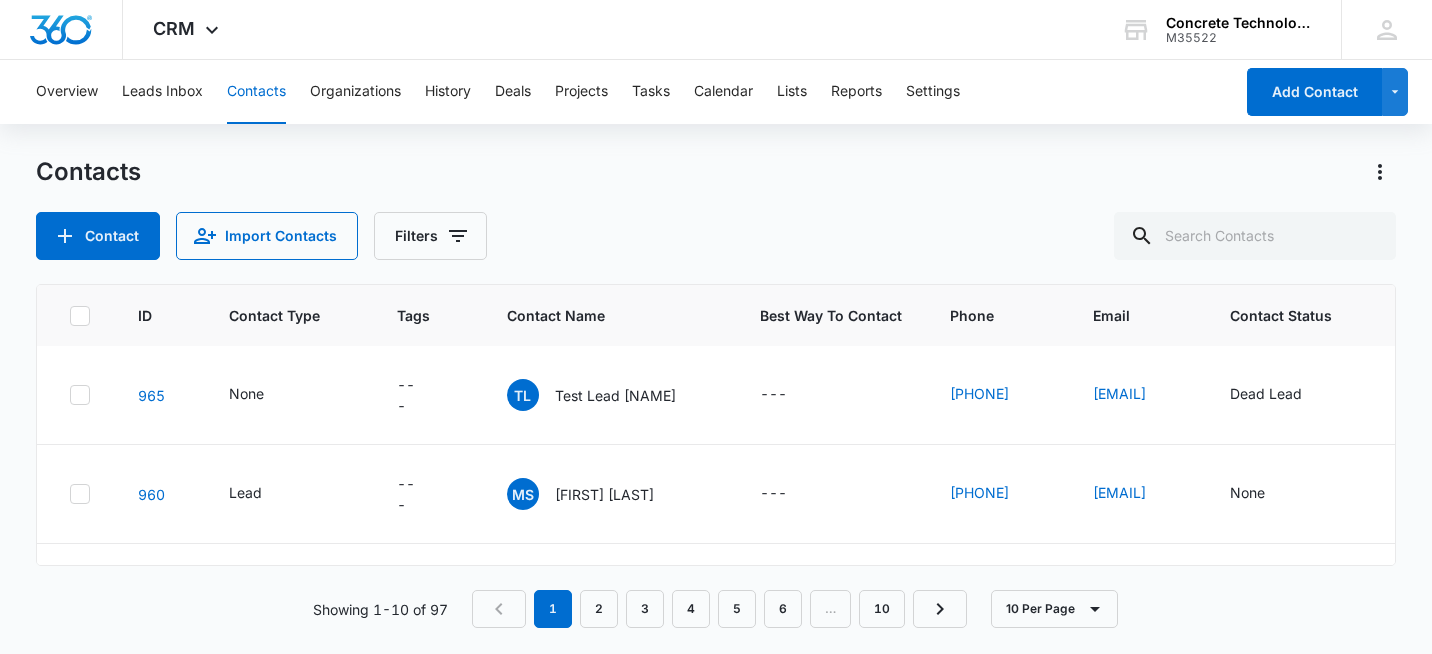 scroll, scrollTop: 0, scrollLeft: 0, axis: both 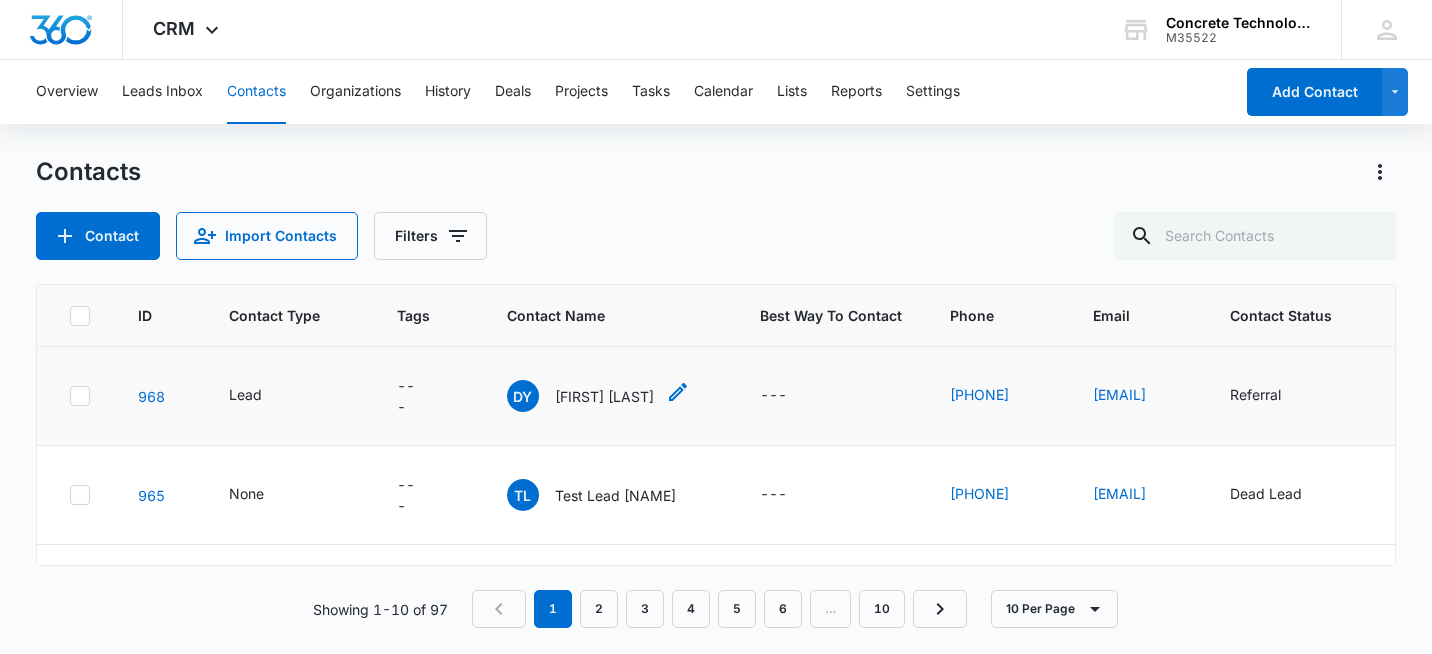 click on "[FIRST] [LAST]" at bounding box center [604, 396] 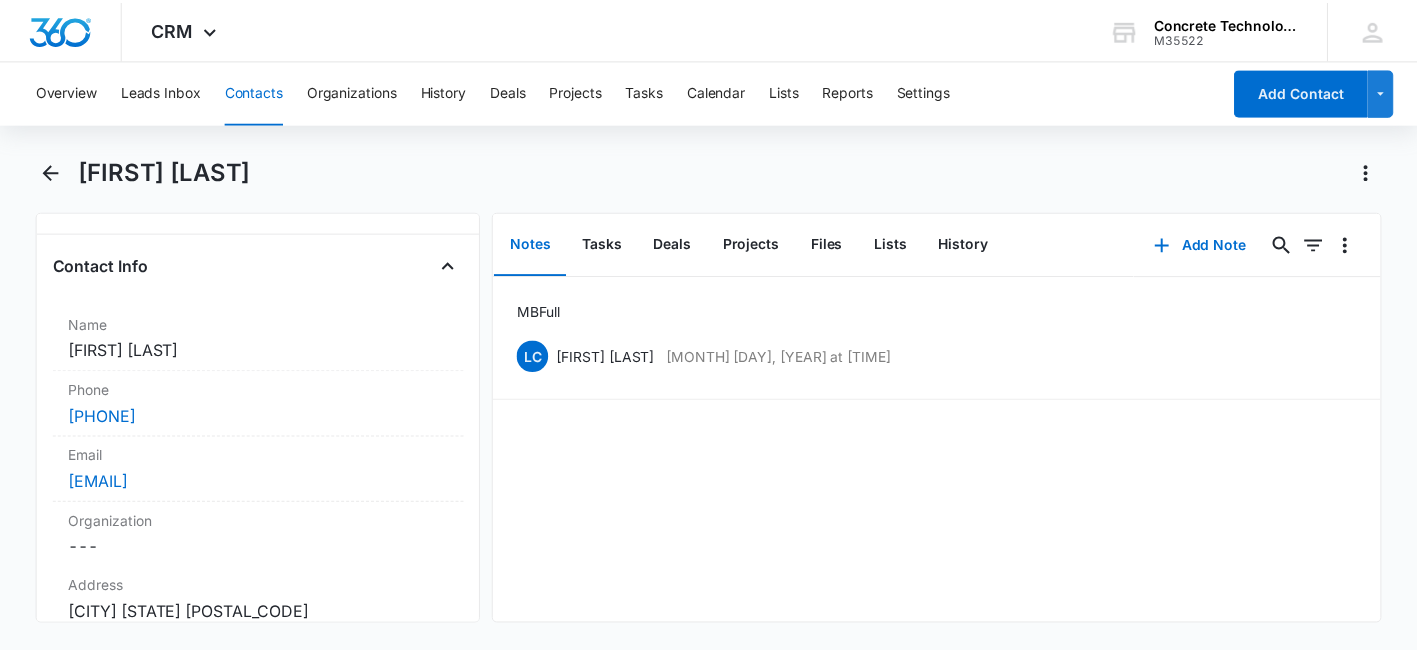 scroll, scrollTop: 0, scrollLeft: 0, axis: both 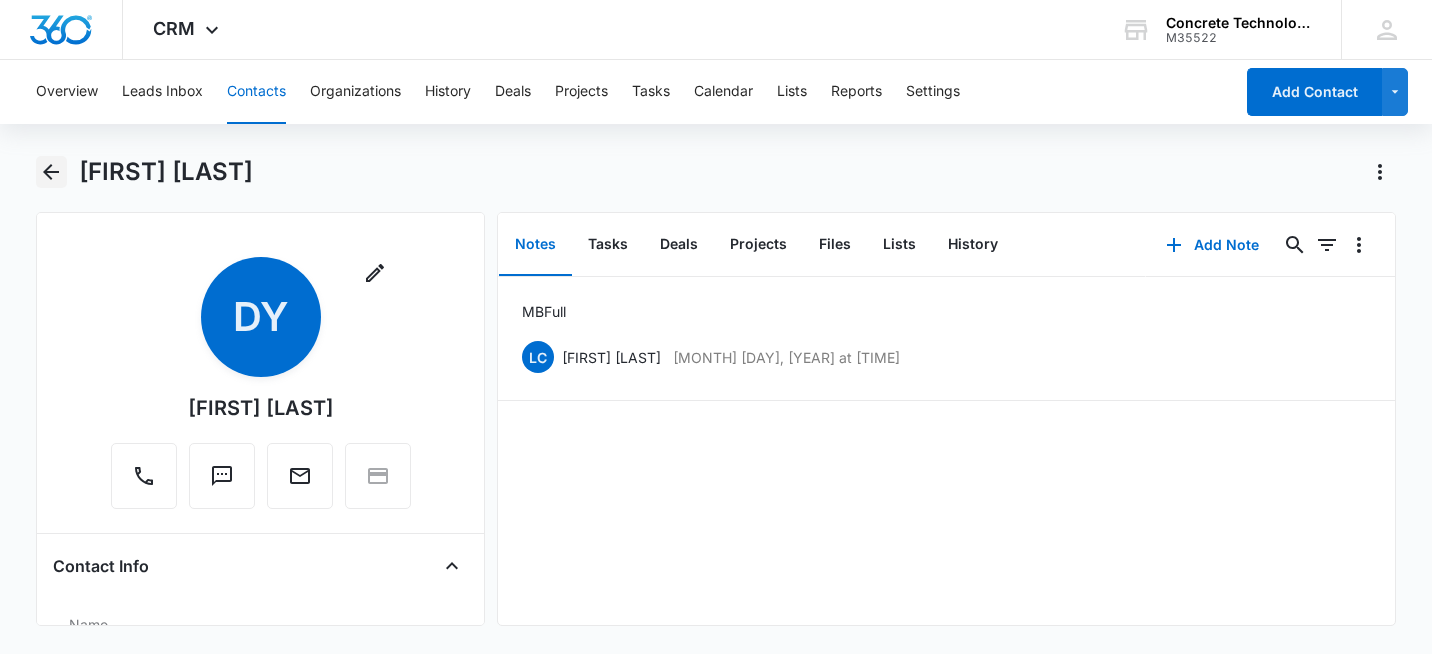 click 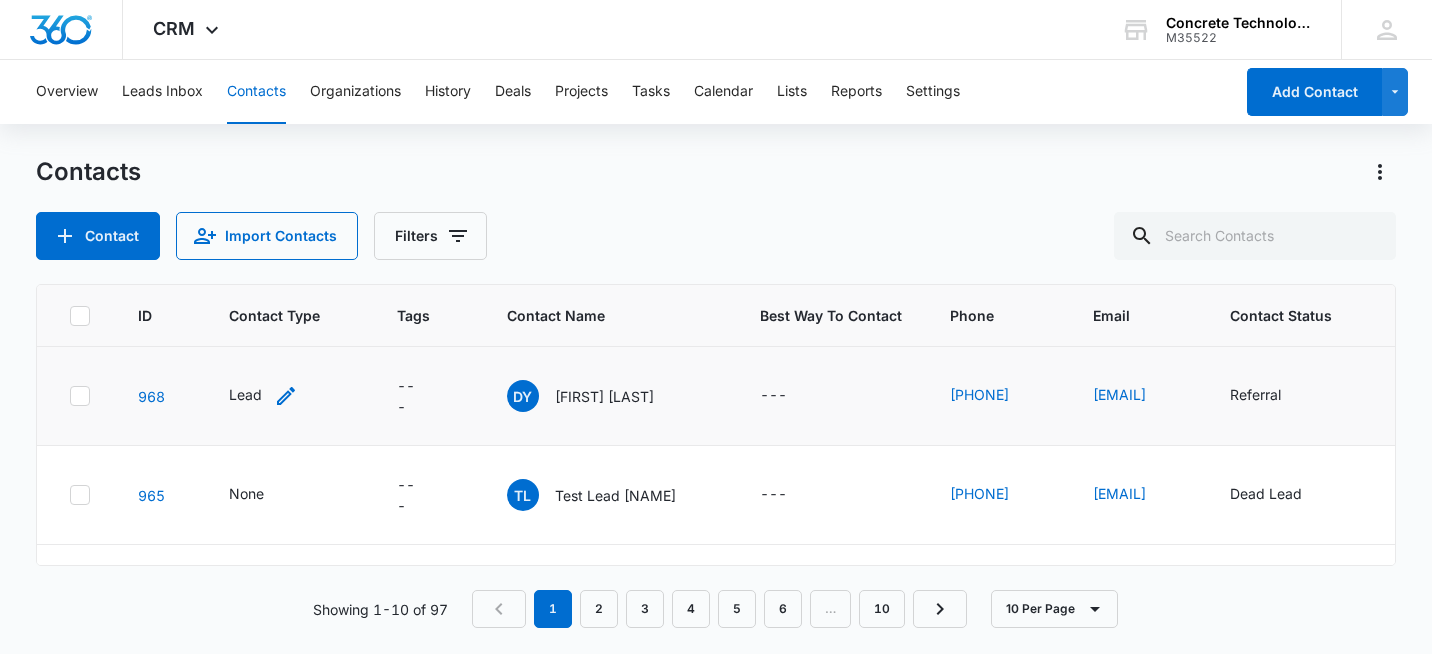 click 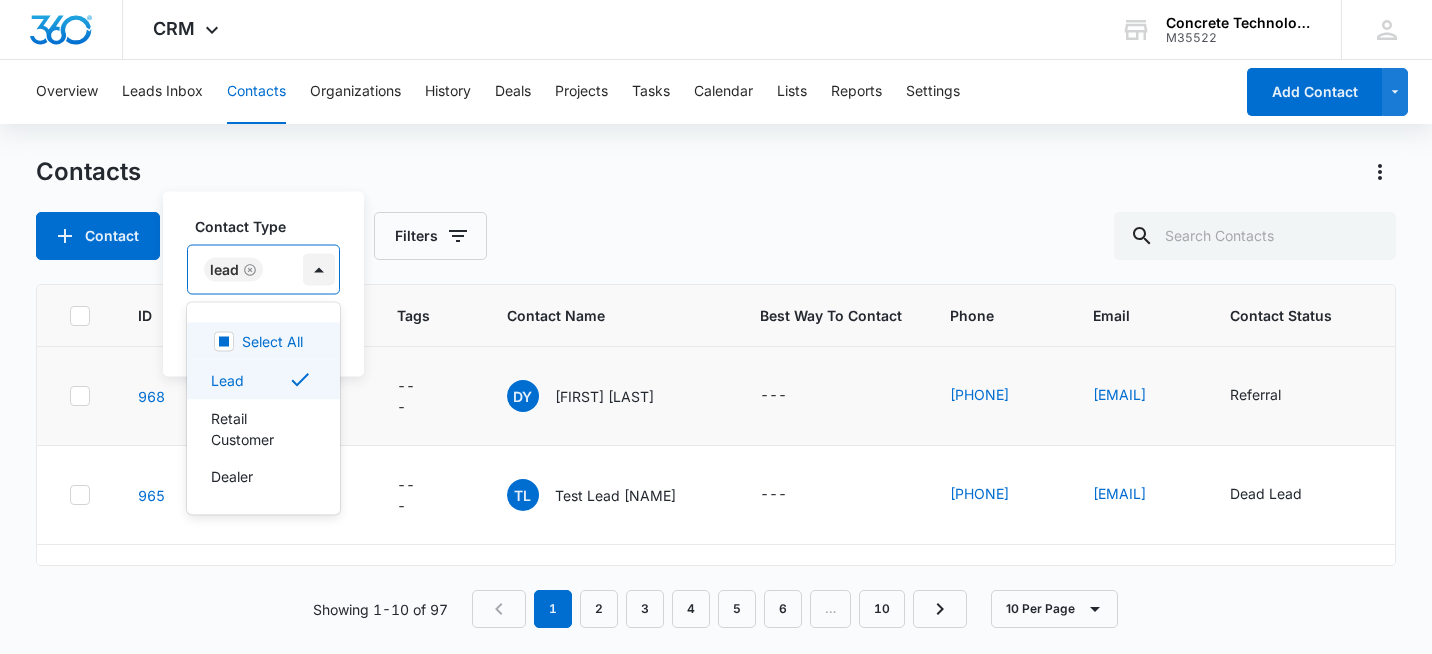 click at bounding box center [319, 270] 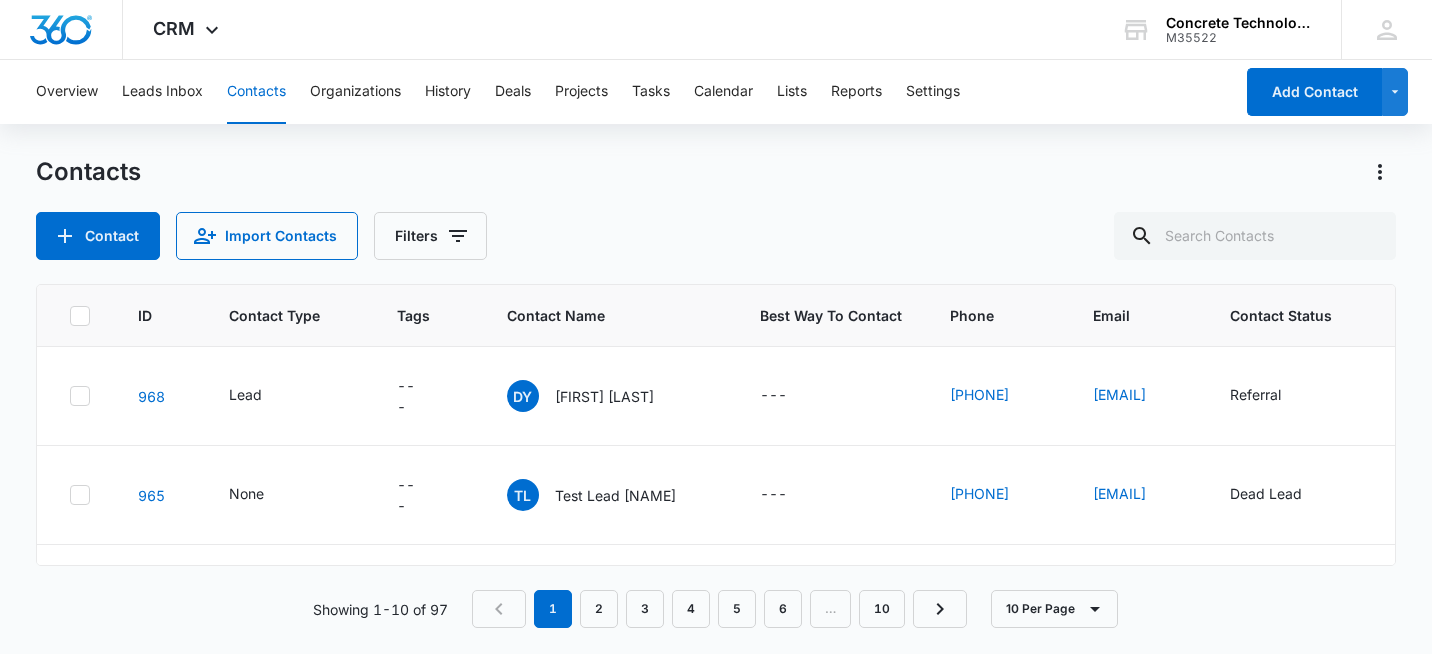 click on "Contacts Contact Import Contacts Filters" at bounding box center [716, 208] 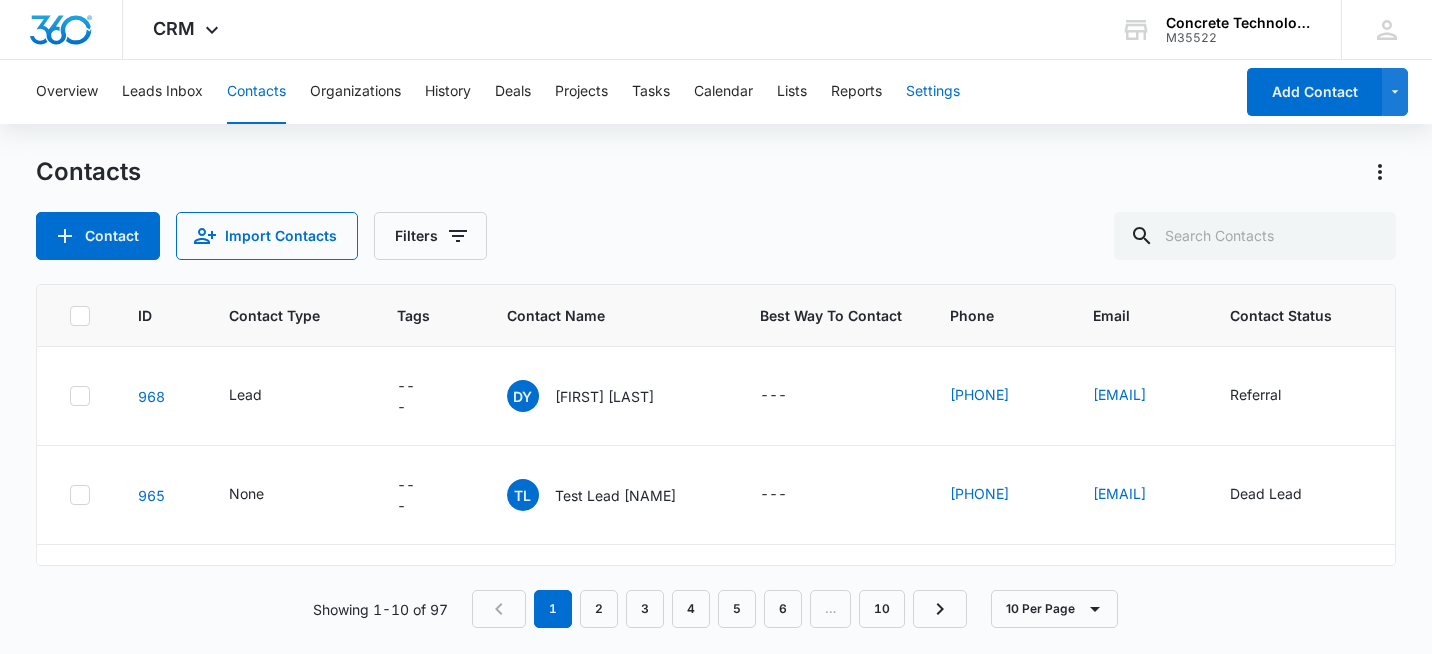 click on "Settings" at bounding box center [933, 92] 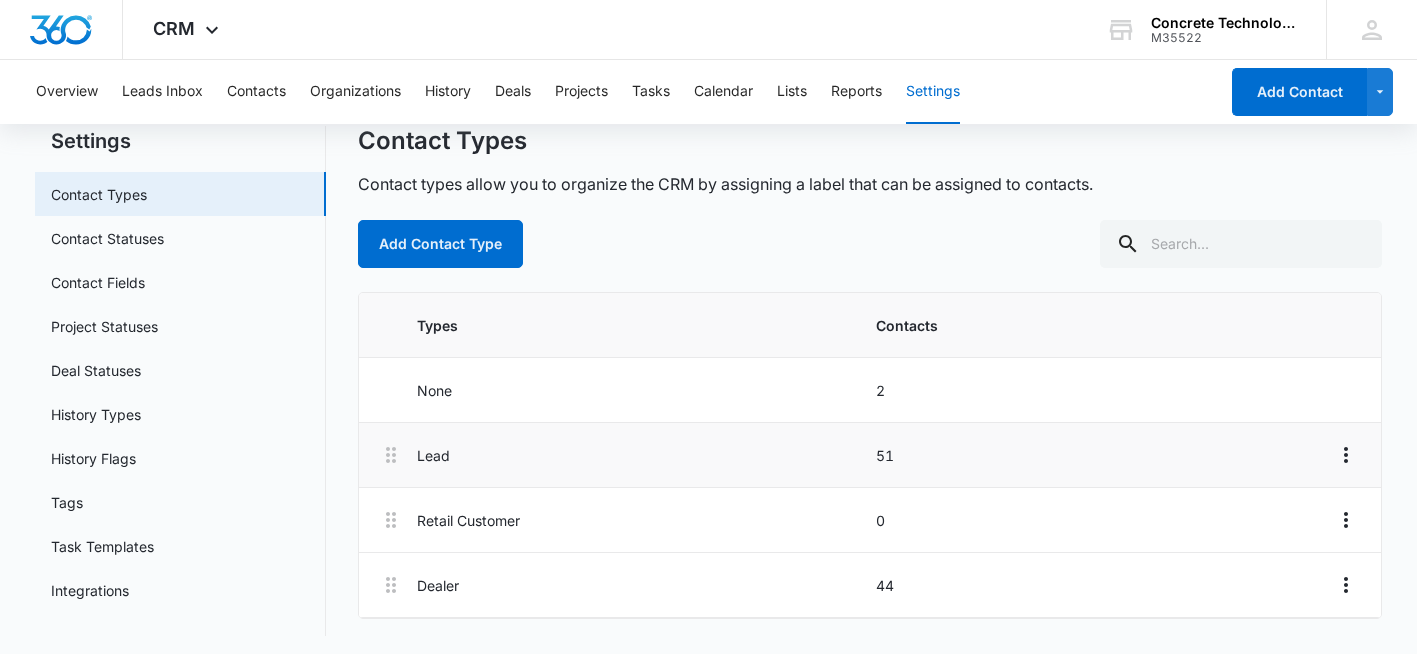 scroll, scrollTop: 68, scrollLeft: 0, axis: vertical 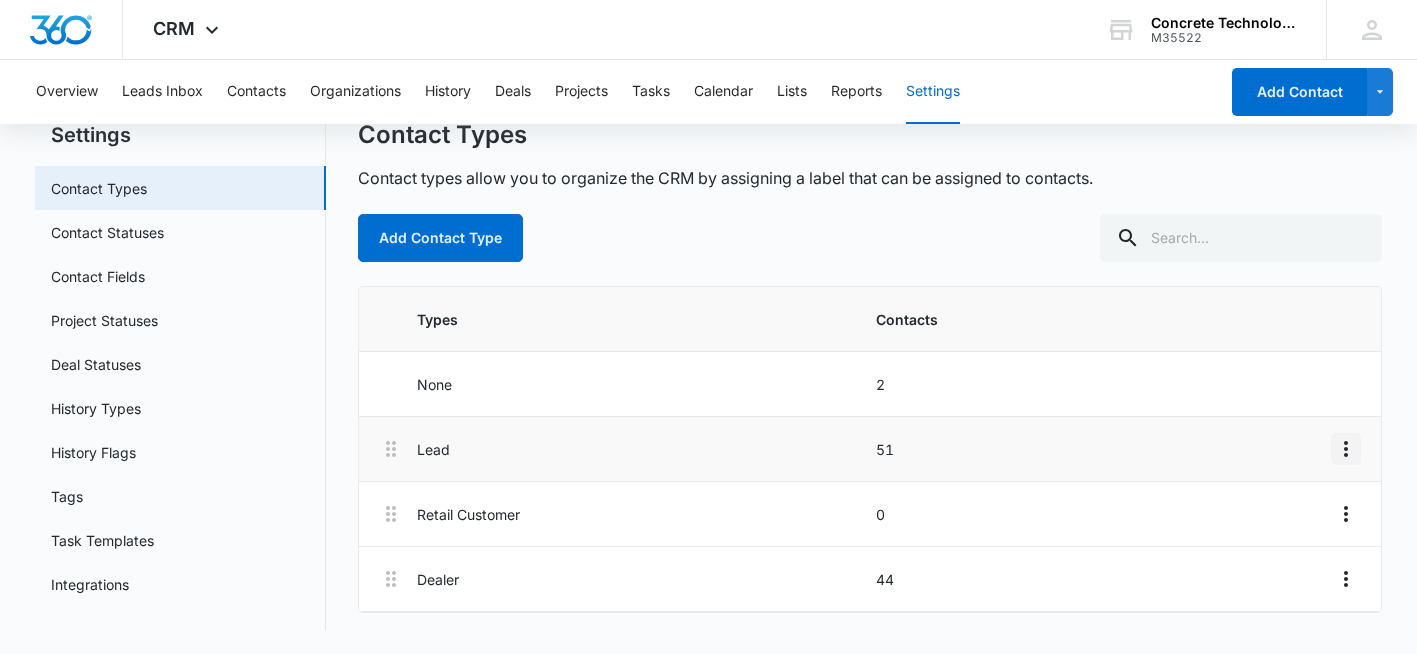 click 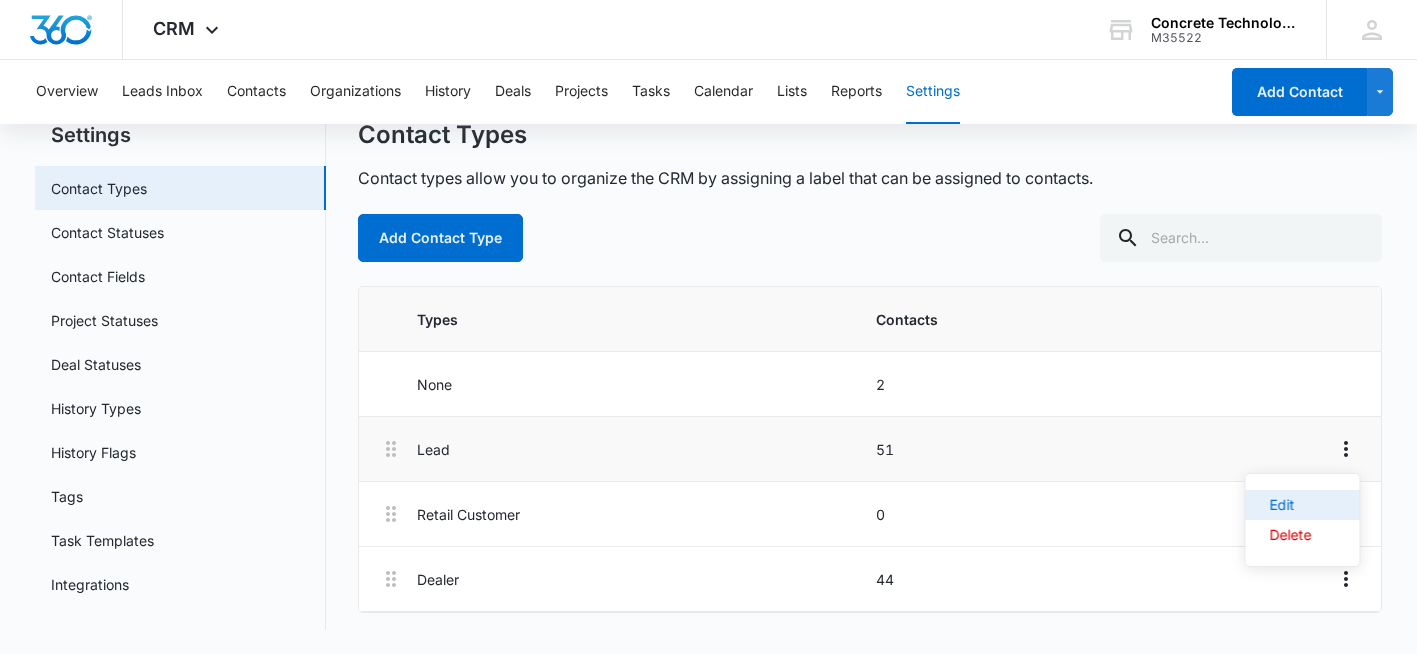 click on "Edit" at bounding box center [1291, 505] 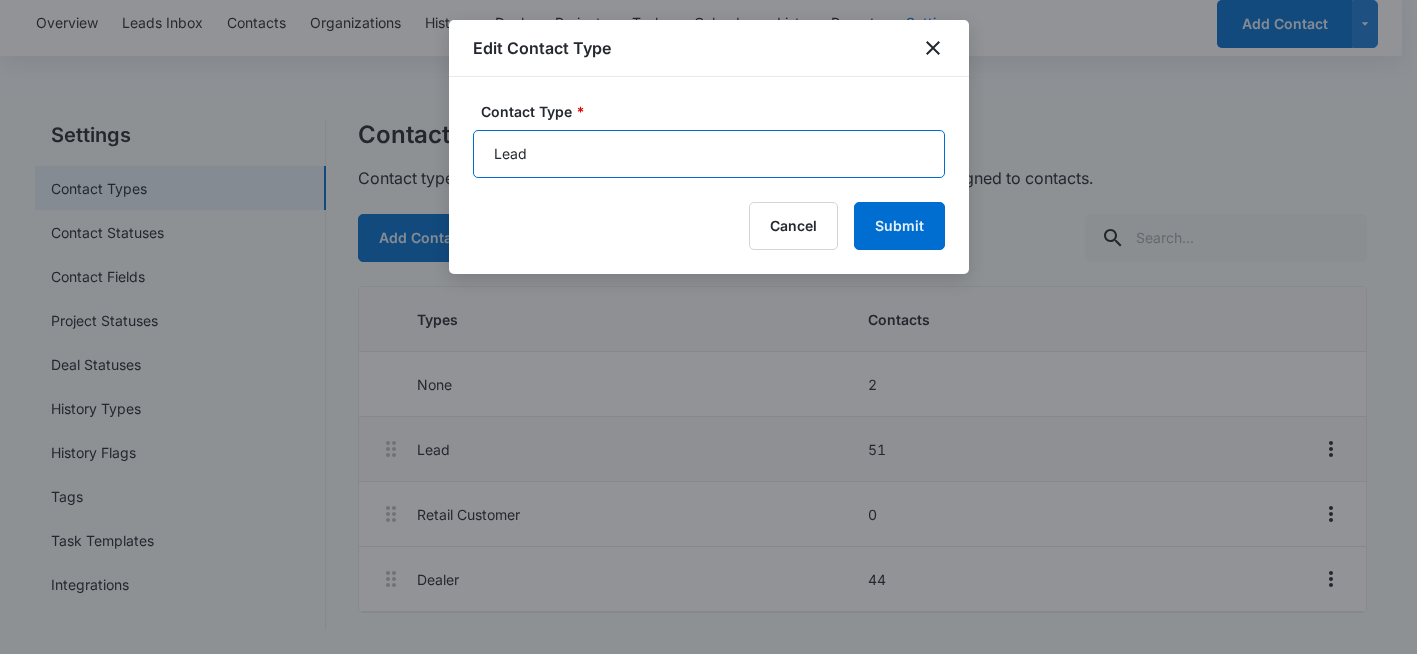 click on "Lead" at bounding box center (709, 154) 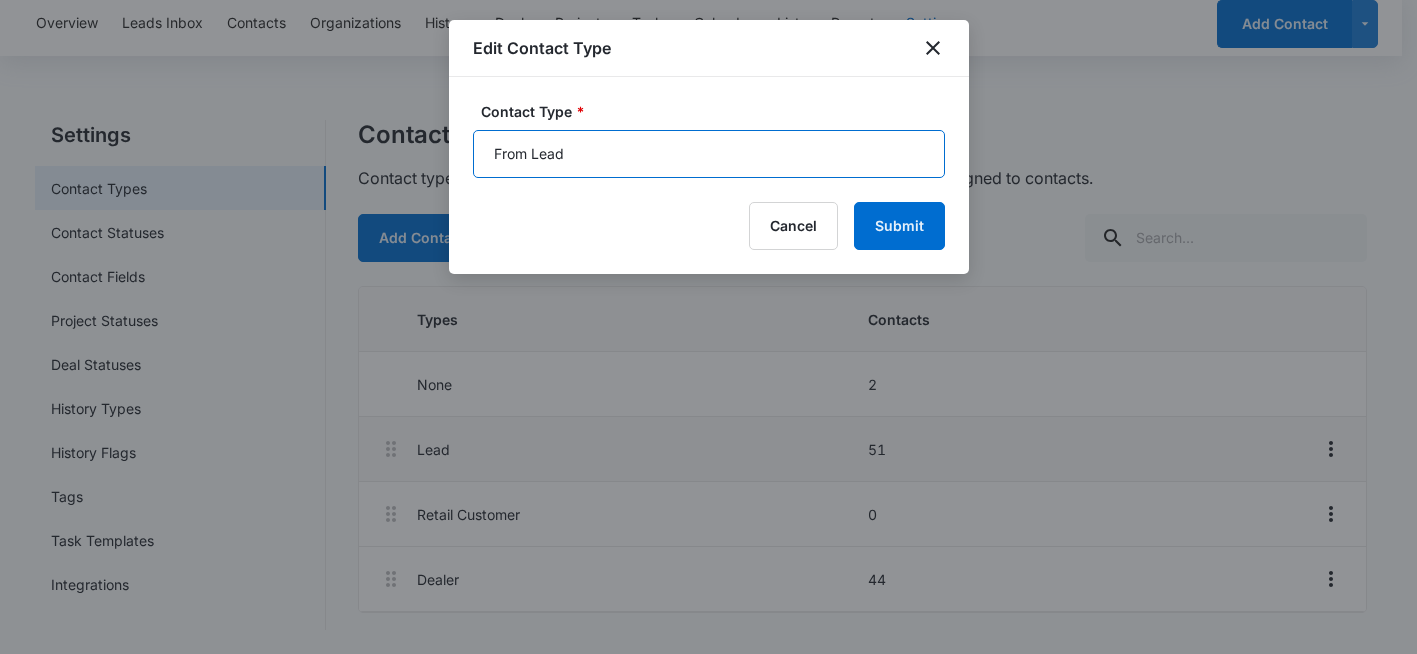 drag, startPoint x: 575, startPoint y: 148, endPoint x: 579, endPoint y: 168, distance: 20.396078 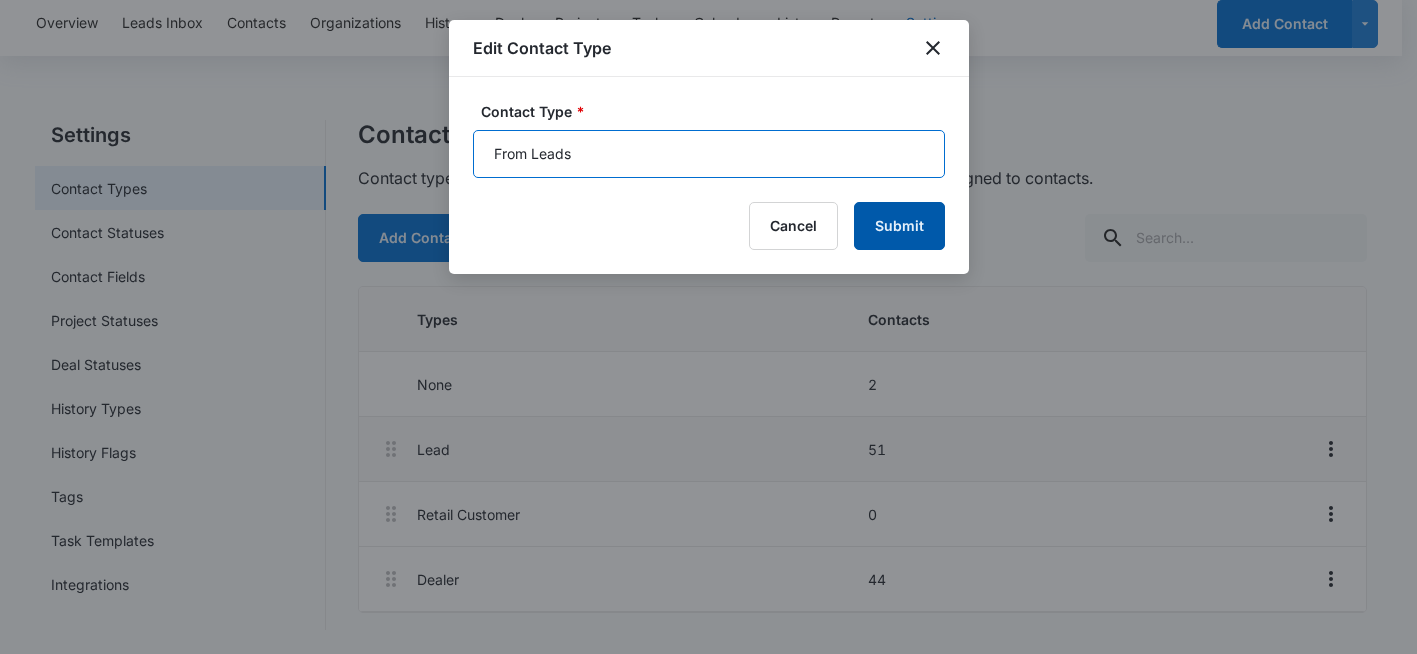 type on "From Leads" 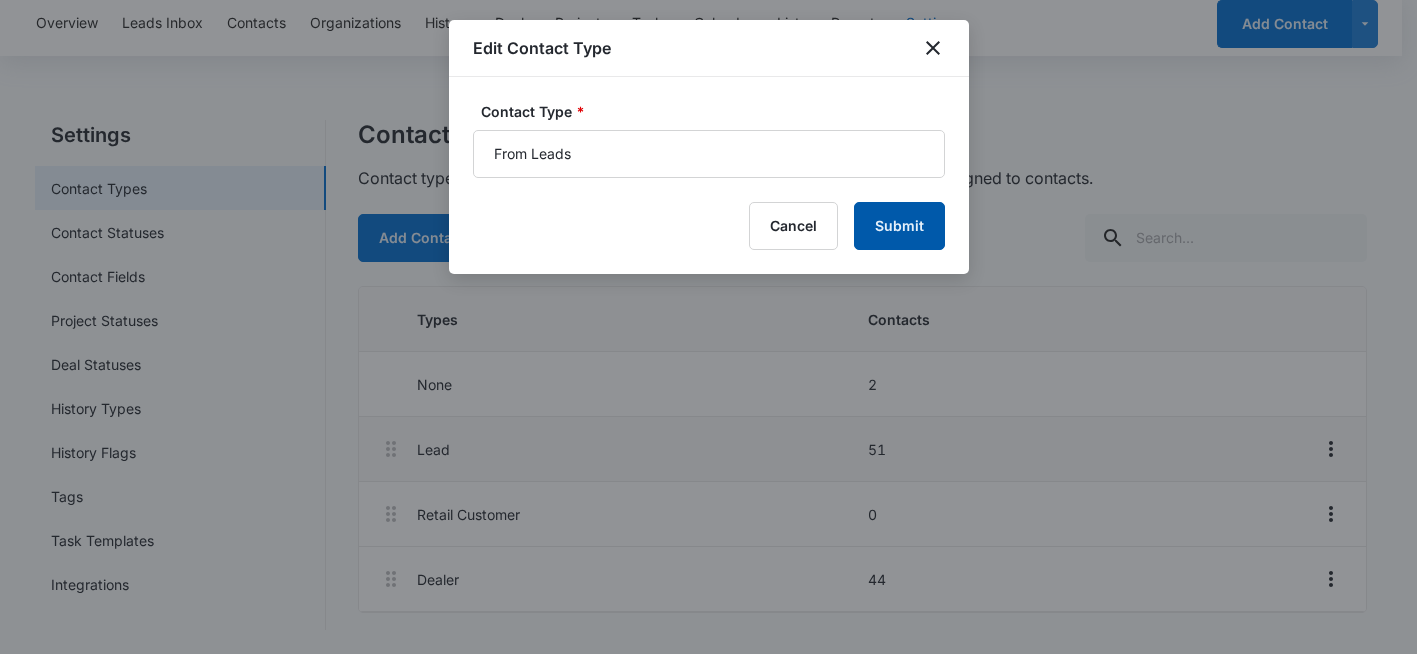 click on "Submit" at bounding box center [899, 226] 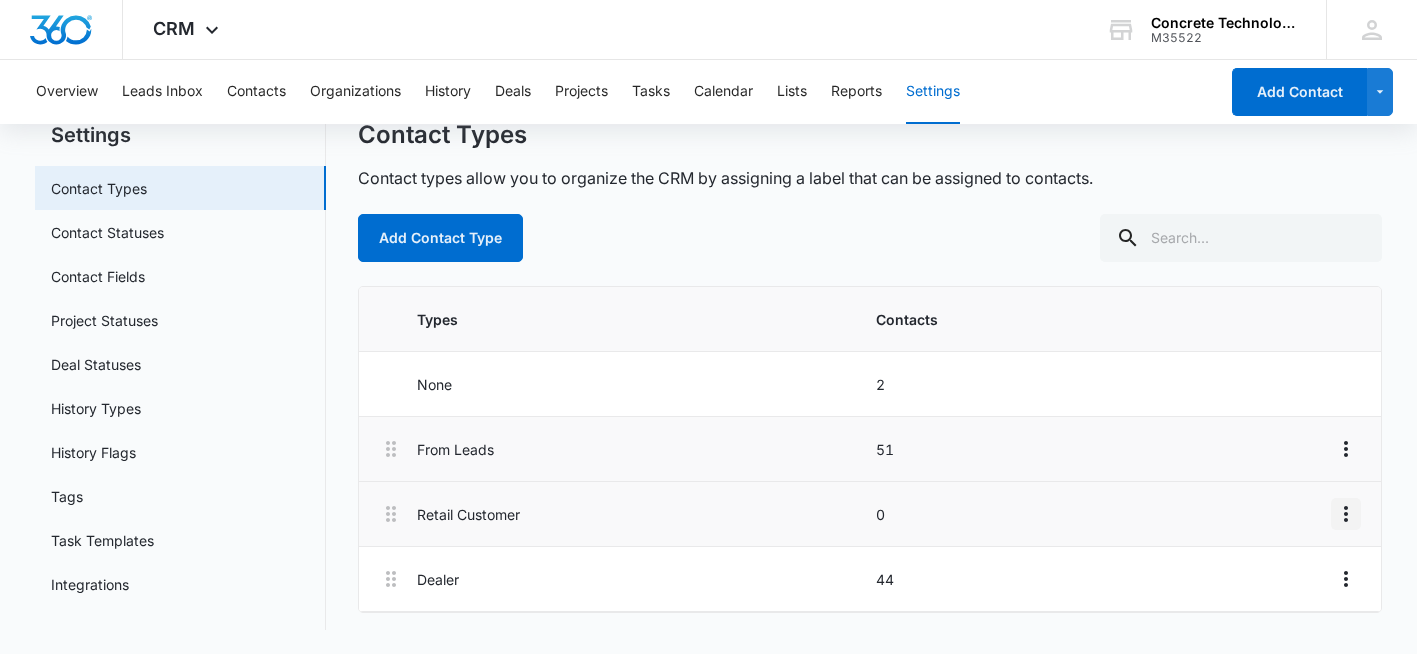 click 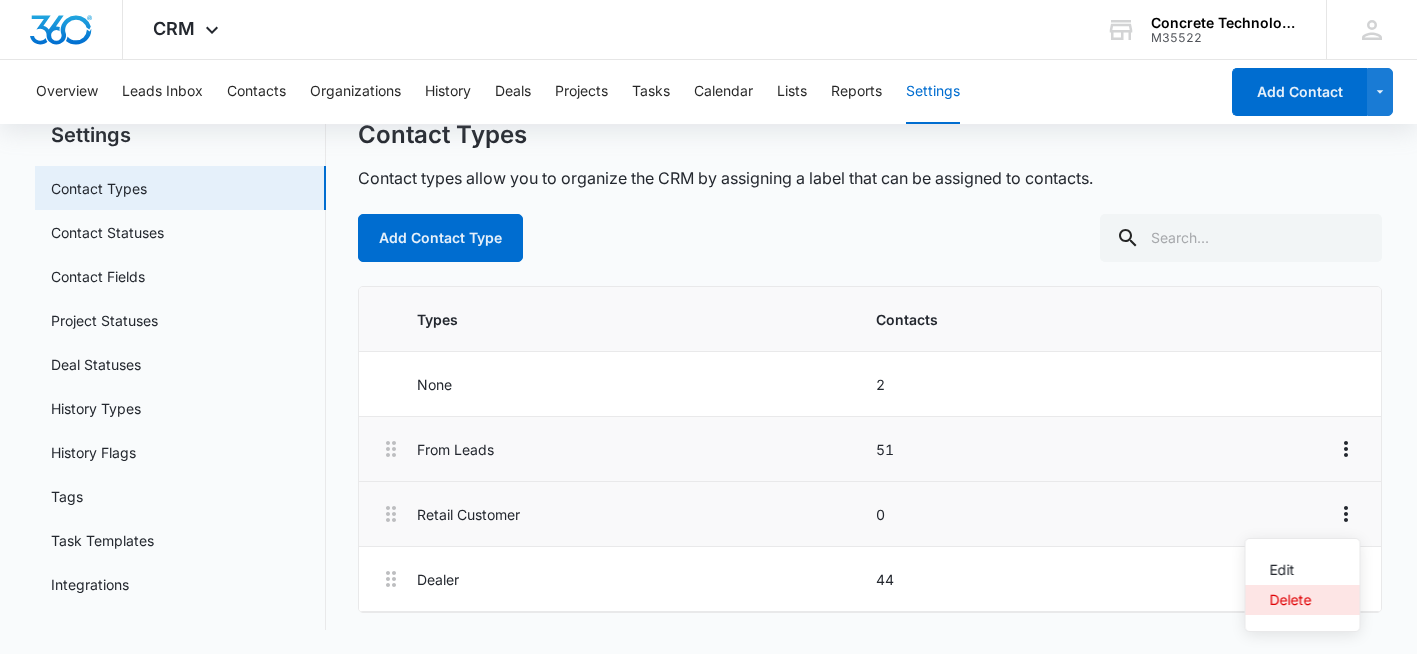 click on "Delete" at bounding box center (1291, 600) 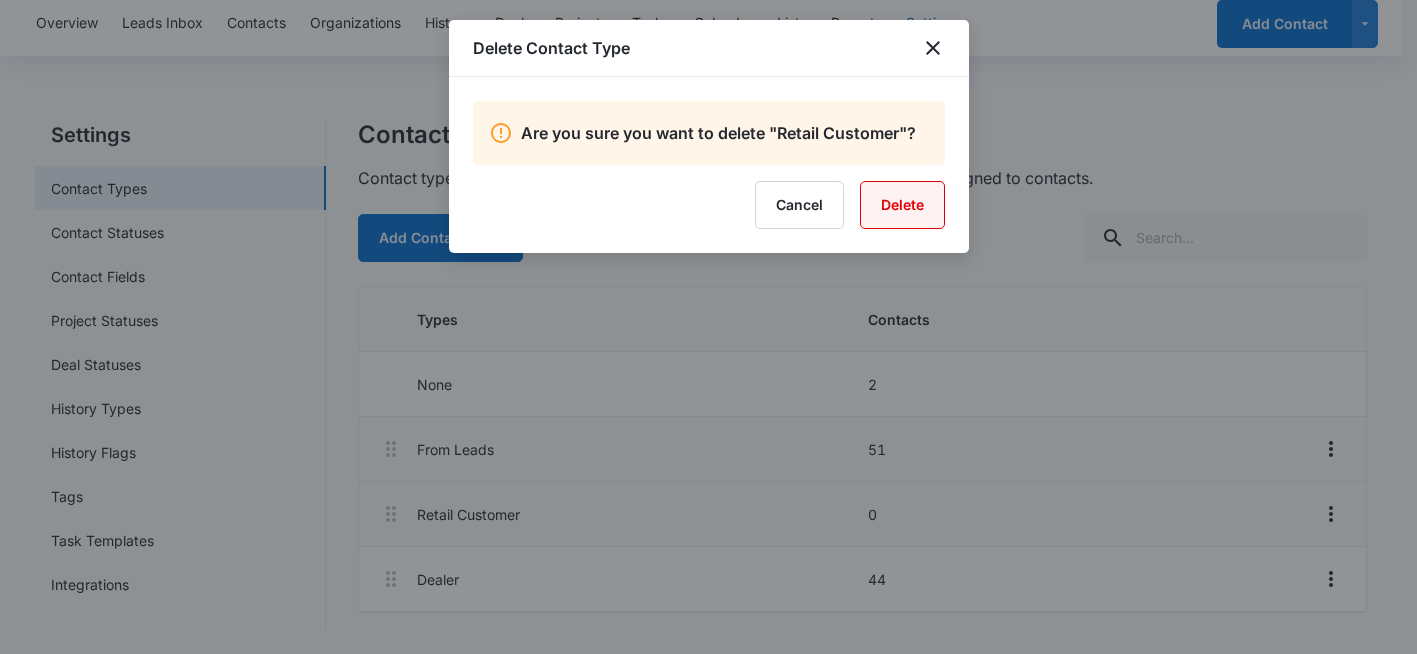 click on "Delete" at bounding box center [902, 205] 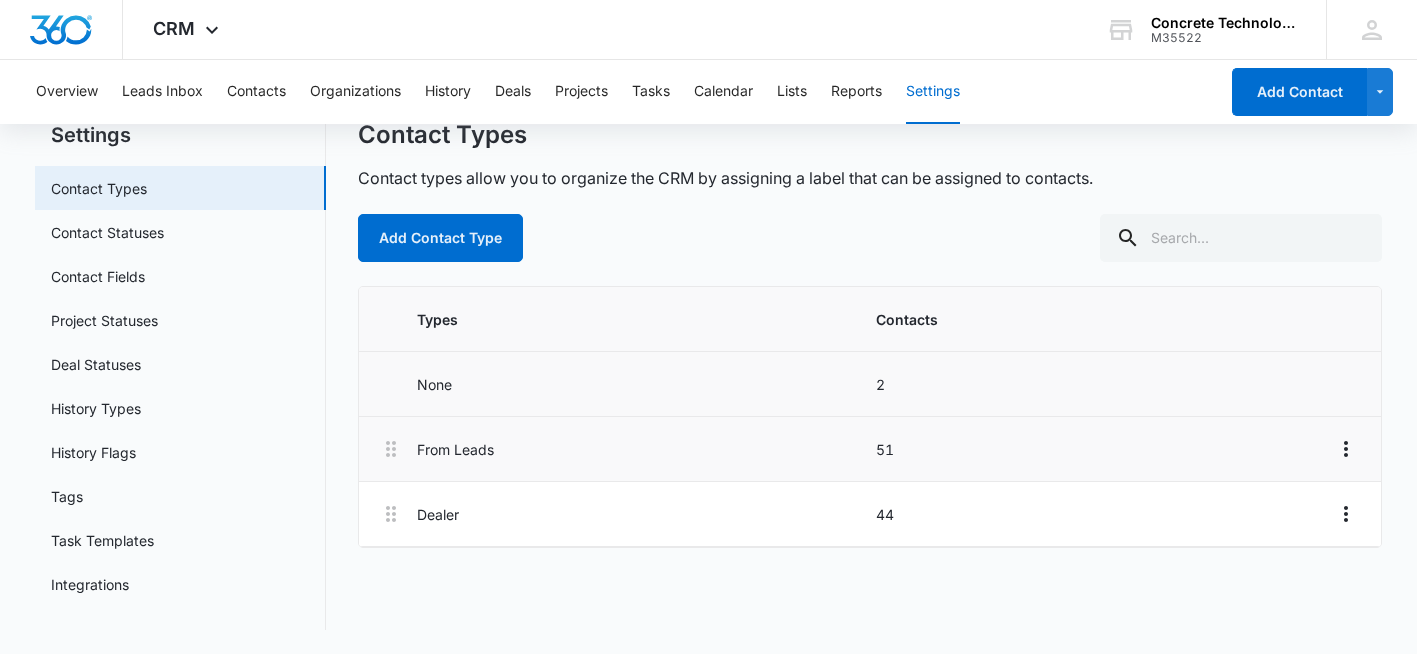click on "None" at bounding box center (640, 384) 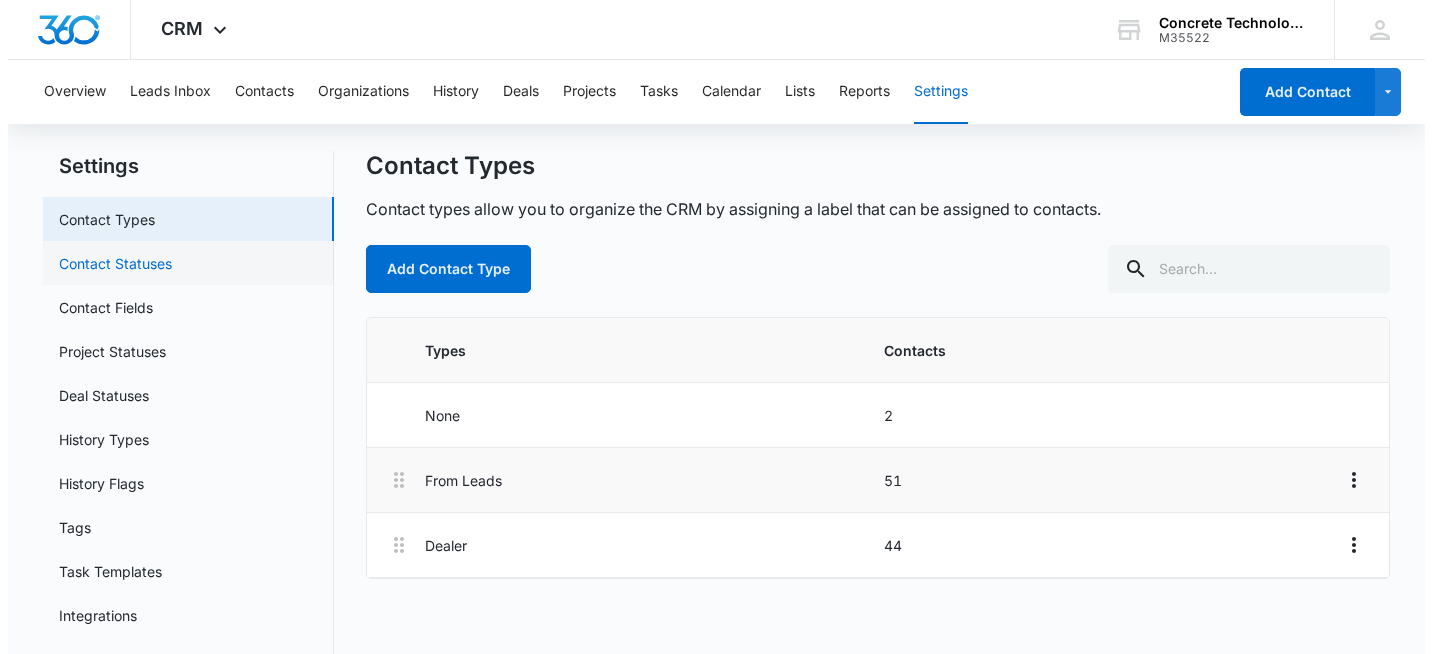scroll, scrollTop: 0, scrollLeft: 0, axis: both 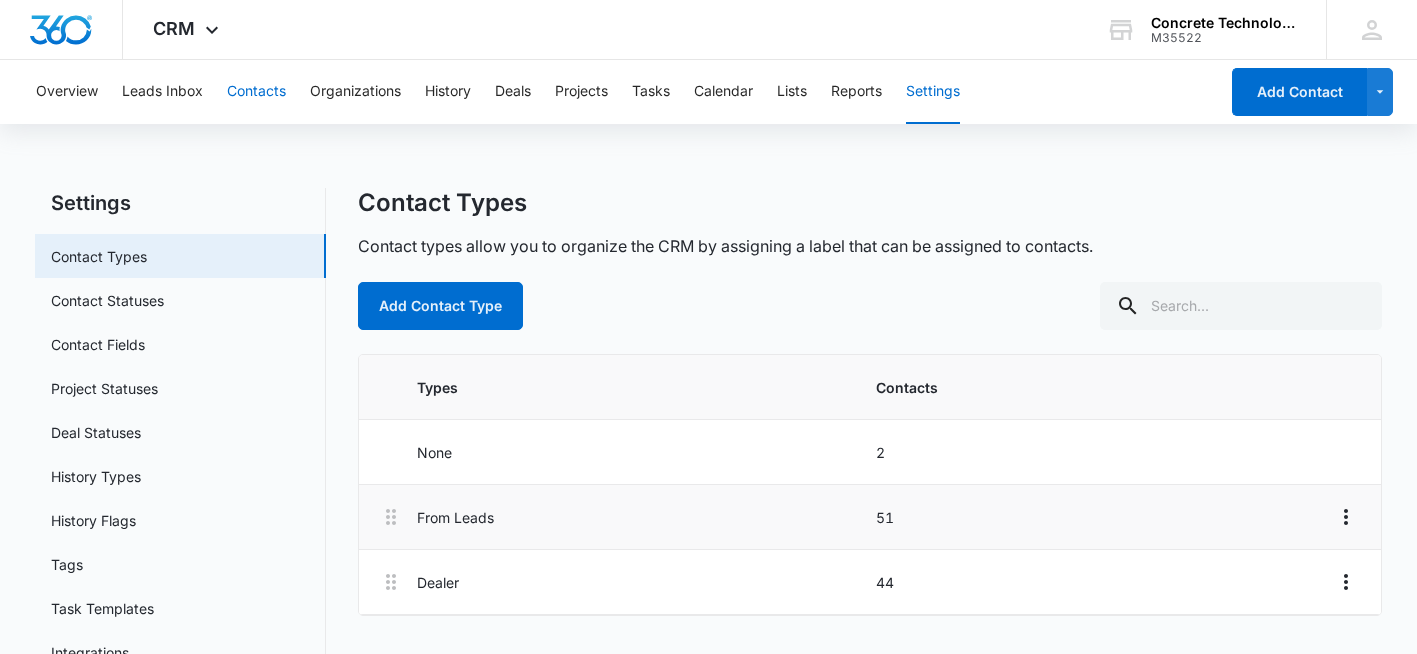 click on "Contacts" at bounding box center [256, 92] 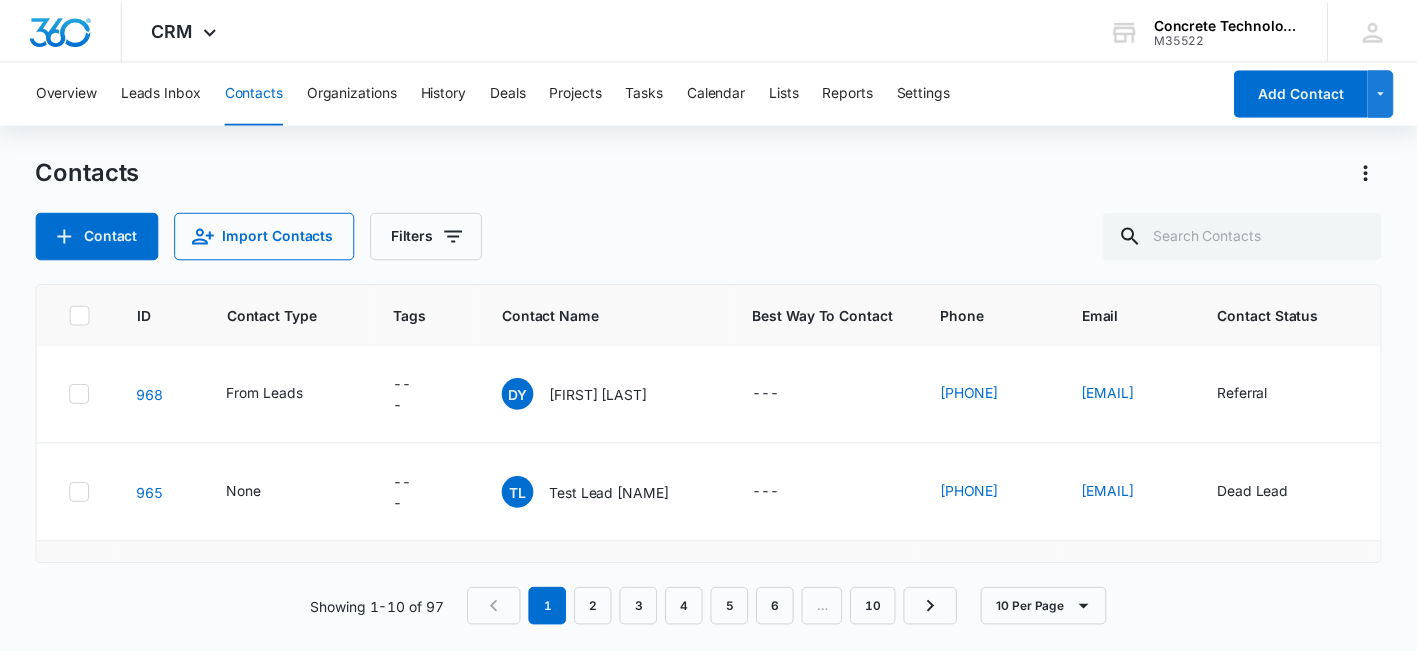 scroll, scrollTop: 0, scrollLeft: 0, axis: both 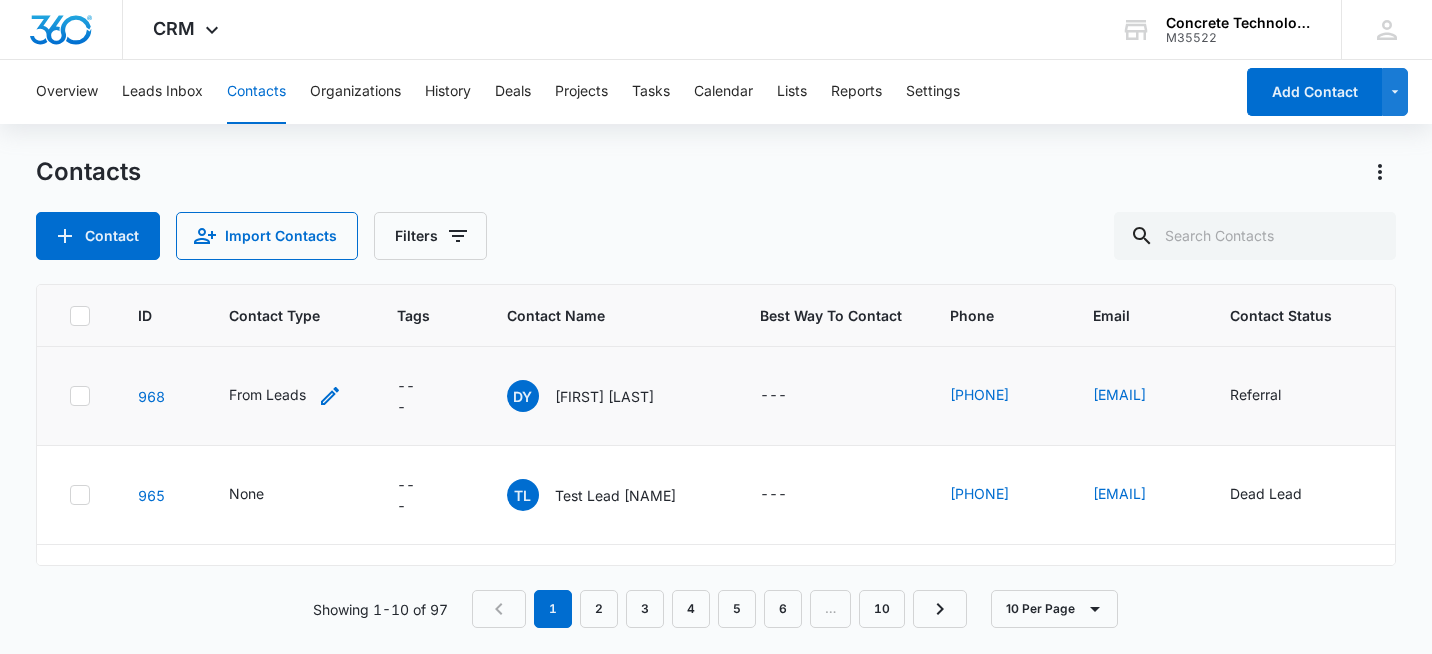 click 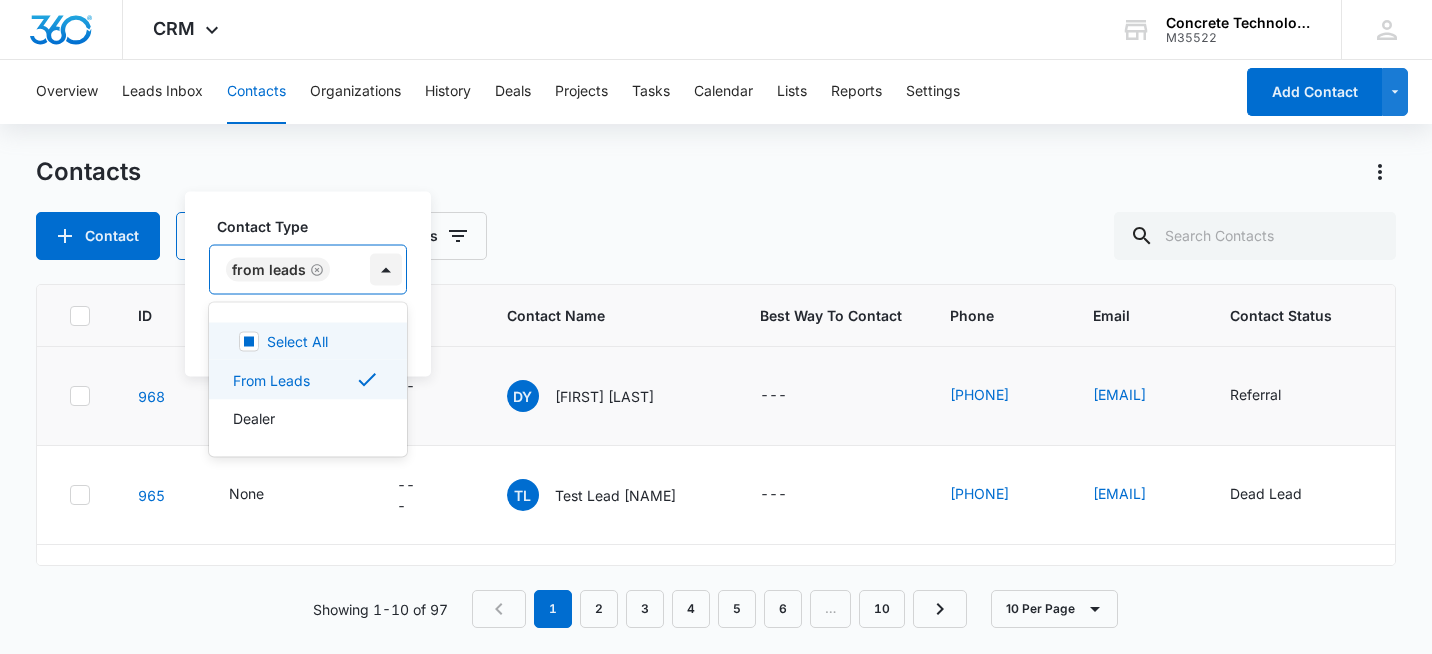 click at bounding box center [386, 270] 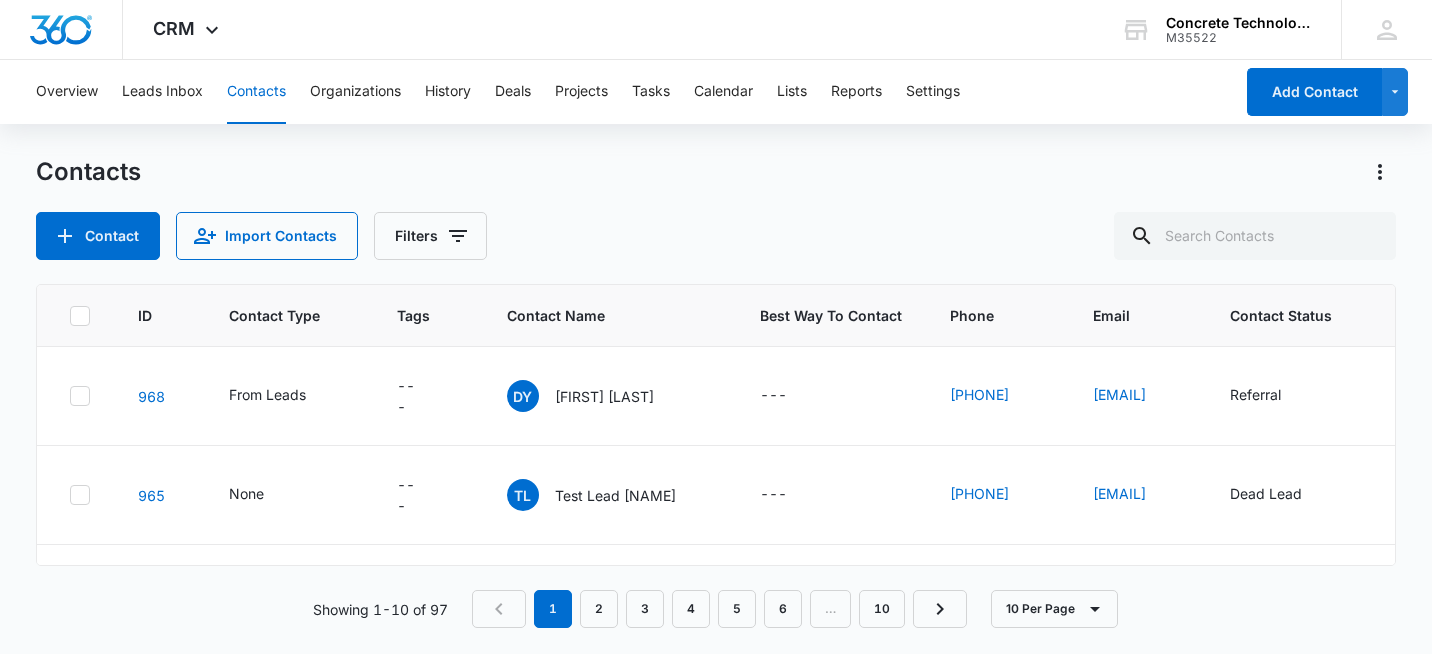 click on "Contacts Contact Import Contacts Filters" at bounding box center (716, 208) 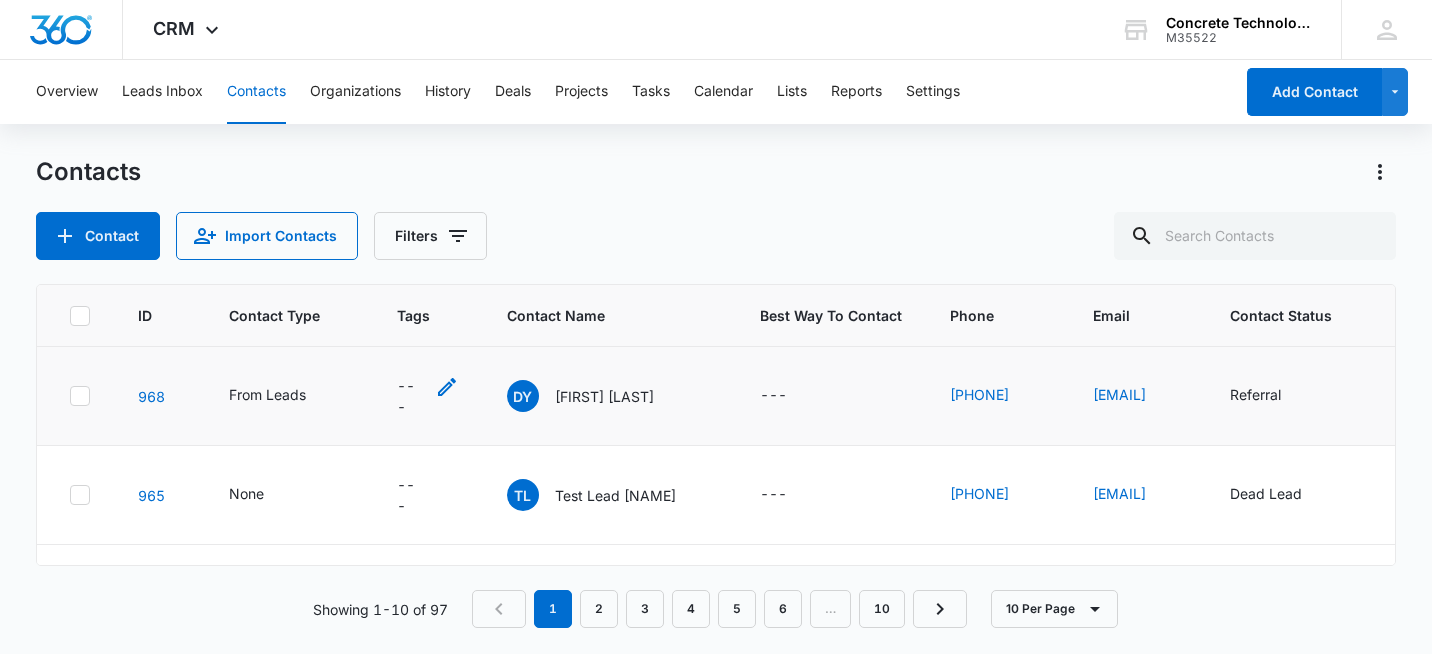 click 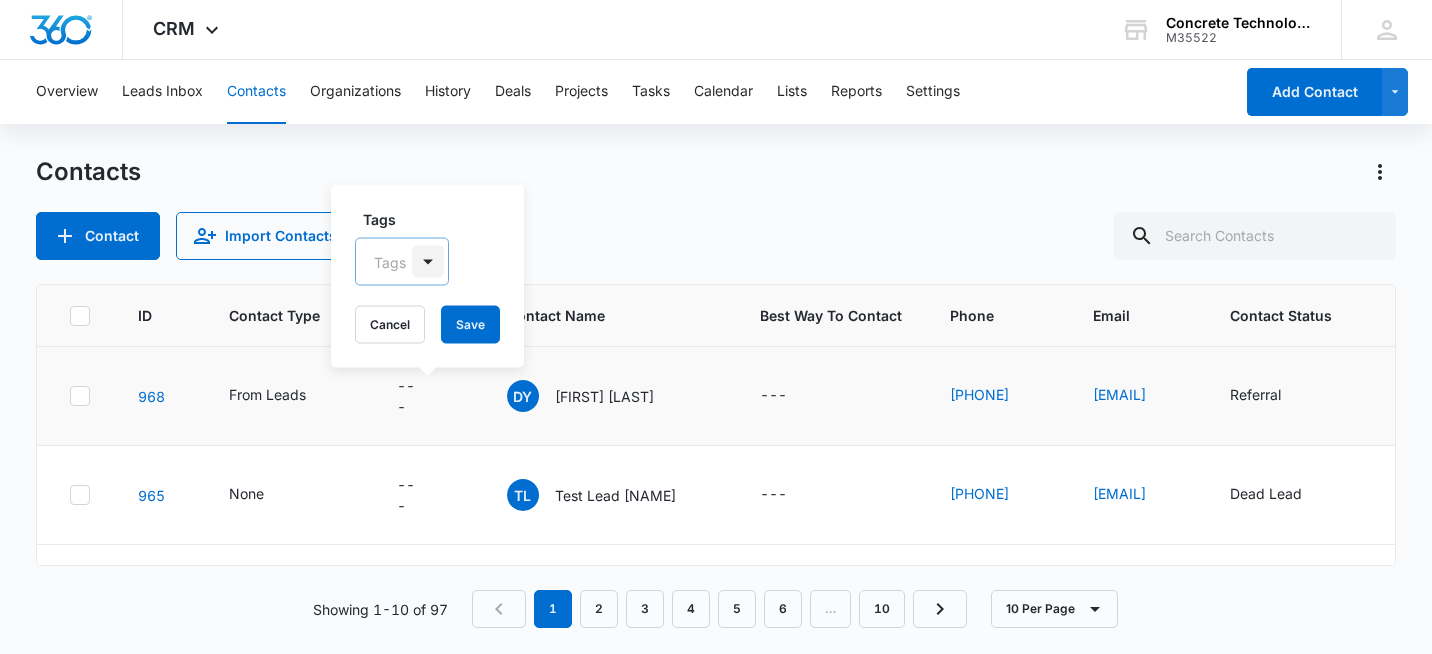 click at bounding box center (428, 262) 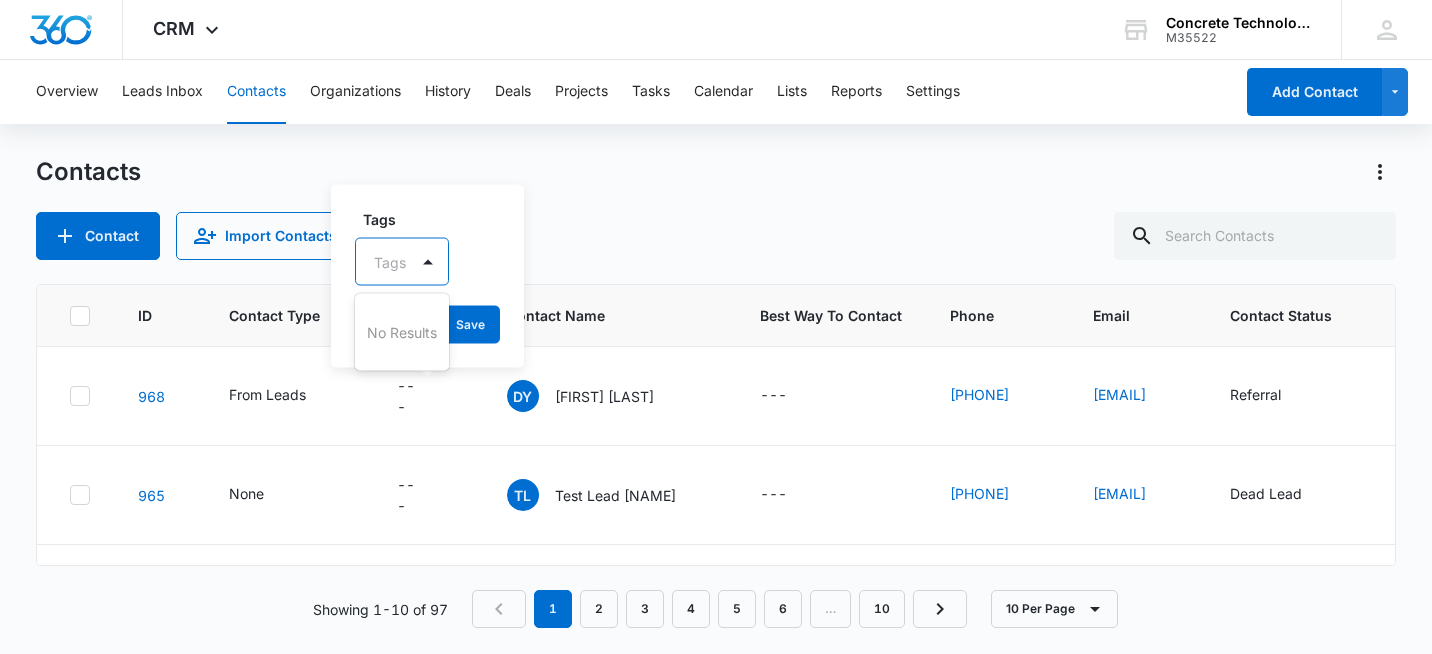 drag, startPoint x: 437, startPoint y: 264, endPoint x: 549, endPoint y: 246, distance: 113.43721 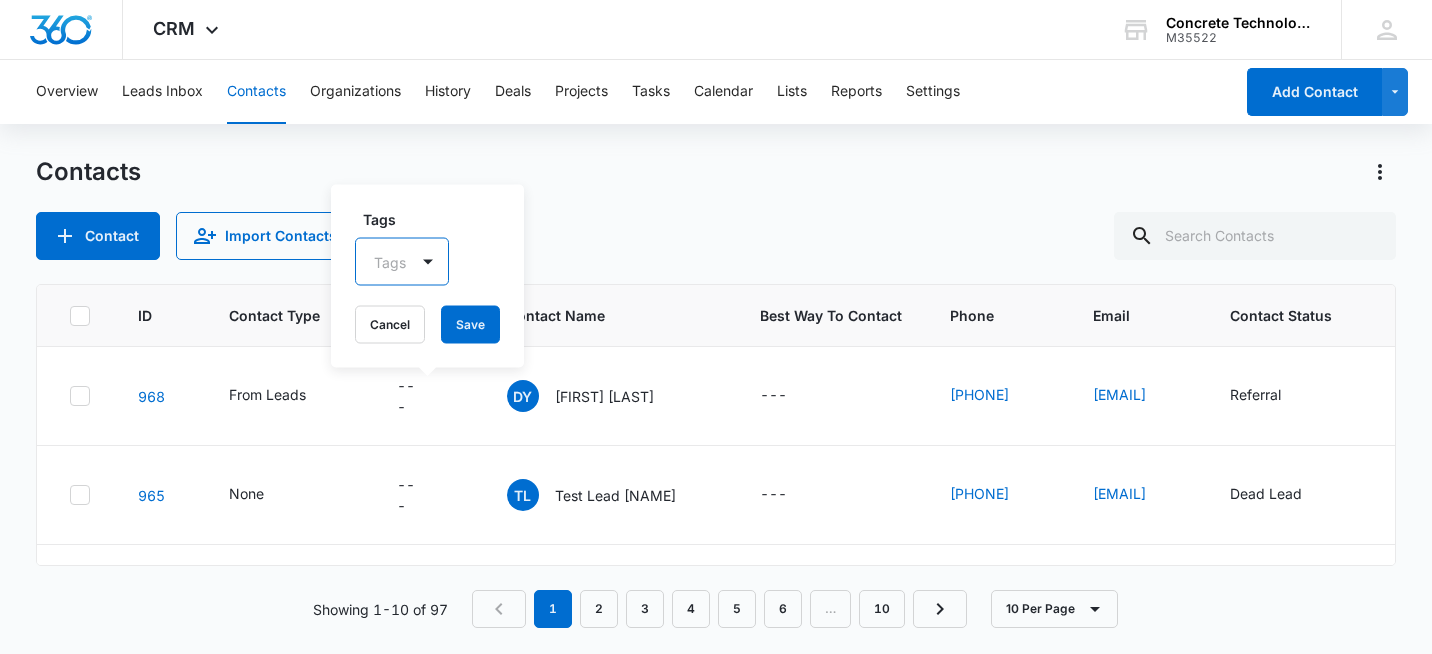 click on "Contact Import Contacts Filters" at bounding box center [716, 236] 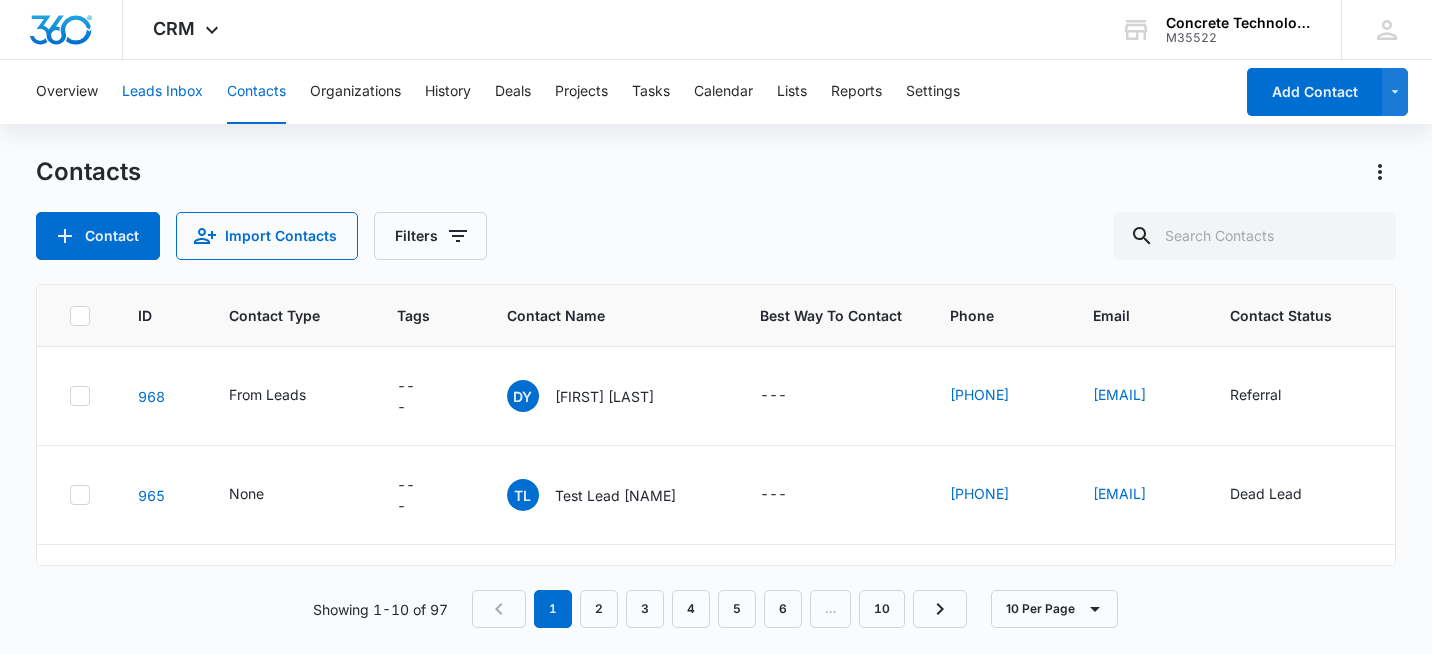 click on "Leads Inbox" at bounding box center [162, 92] 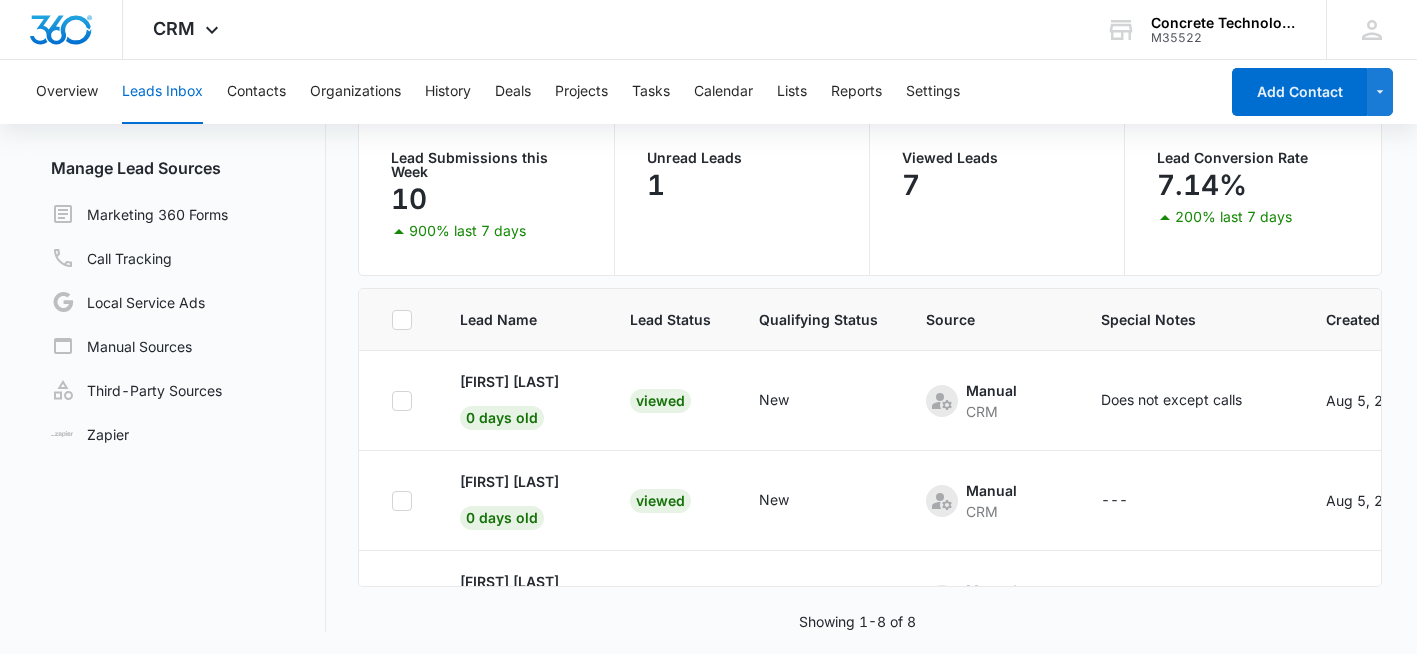 scroll, scrollTop: 168, scrollLeft: 0, axis: vertical 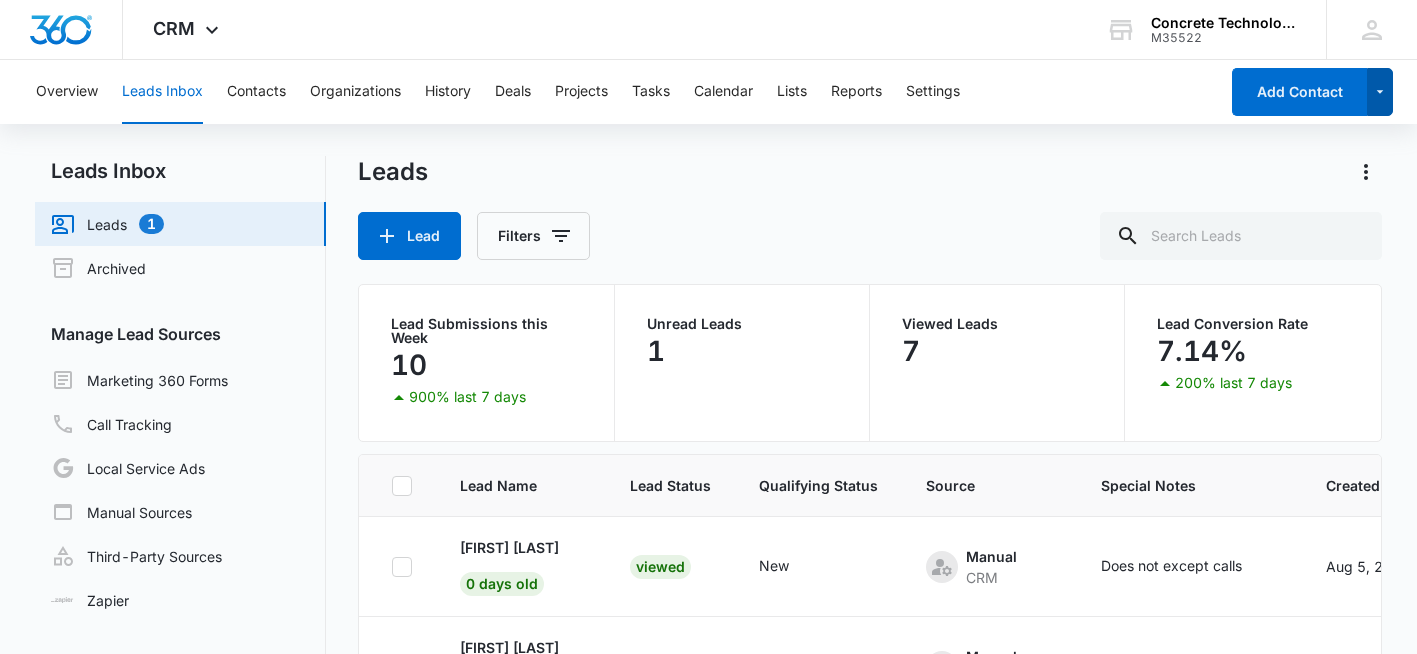 click 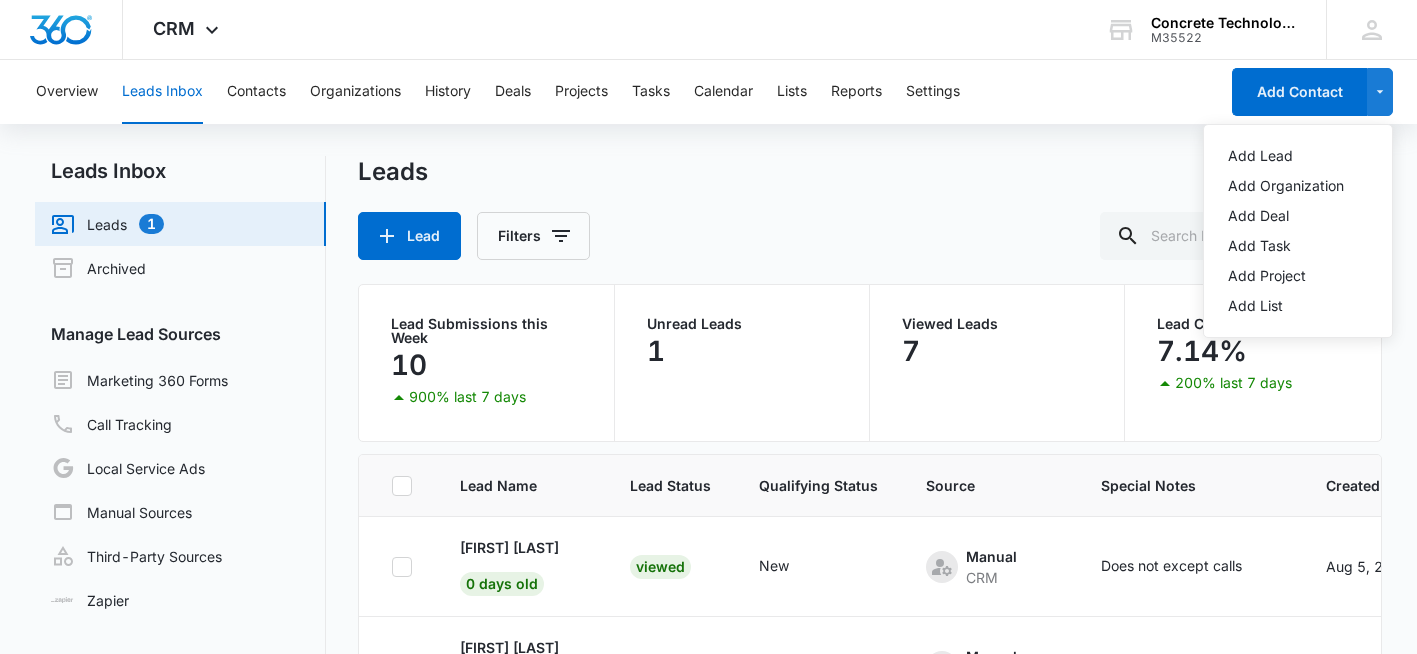 drag, startPoint x: 803, startPoint y: 210, endPoint x: 782, endPoint y: 212, distance: 21.095022 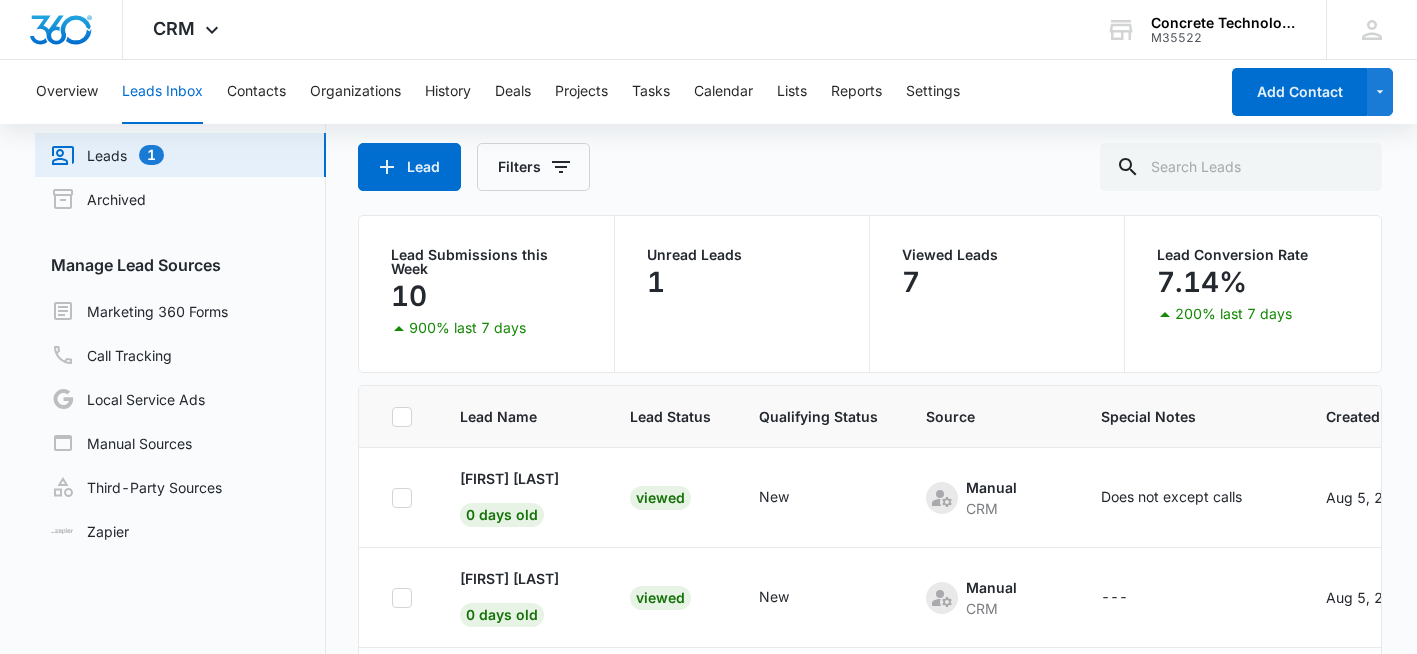 scroll, scrollTop: 68, scrollLeft: 0, axis: vertical 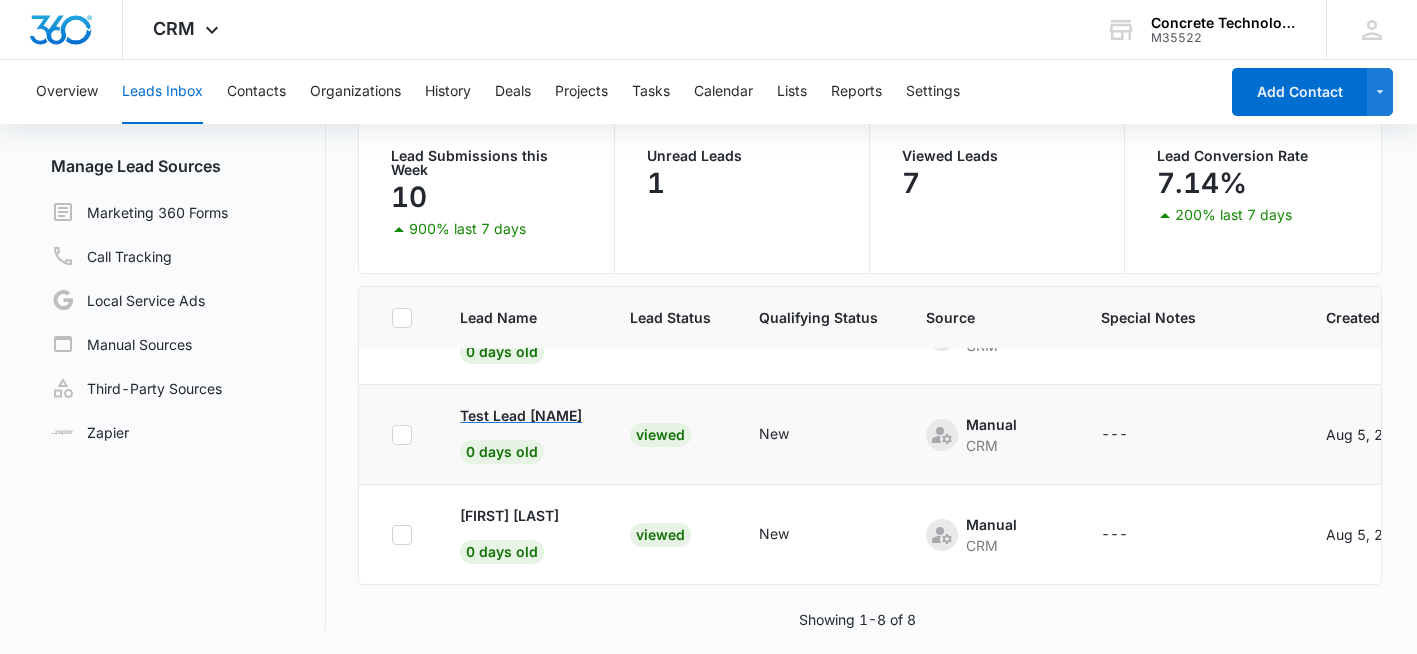 click on "Test Lead [NAME]" at bounding box center (521, 415) 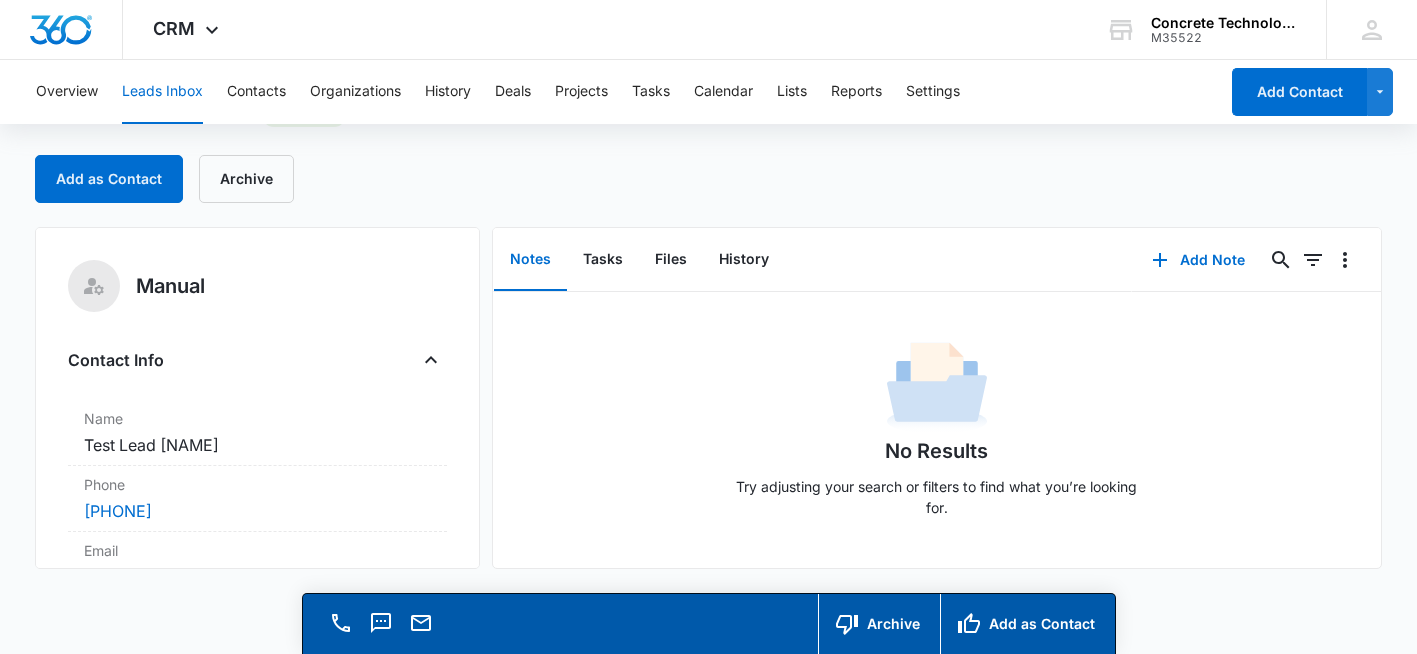 scroll, scrollTop: 0, scrollLeft: 0, axis: both 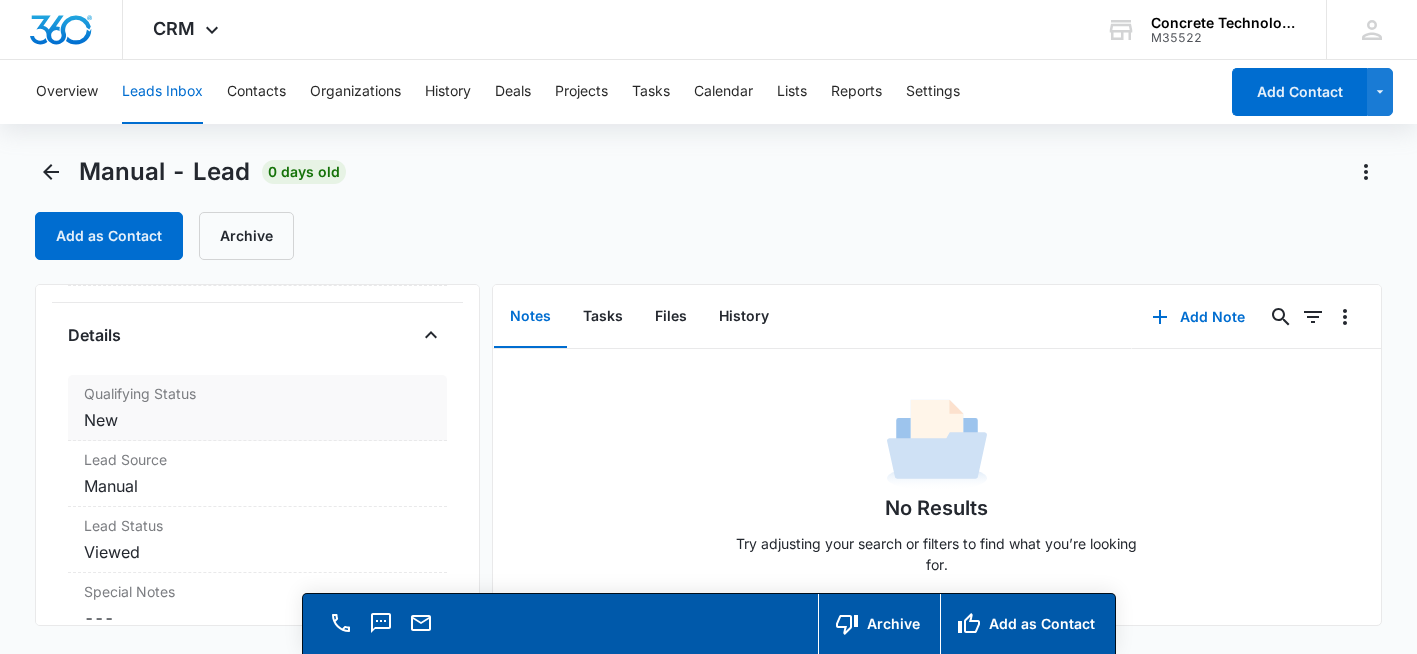 click on "Cancel Save Changes New" at bounding box center (257, 420) 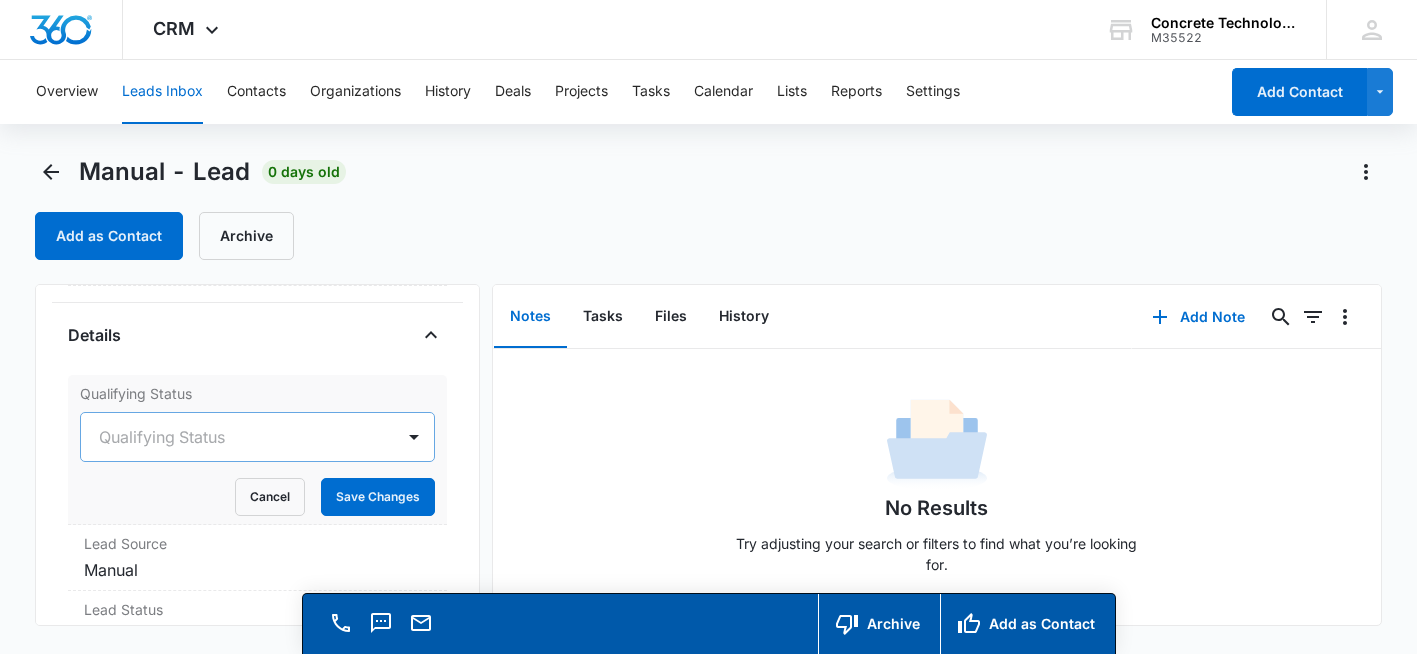scroll, scrollTop: 12, scrollLeft: 0, axis: vertical 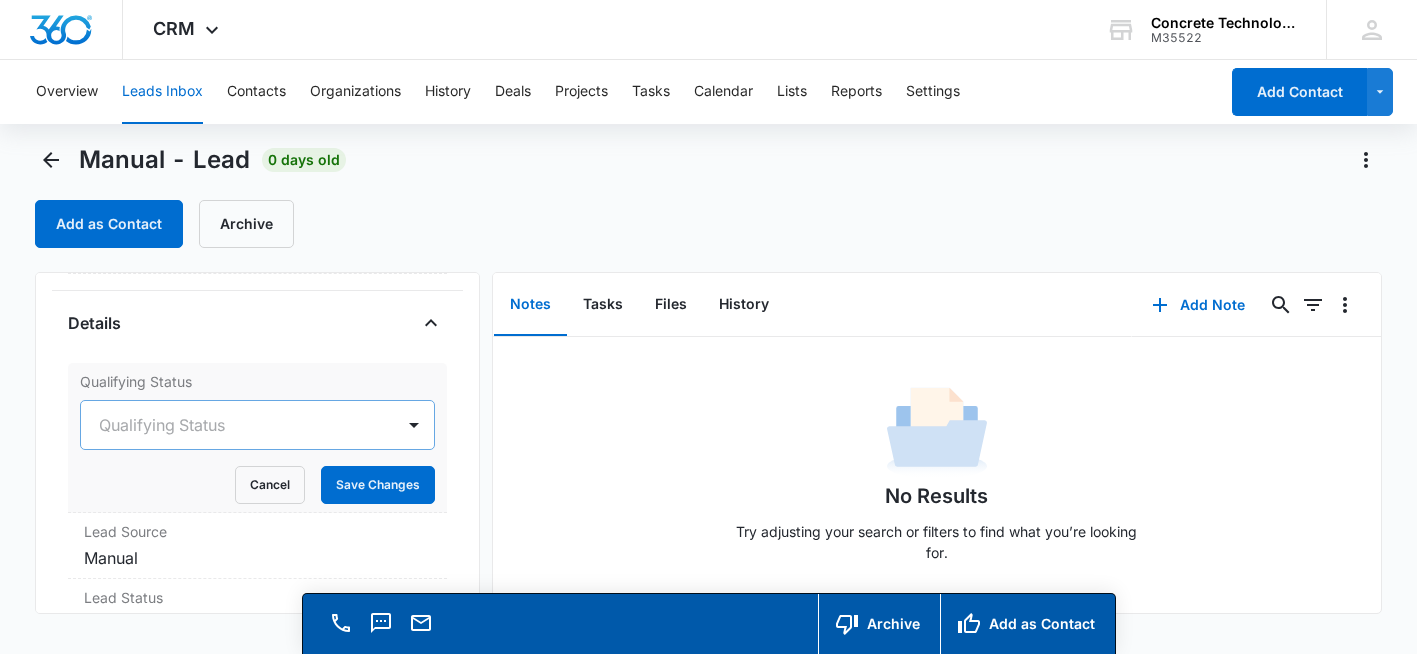click at bounding box center [233, 425] 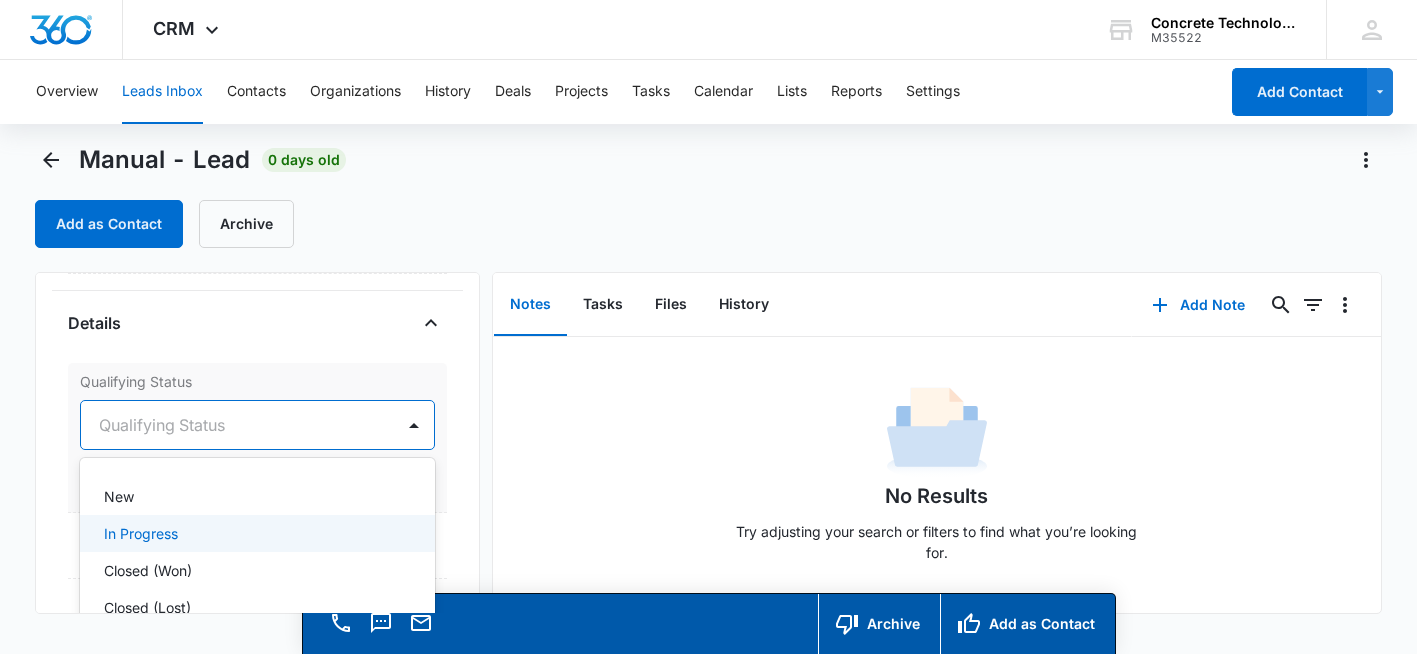 click on "In Progress" at bounding box center (141, 533) 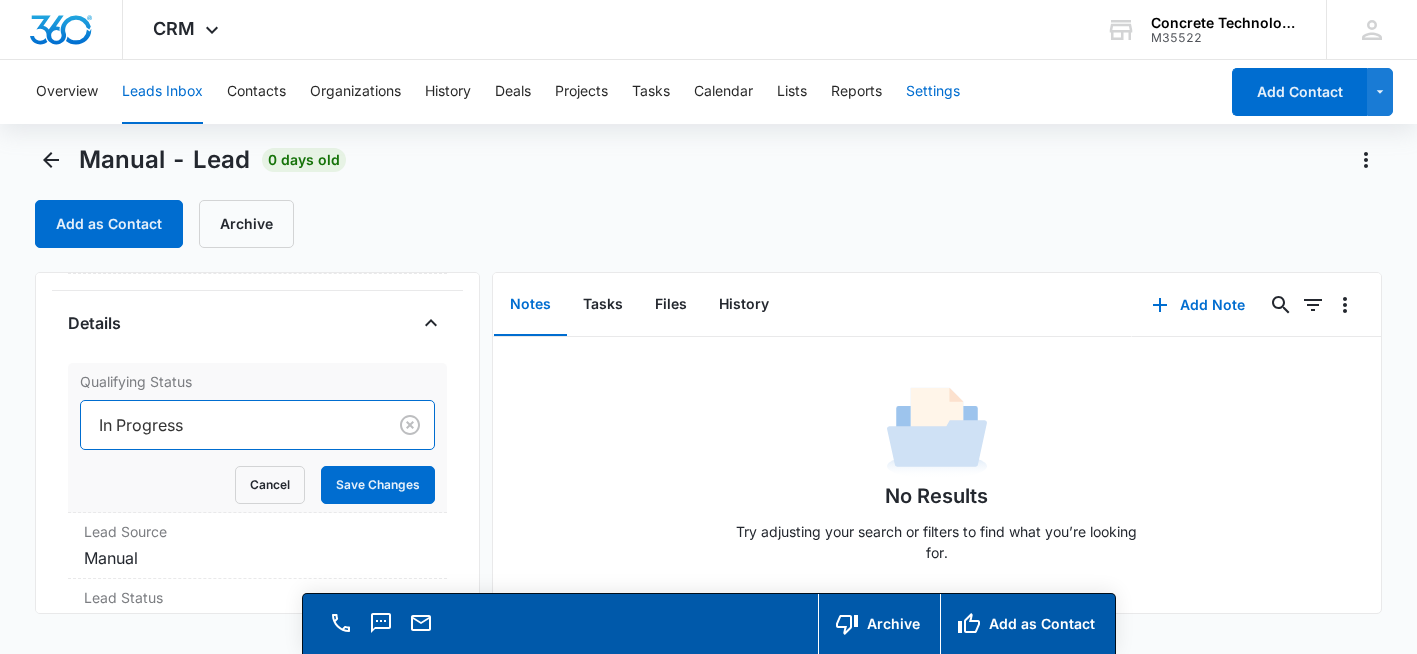 click on "Settings" at bounding box center [933, 92] 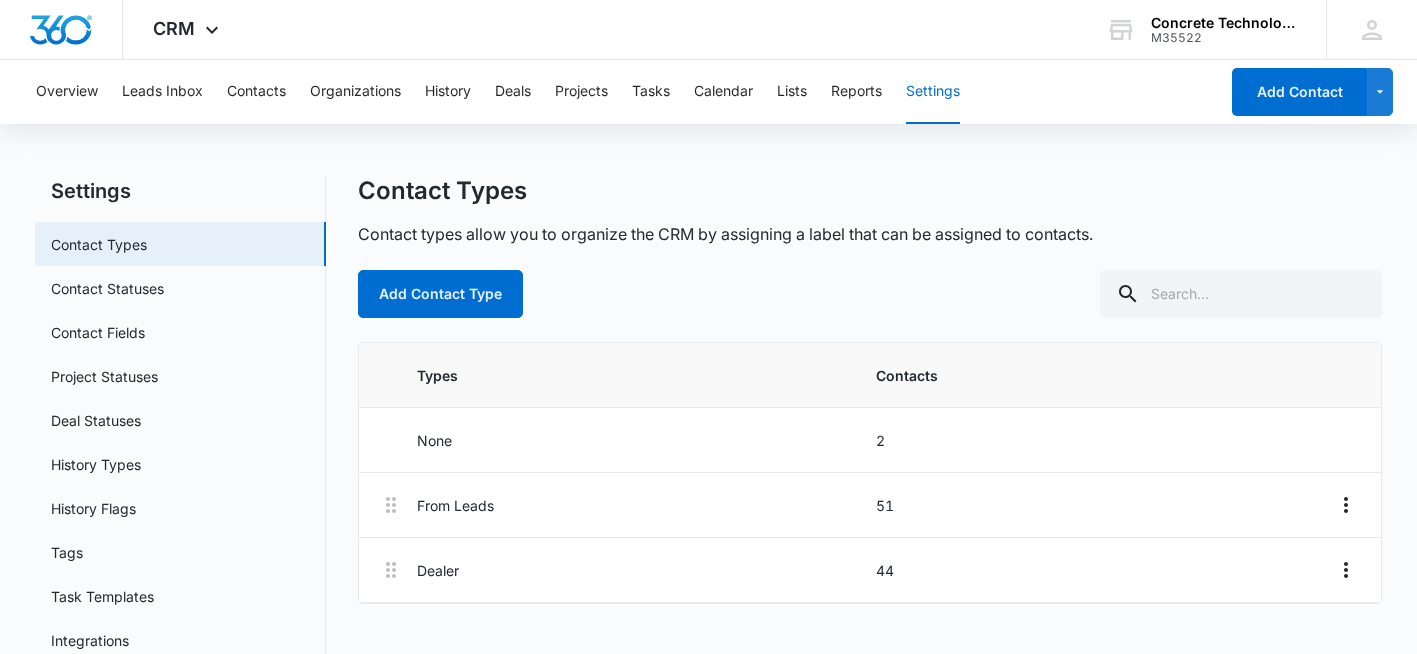 scroll, scrollTop: 0, scrollLeft: 0, axis: both 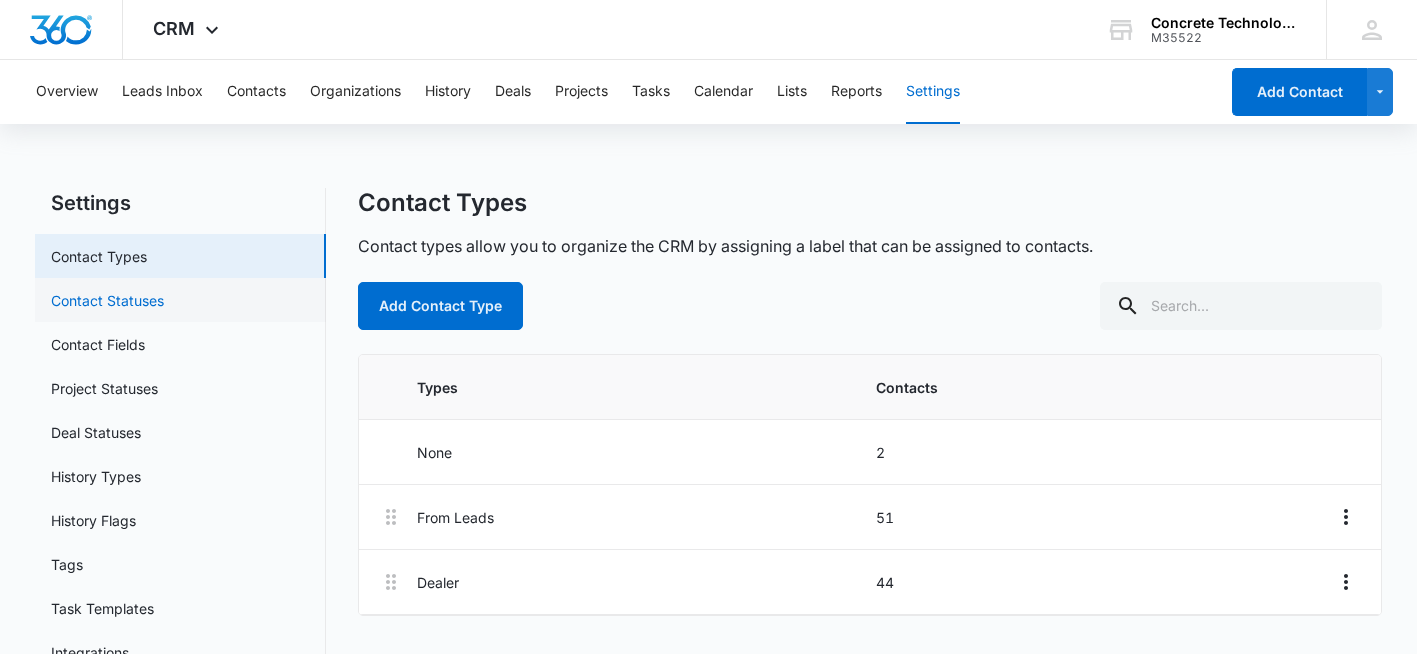 click on "Contact Statuses" at bounding box center (107, 300) 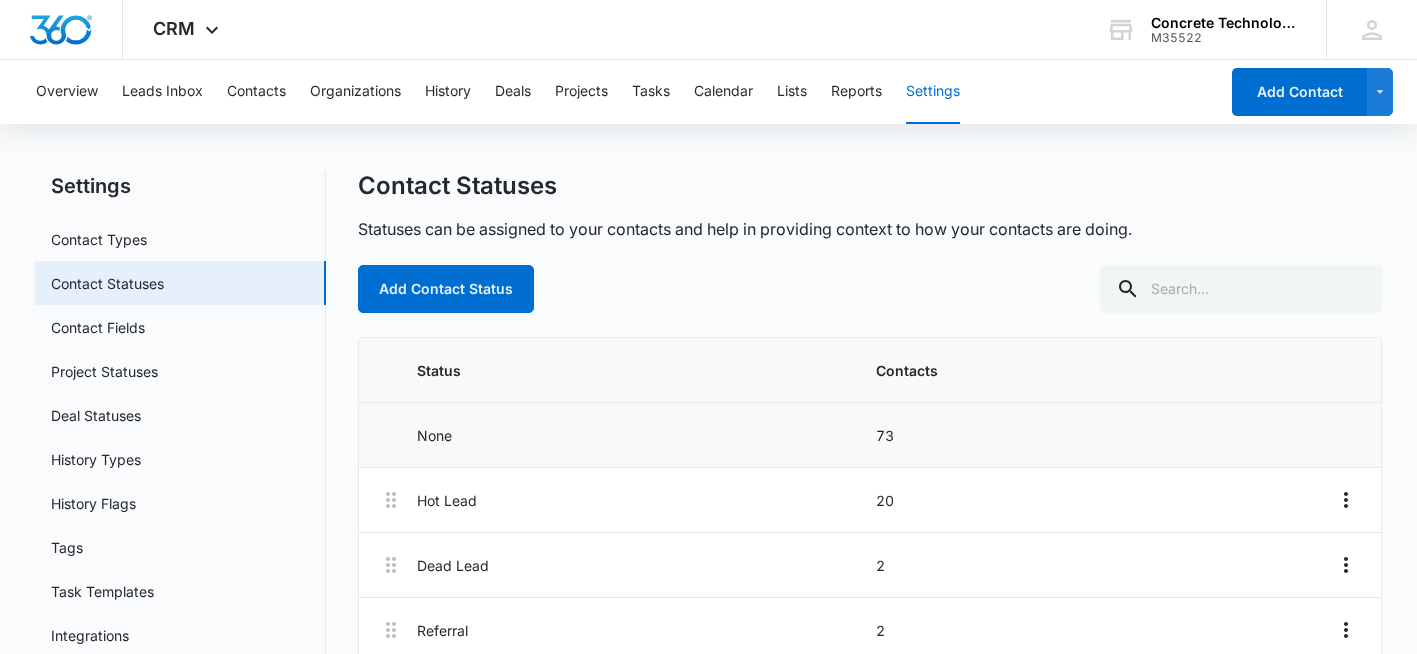 scroll, scrollTop: 16, scrollLeft: 0, axis: vertical 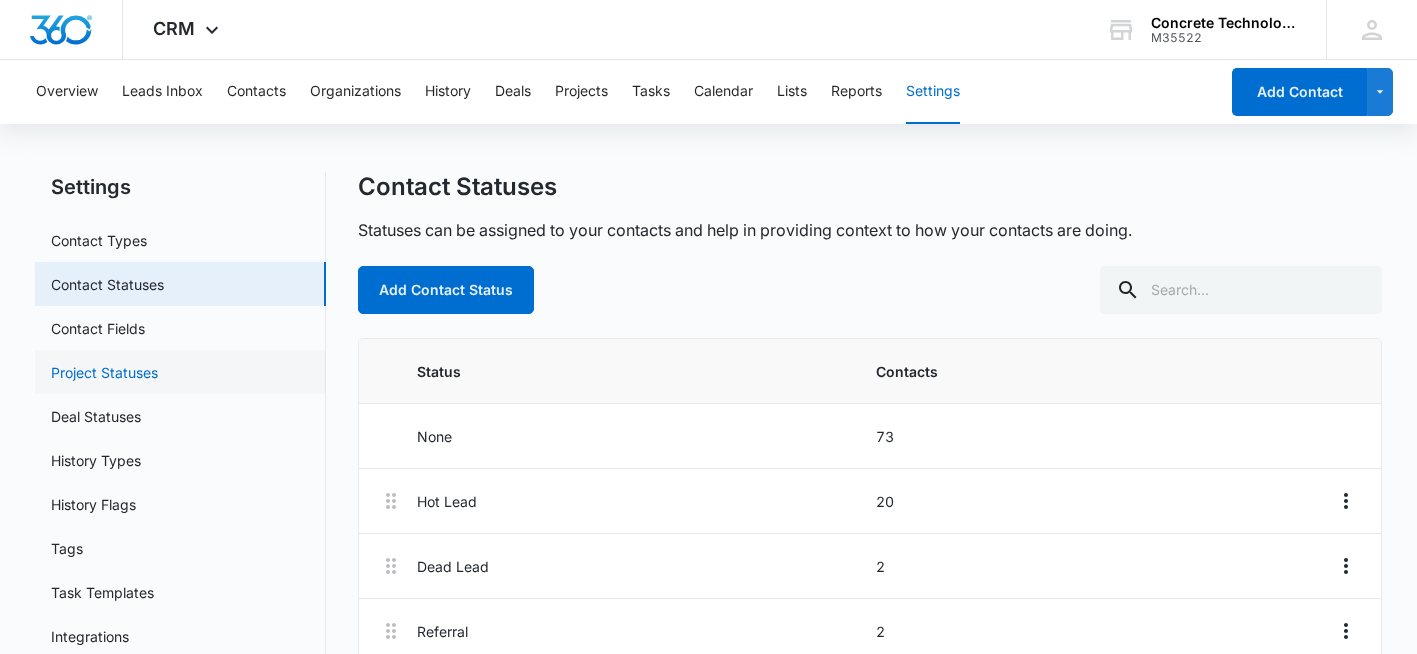 click on "Project Statuses" at bounding box center [104, 372] 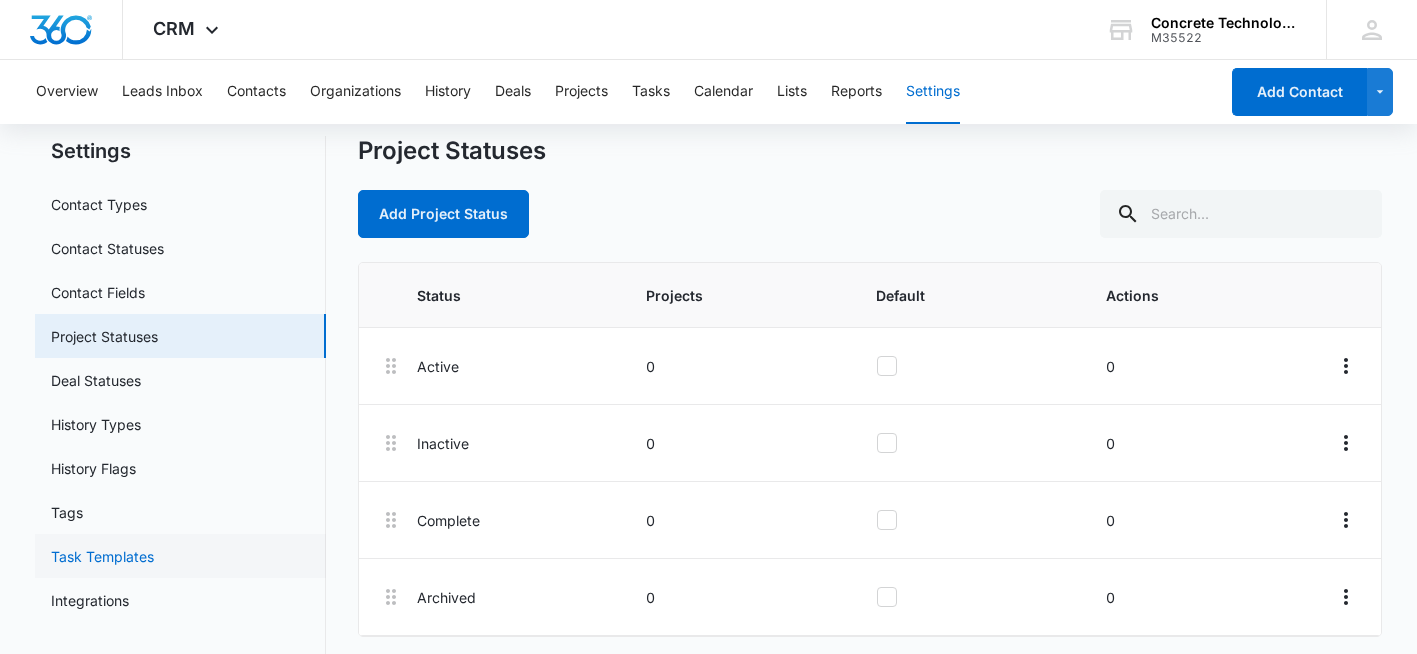 scroll, scrollTop: 0, scrollLeft: 0, axis: both 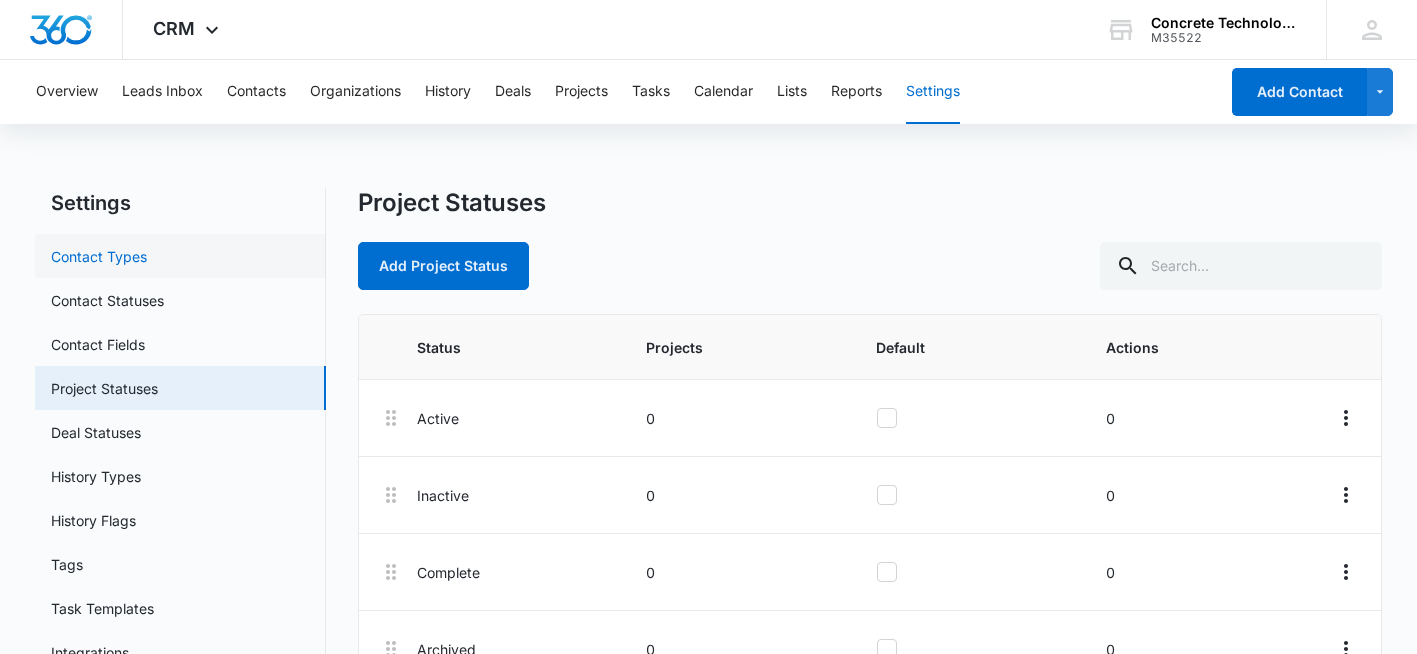 click on "Contact Types" at bounding box center (99, 256) 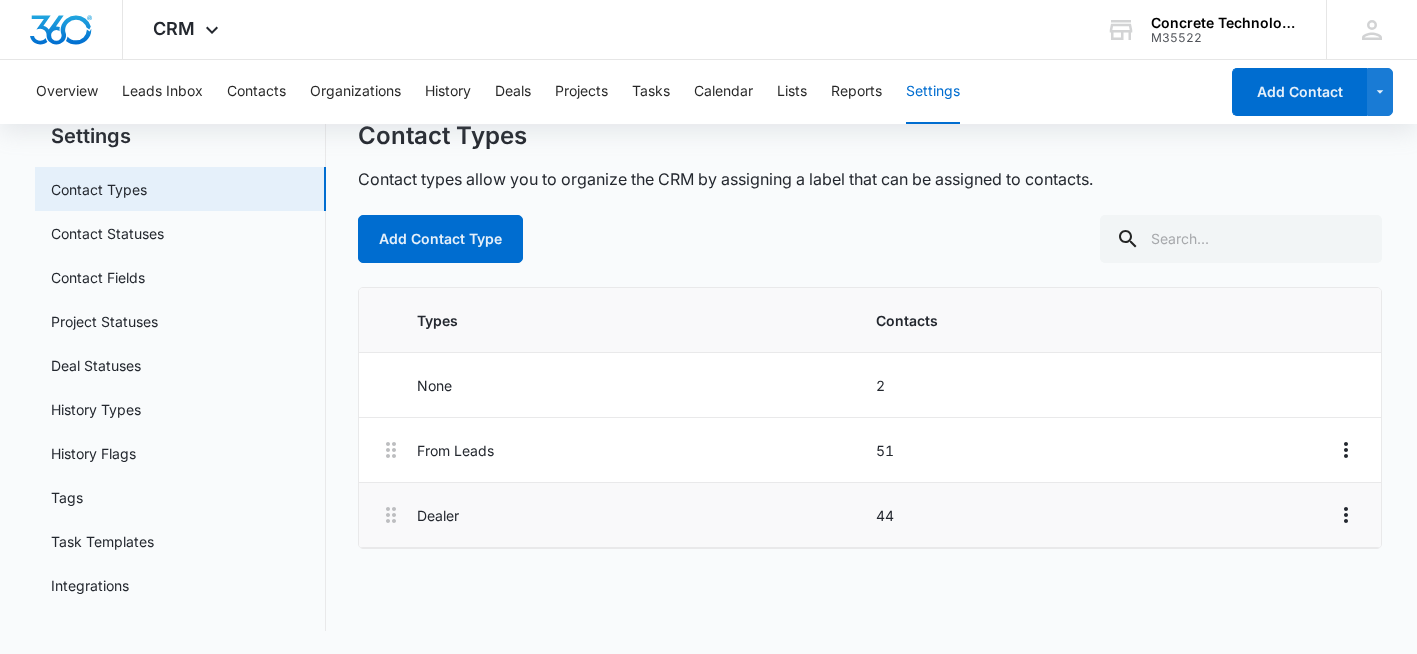 scroll, scrollTop: 68, scrollLeft: 0, axis: vertical 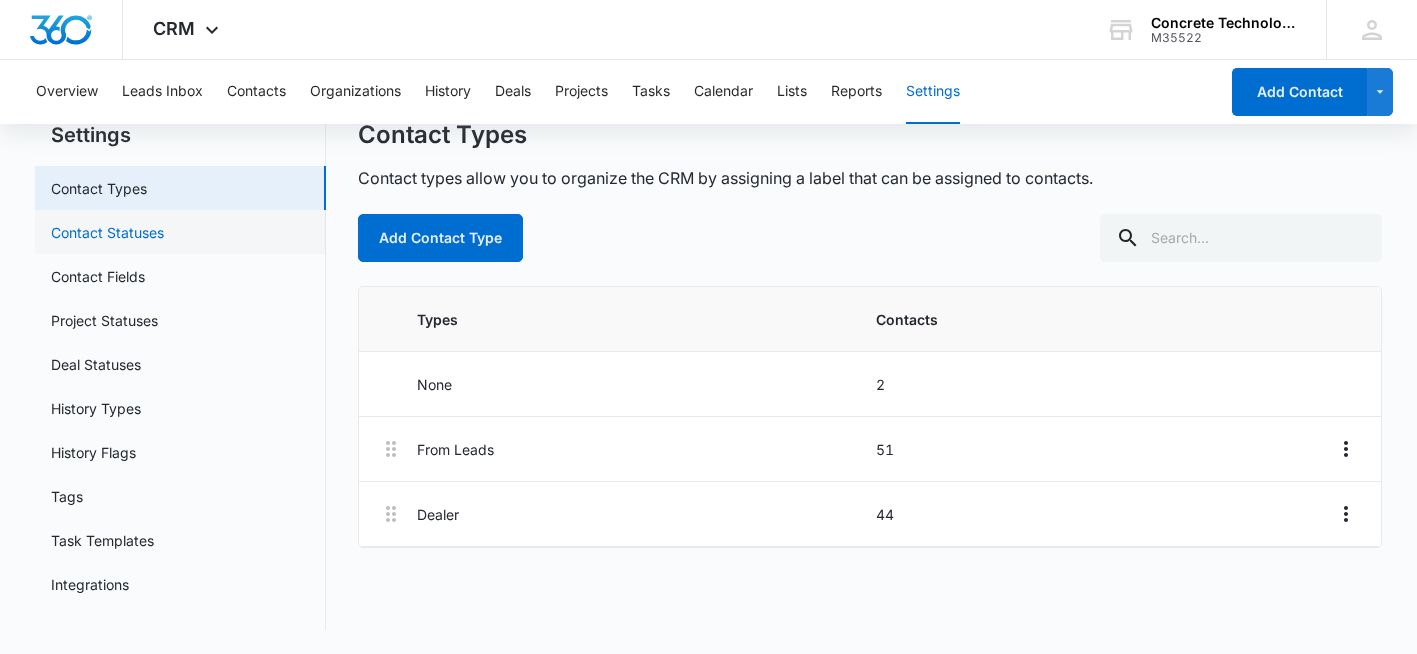 click on "Contact Statuses" at bounding box center [107, 232] 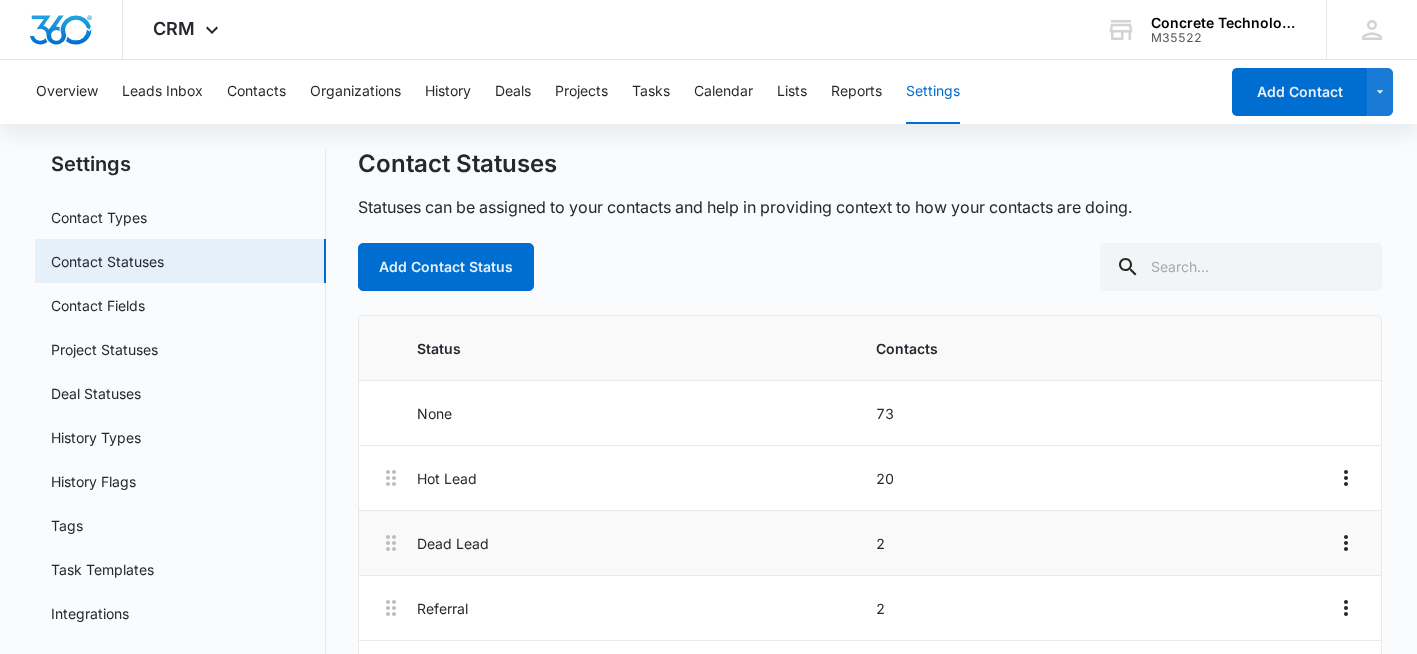 scroll, scrollTop: 100, scrollLeft: 0, axis: vertical 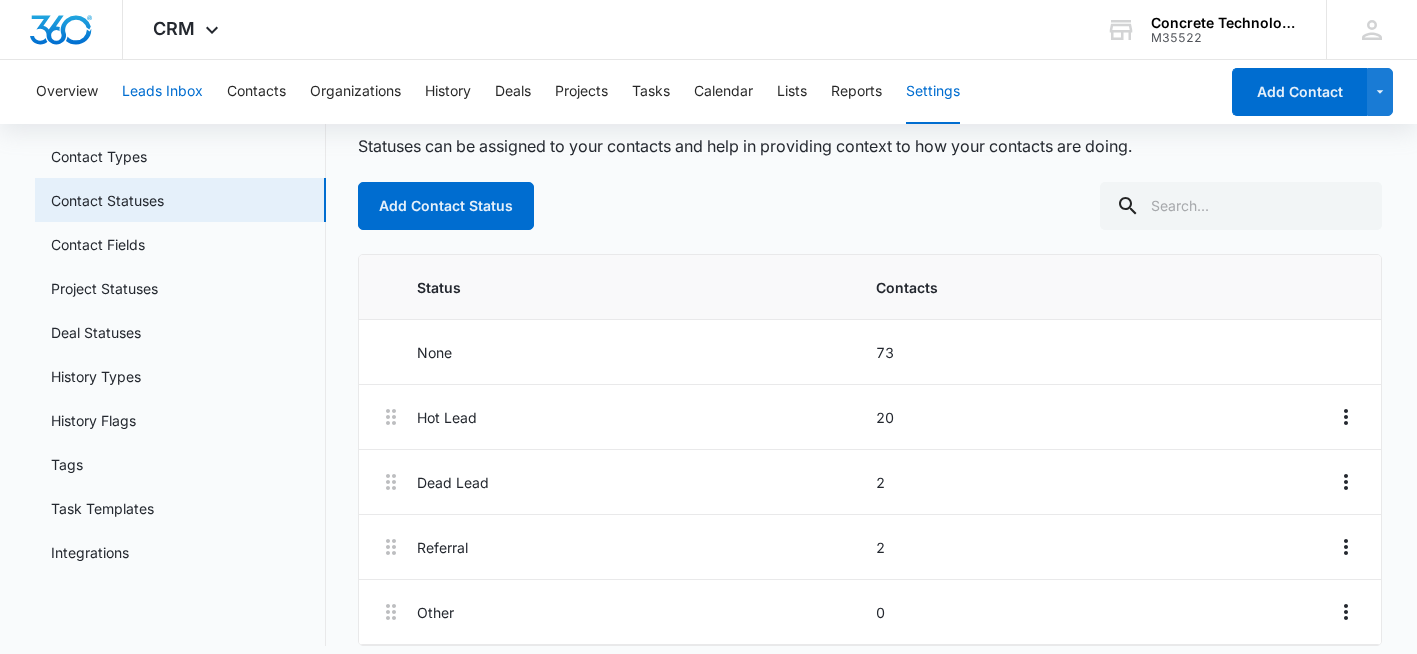 click on "Leads Inbox" at bounding box center (162, 92) 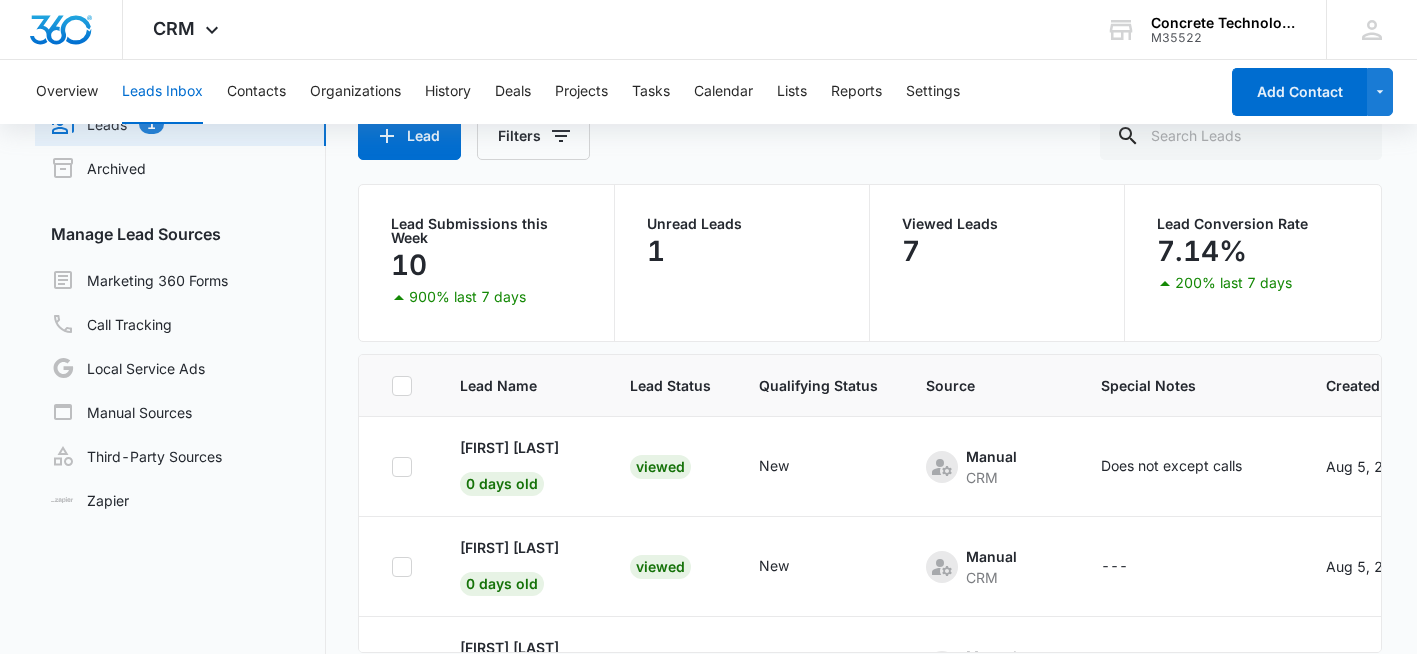 scroll, scrollTop: 0, scrollLeft: 0, axis: both 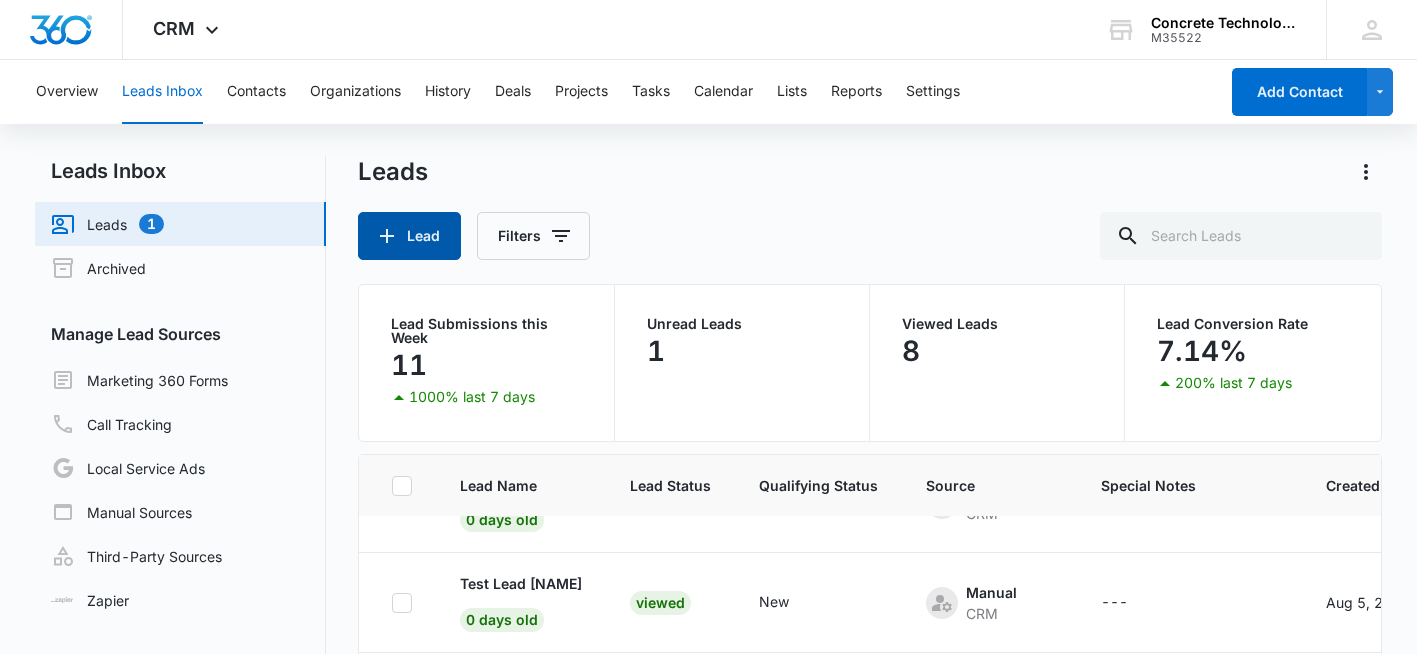 click on "Lead" at bounding box center [409, 236] 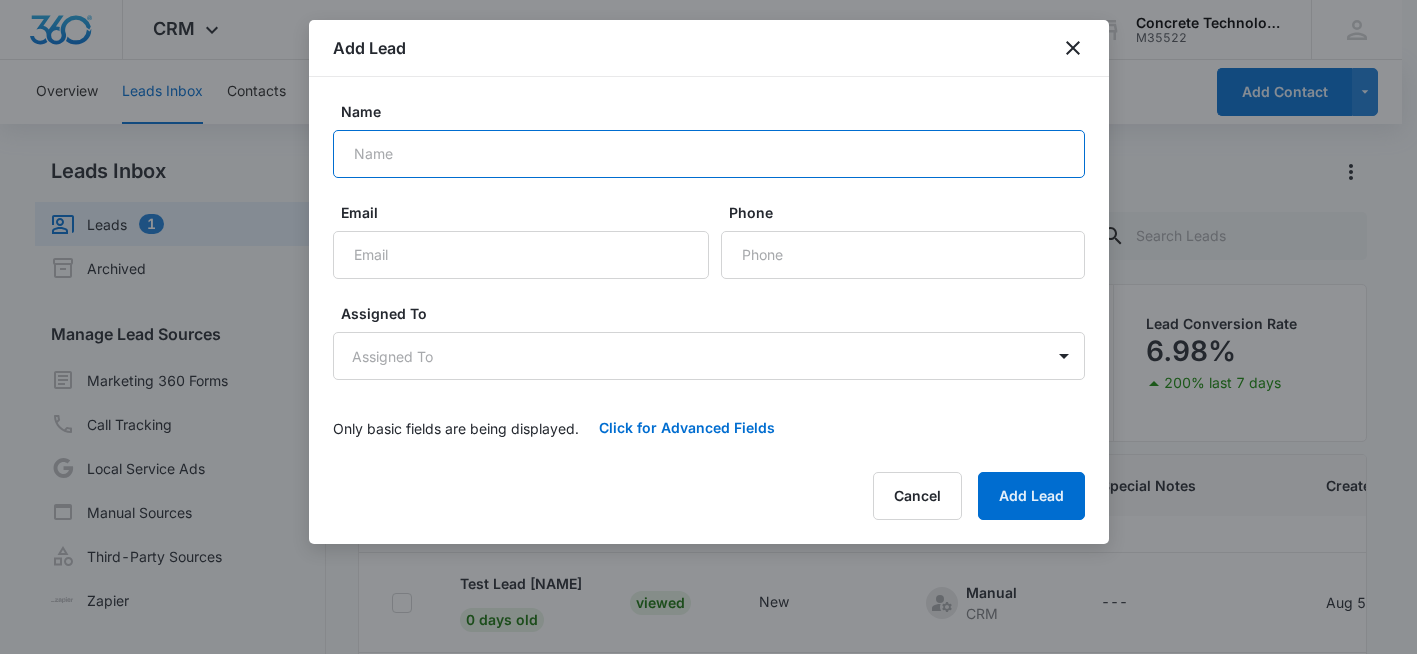 scroll, scrollTop: 679, scrollLeft: 0, axis: vertical 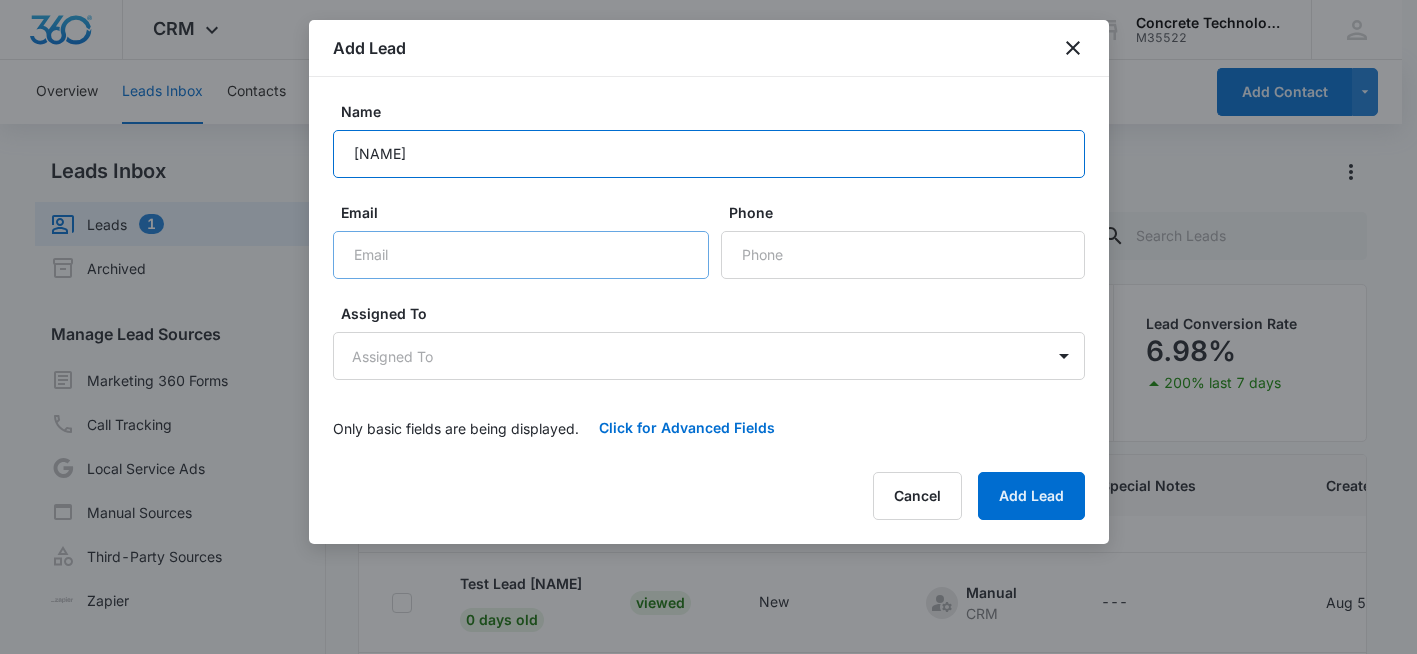 type on "[NAME]" 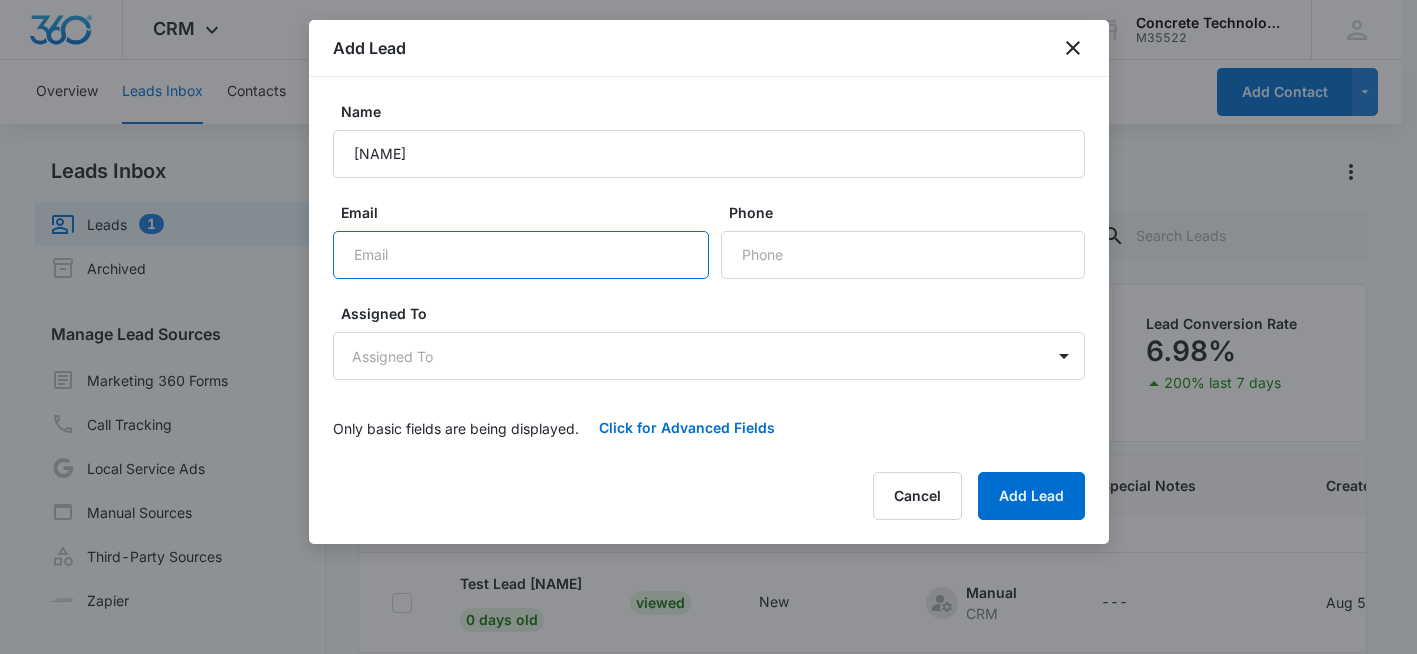 click on "Email" at bounding box center [521, 255] 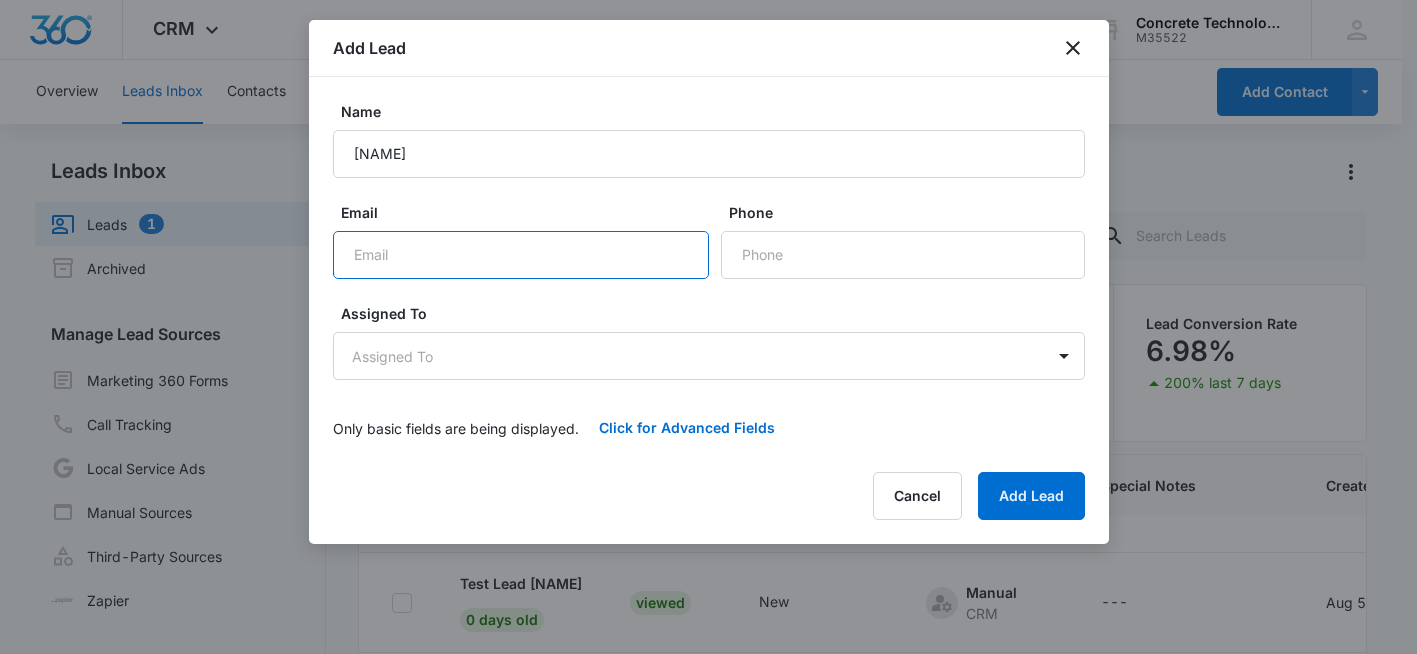 paste on "[EMAIL]" 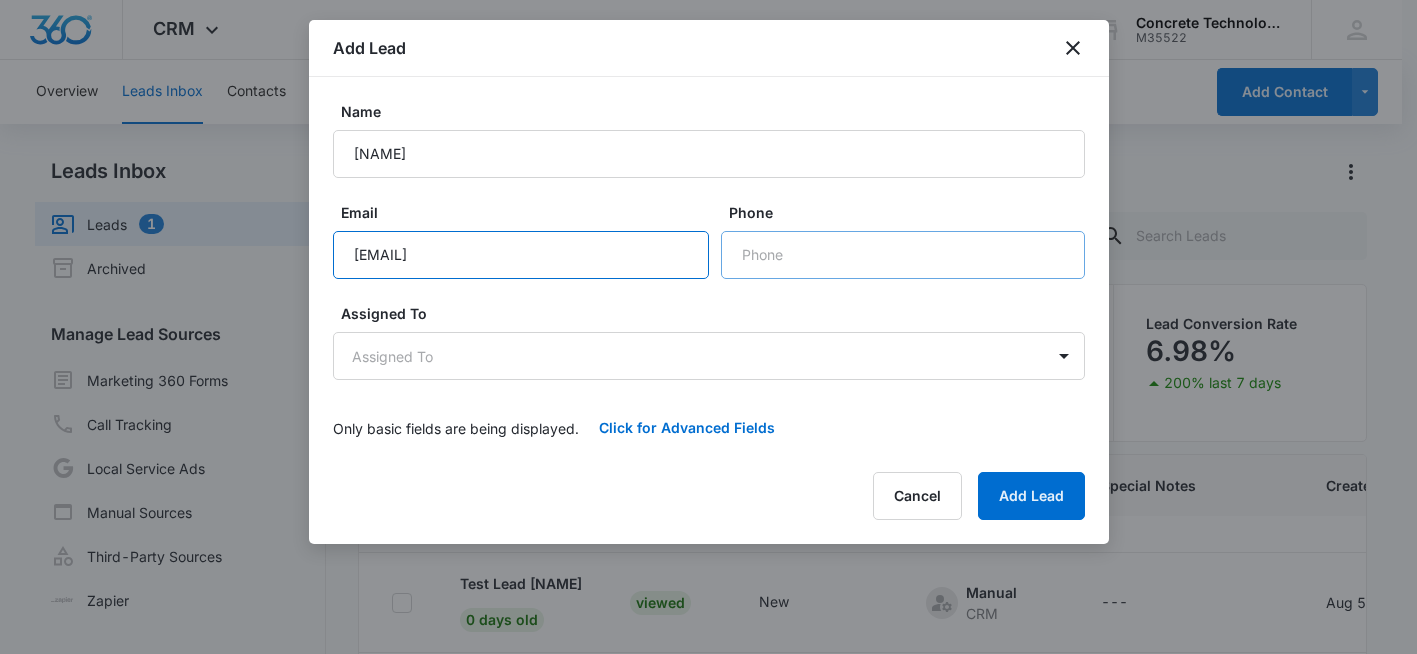type on "[EMAIL]" 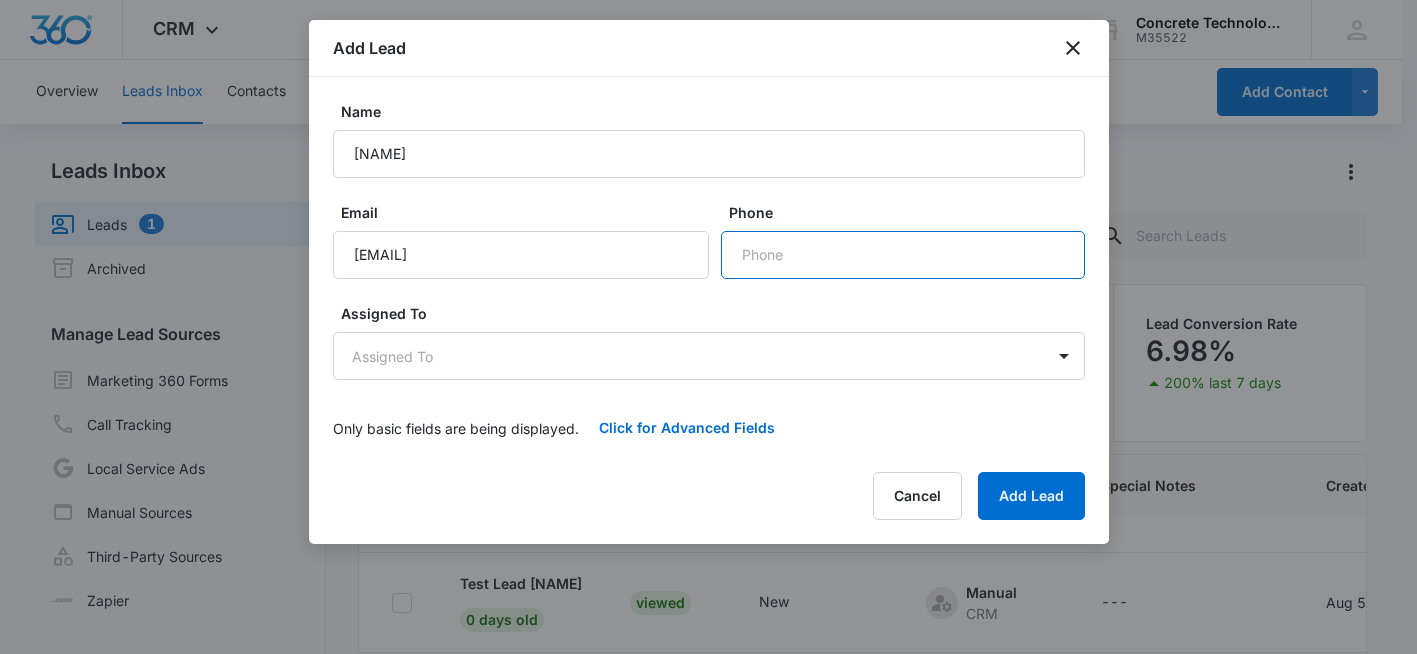 click on "Phone" at bounding box center (903, 255) 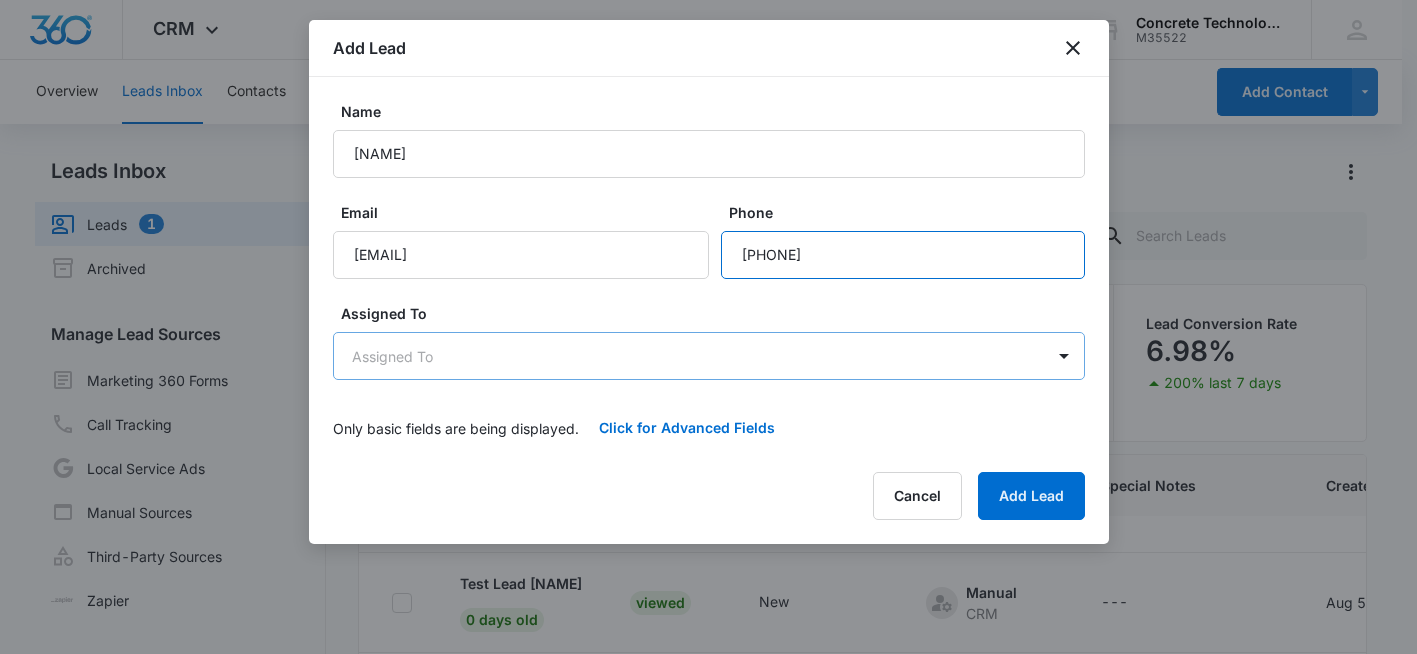 type on "[PHONE]" 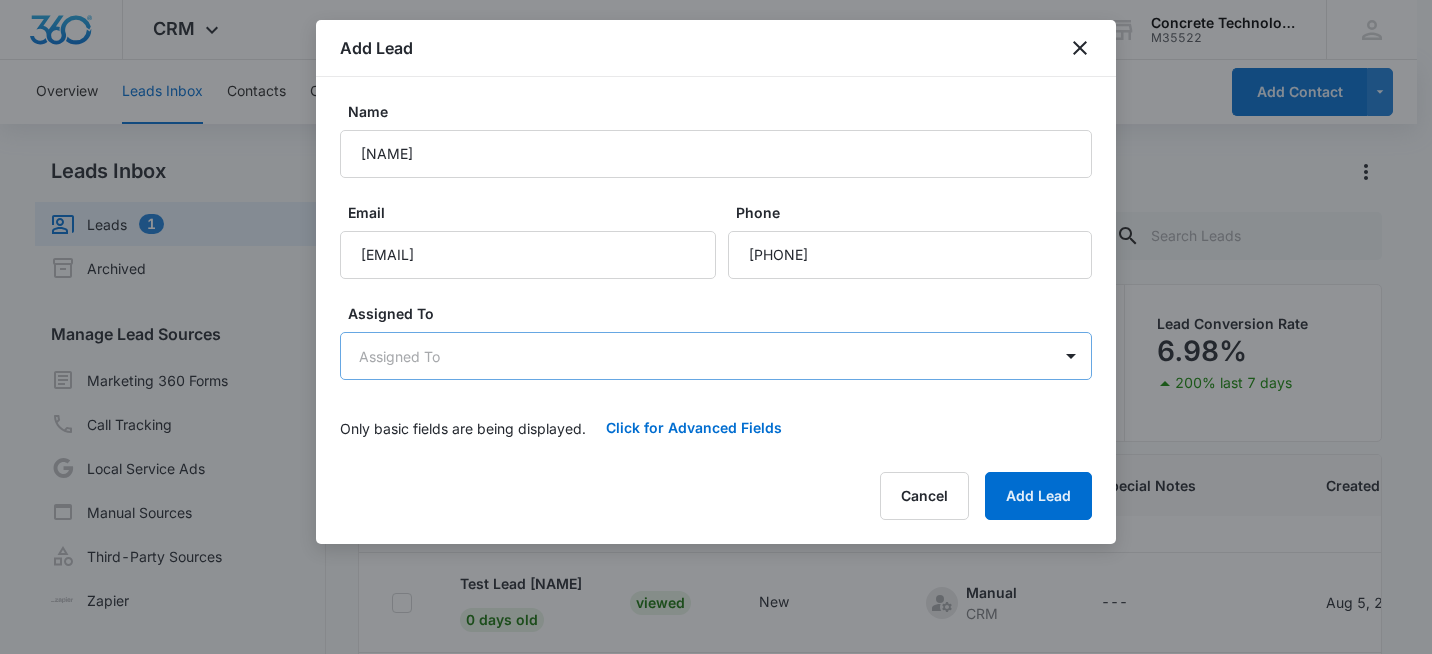 click on "CRM Apps Reputation Websites Forms CRM Email Social Shop Payments POS Content Ads Intelligence Files Brand Settings Concrete Technology M35522 Your Accounts View All sr [NAME] [EMAIL] My Profile Notifications Support Logout Terms & Conditions   •   Privacy Policy Overview Leads Inbox Contacts Organizations History Deals Projects Tasks Calendar Lists Reports Settings Add Contact Leads Inbox Leads 1 Archived Manage Lead Sources Marketing 360 Forms Call Tracking Local Service Ads Manual Sources Third-Party Sources Zapier Leads Lead Filters Lead Submissions this Week 11 1000% last 7 days Unread Leads 1 Viewed Leads 8 Lead Conversion Rate 6.98% 200% last 7 days Lead Name Lead Status Qualifying Status Source Special Notes Created Assigned To     [NAME] 0 days old Viewed New Manual CRM -- [MONTH] [DAY], [YEAR] [NAME] [NAME] 0 days old Viewed New Manual CRM Does not except calls [MONTH] [DAY], [YEAR] [NAME] [NAME] 0 days old Viewed New Manual CRM --- [MONTH] [DAY], [YEAR] [NAME] CRM" at bounding box center [716, 411] 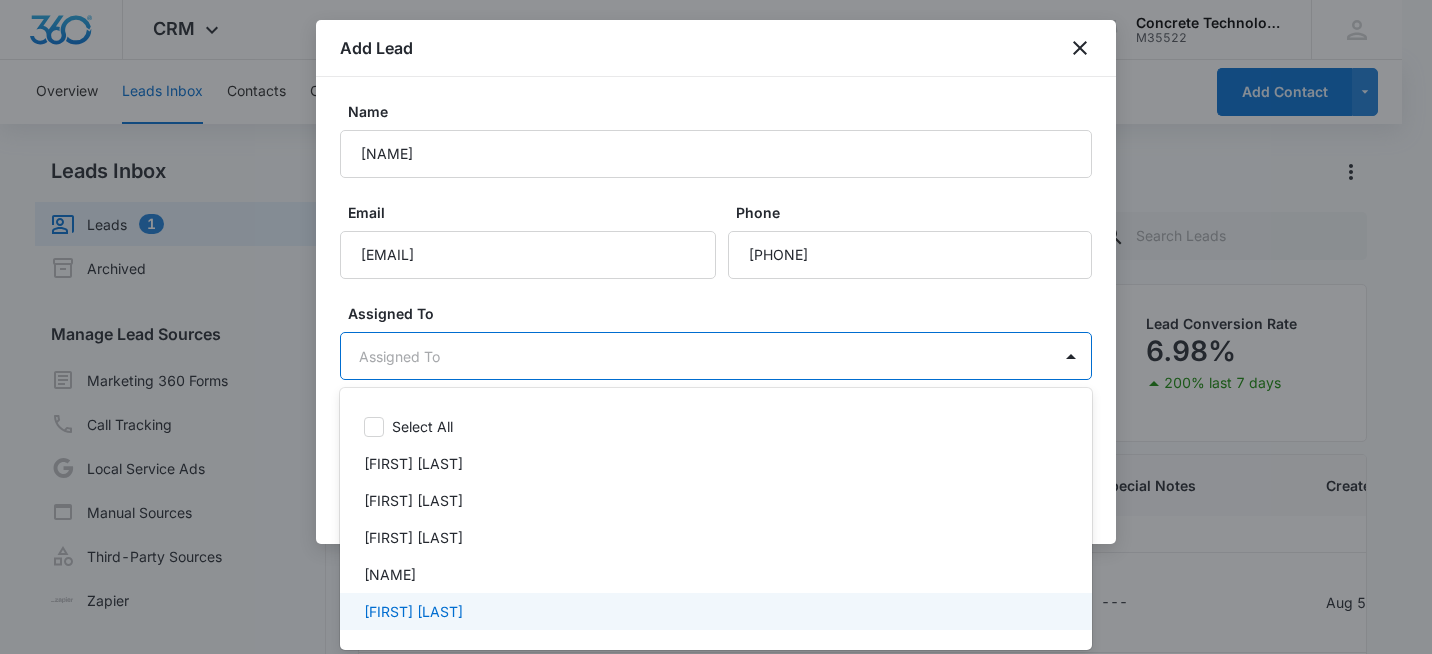 click on "[FIRST] [LAST]" at bounding box center (413, 611) 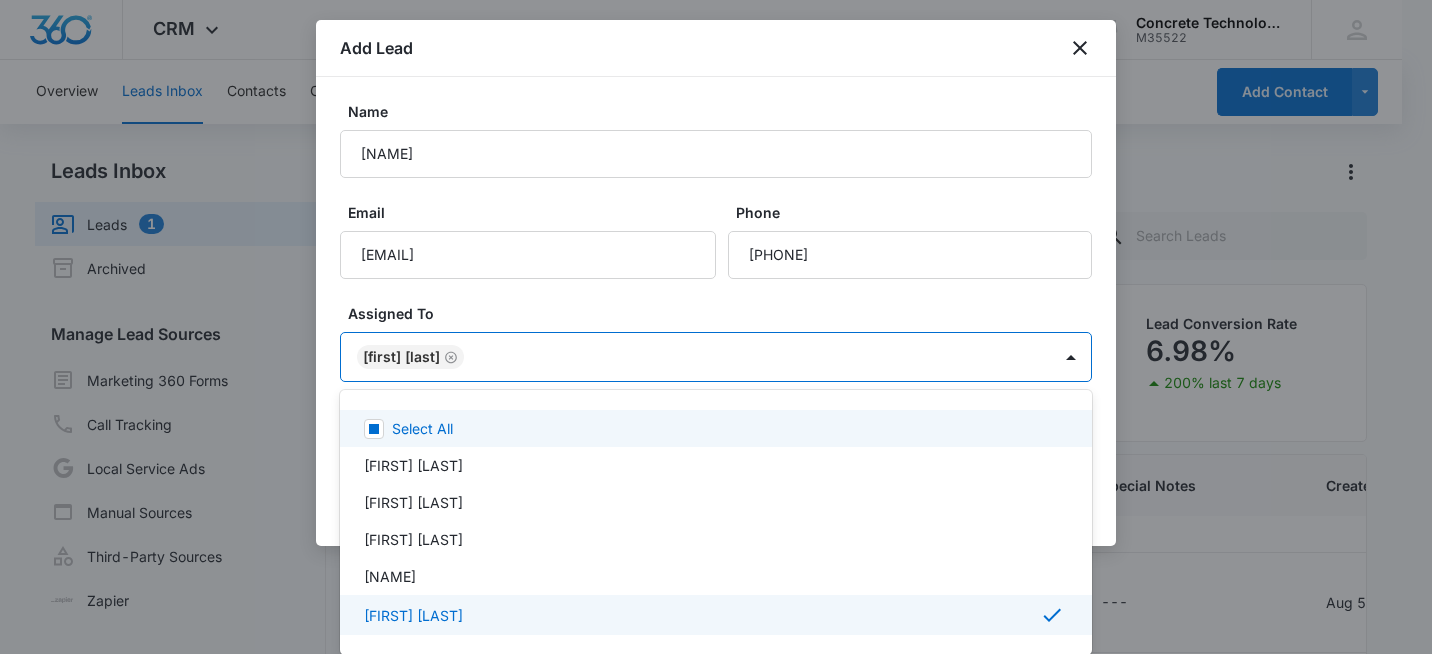 click at bounding box center (716, 327) 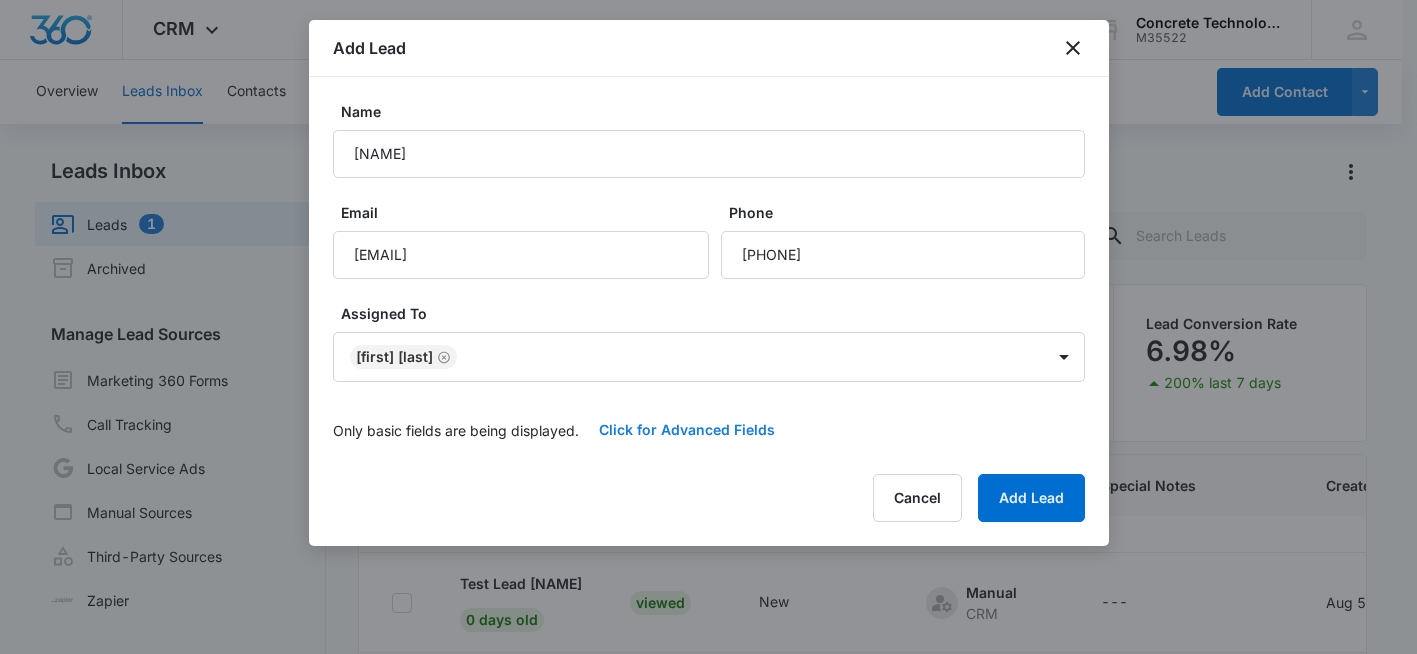 click on "Click for Advanced Fields" at bounding box center [687, 430] 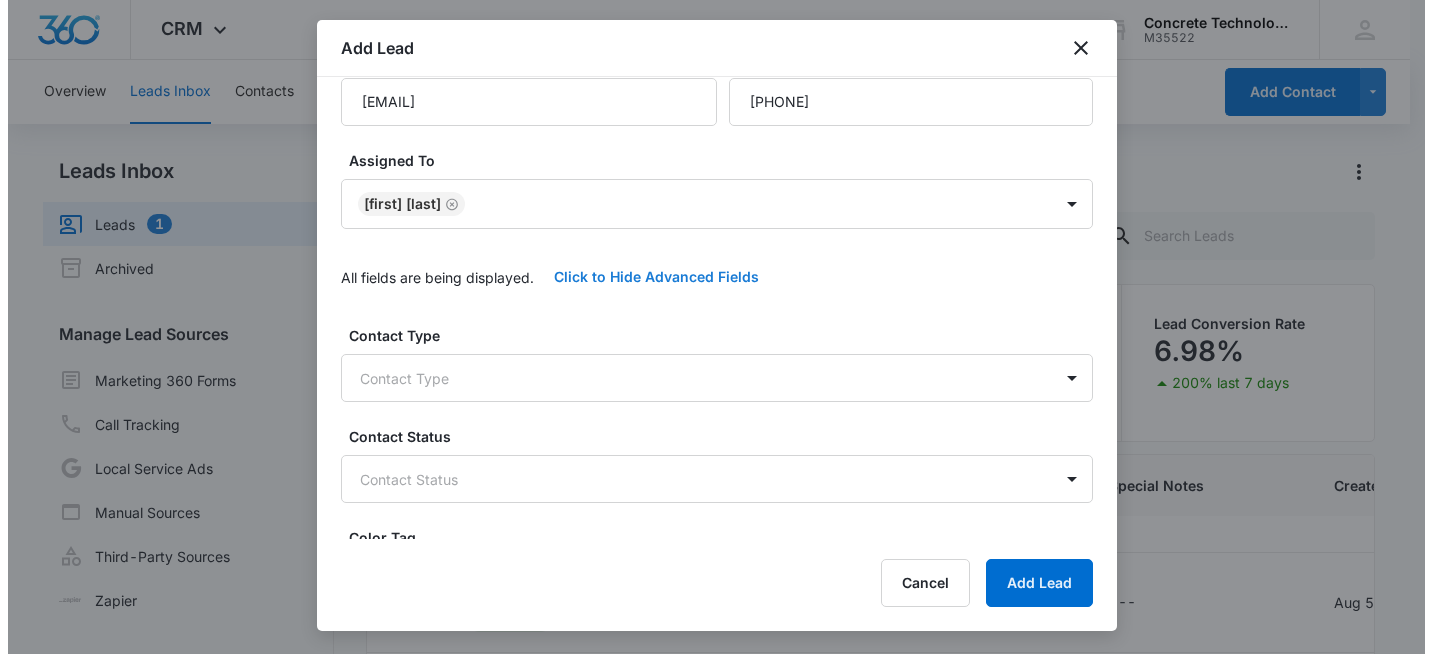 scroll, scrollTop: 200, scrollLeft: 0, axis: vertical 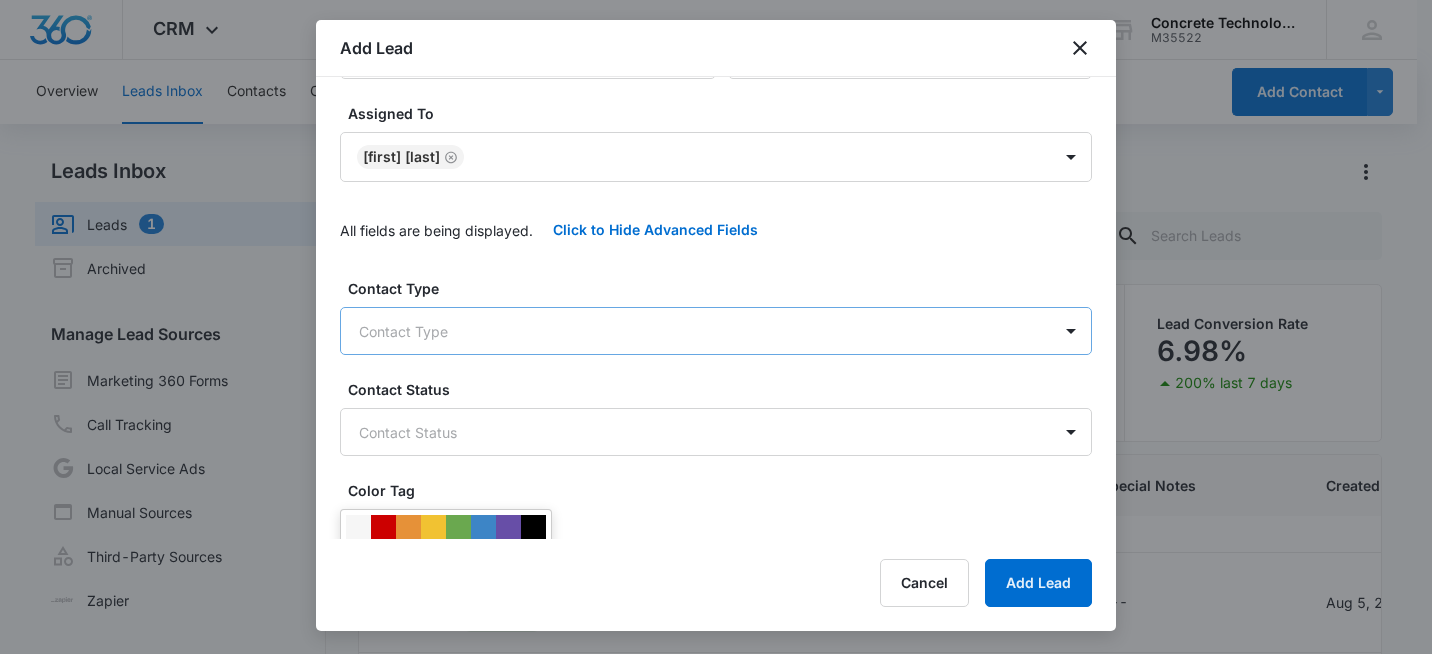 click on "CRM Apps Reputation Websites Forms CRM Email Social Shop Payments POS Content Ads Intelligence Files Brand Settings Concrete Technology M35522 Your Accounts View All sr [NAME] [EMAIL] My Profile Notifications Support Logout Terms & Conditions   •   Privacy Policy Overview Leads Inbox Contacts Organizations History Deals Projects Tasks Calendar Lists Reports Settings Add Contact Leads Inbox Leads 1 Archived Manage Lead Sources Marketing 360 Forms Call Tracking Local Service Ads Manual Sources Third-Party Sources Zapier Leads Lead Filters Lead Submissions this Week 11 1000% last 7 days Unread Leads 1 Viewed Leads 8 Lead Conversion Rate 6.98% 200% last 7 days Lead Name Lead Status Qualifying Status Source Special Notes Created Assigned To     [NAME] 0 days old Viewed New Manual CRM -- [MONTH] [DAY], [YEAR] [NAME] [NAME] 0 days old Viewed New Manual CRM Does not except calls [MONTH] [DAY], [YEAR] [NAME] [NAME] 0 days old Viewed New Manual CRM --- [MONTH] [DAY], [YEAR] [NAME] CRM" at bounding box center [716, 411] 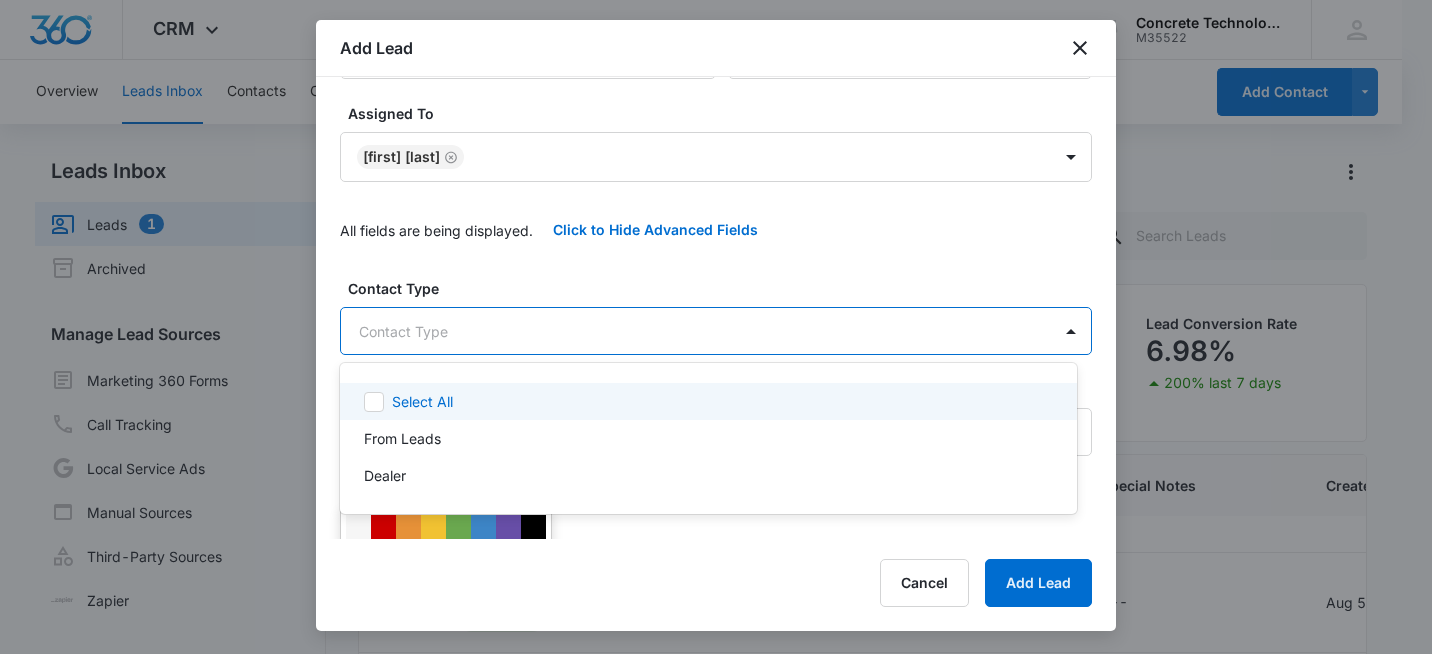 click at bounding box center (716, 327) 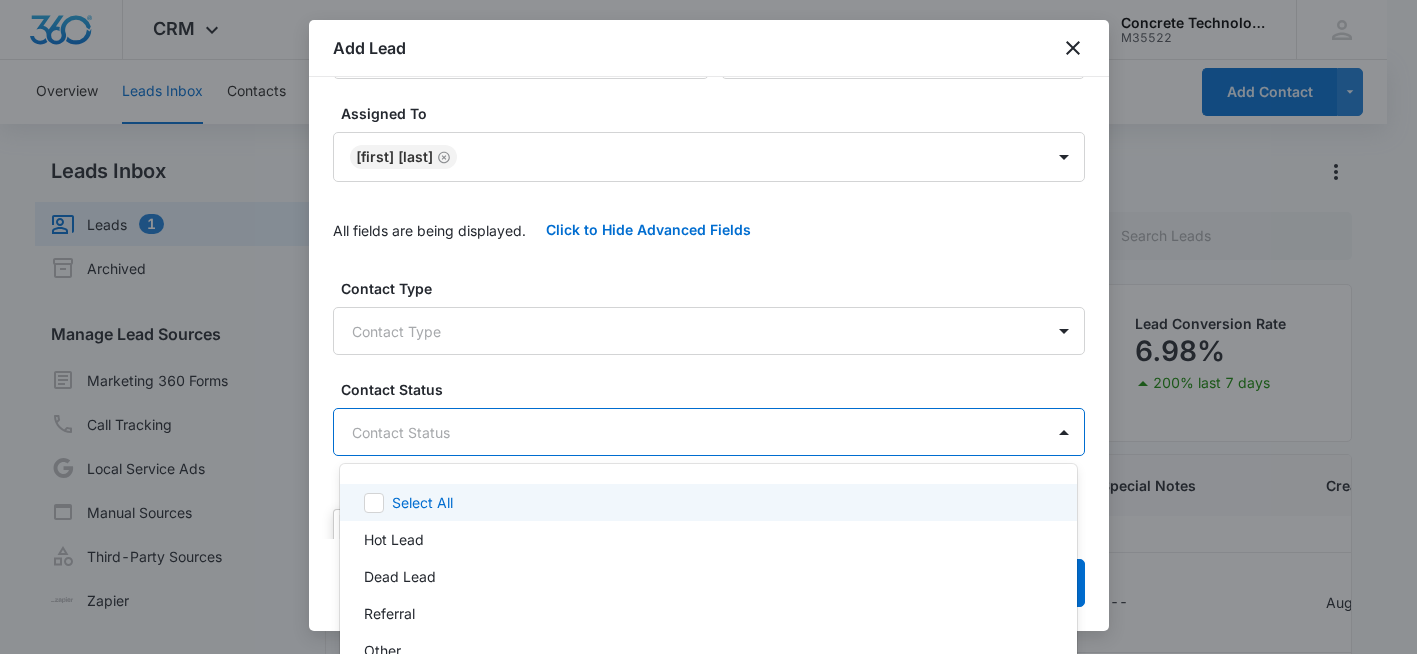 click on "CRM Apps Reputation Websites Forms CRM Email Social Shop Payments POS Content Ads Intelligence Files Brand Settings Concrete Technology M35522 Your Accounts View All sr [NAME] [EMAIL] My Profile Notifications Support Logout Terms & Conditions   •   Privacy Policy Overview Leads Inbox Contacts Organizations History Deals Projects Tasks Calendar Lists Reports Settings Add Contact Leads Inbox Leads 1 Archived Manage Lead Sources Marketing 360 Forms Call Tracking Local Service Ads Manual Sources Third-Party Sources Zapier Leads Lead Filters Lead Submissions this Week 11 1000% last 7 days Unread Leads 1 Viewed Leads 8 Lead Conversion Rate 6.98% 200% last 7 days Lead Name Lead Status Qualifying Status Source Special Notes Created Assigned To     [NAME] 0 days old Viewed New Manual CRM -- [MONTH] [DAY], [YEAR] [NAME] [NAME] 0 days old Viewed New Manual CRM Does not except calls [MONTH] [DAY], [YEAR] [NAME] [NAME] 0 days old Viewed New Manual CRM --- [MONTH] [DAY], [YEAR] [NAME] CRM" at bounding box center (708, 327) 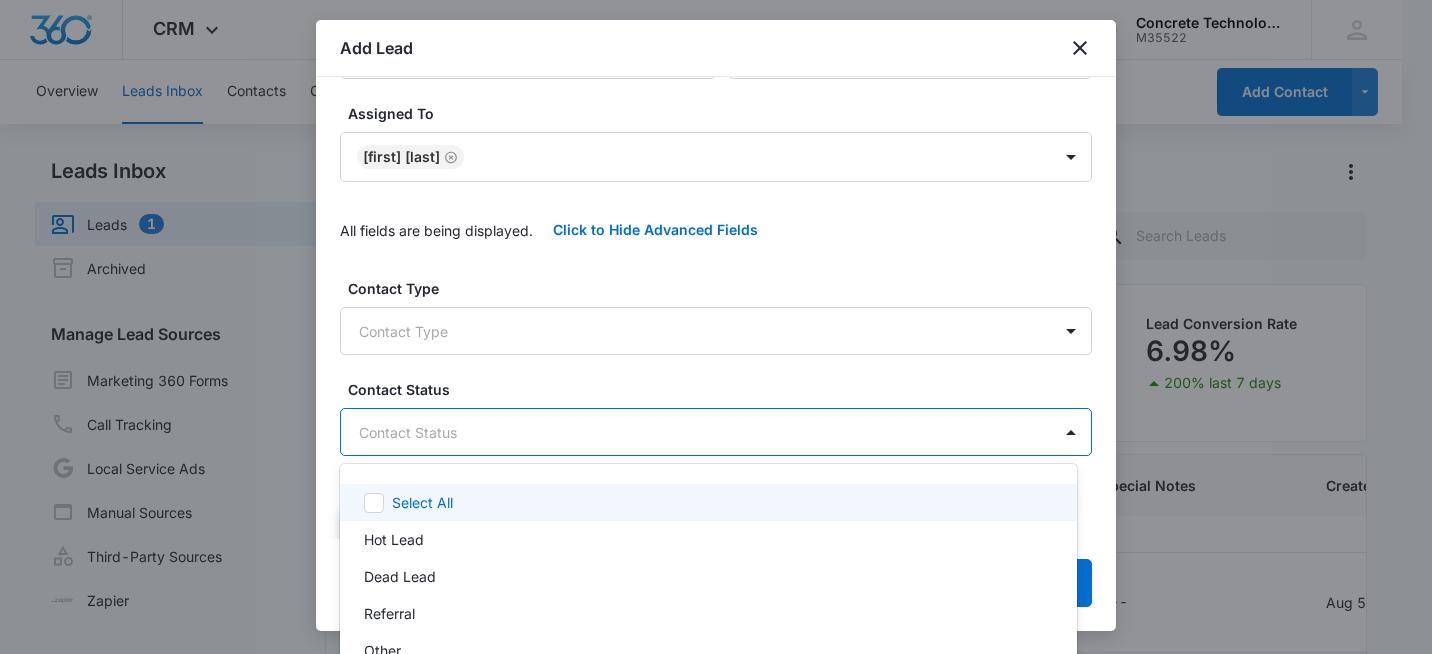 click at bounding box center (716, 327) 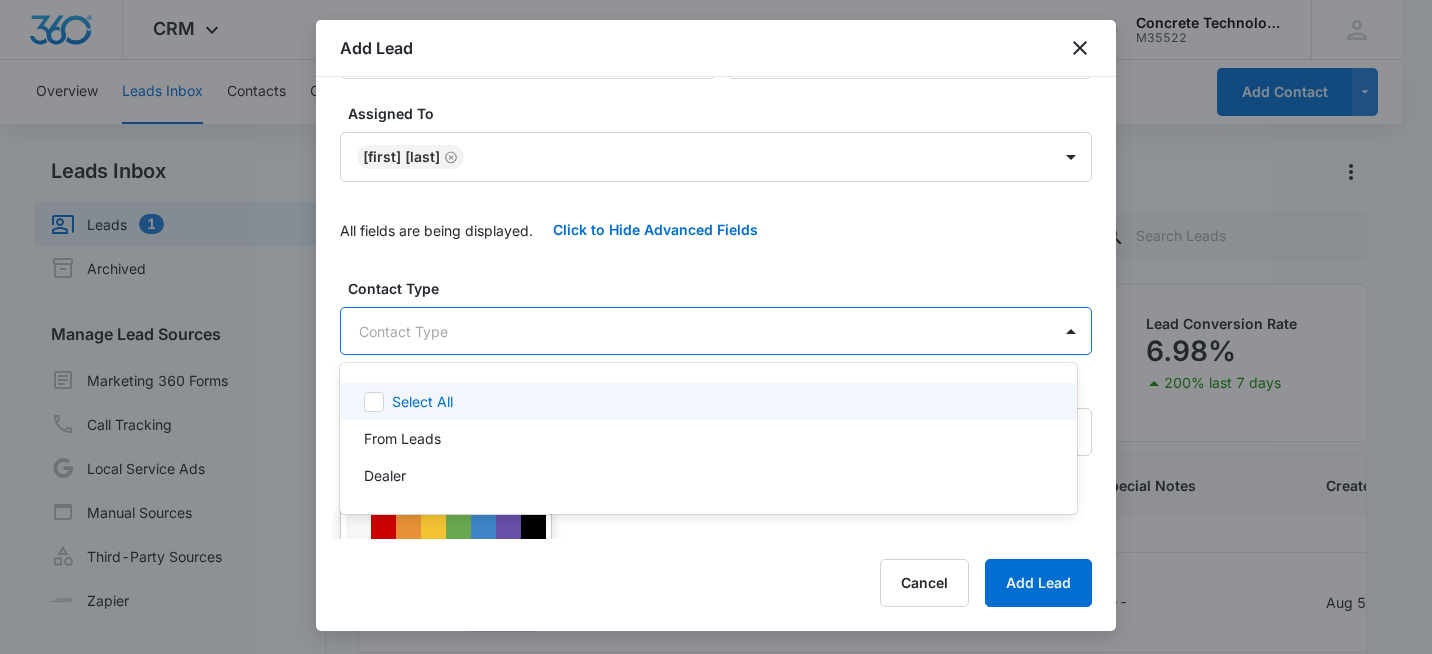 click on "CRM Apps Reputation Websites Forms CRM Email Social Shop Payments POS Content Ads Intelligence Files Brand Settings Concrete Technology M35522 Your Accounts View All sr [NAME] [EMAIL] My Profile Notifications Support Logout Terms & Conditions   •   Privacy Policy Overview Leads Inbox Contacts Organizations History Deals Projects Tasks Calendar Lists Reports Settings Add Contact Leads Inbox Leads 1 Archived Manage Lead Sources Marketing 360 Forms Call Tracking Local Service Ads Manual Sources Third-Party Sources Zapier Leads Lead Filters Lead Submissions this Week 11 1000% last 7 days Unread Leads 1 Viewed Leads 8 Lead Conversion Rate 6.98% 200% last 7 days Lead Name Lead Status Qualifying Status Source Special Notes Created Assigned To     [NAME] 0 days old Viewed New Manual CRM -- [MONTH] [DAY], [YEAR] [NAME] [NAME] 0 days old Viewed New Manual CRM Does not except calls [MONTH] [DAY], [YEAR] [NAME] [NAME] 0 days old Viewed New Manual CRM --- [MONTH] [DAY], [YEAR] [NAME] CRM" at bounding box center (716, 327) 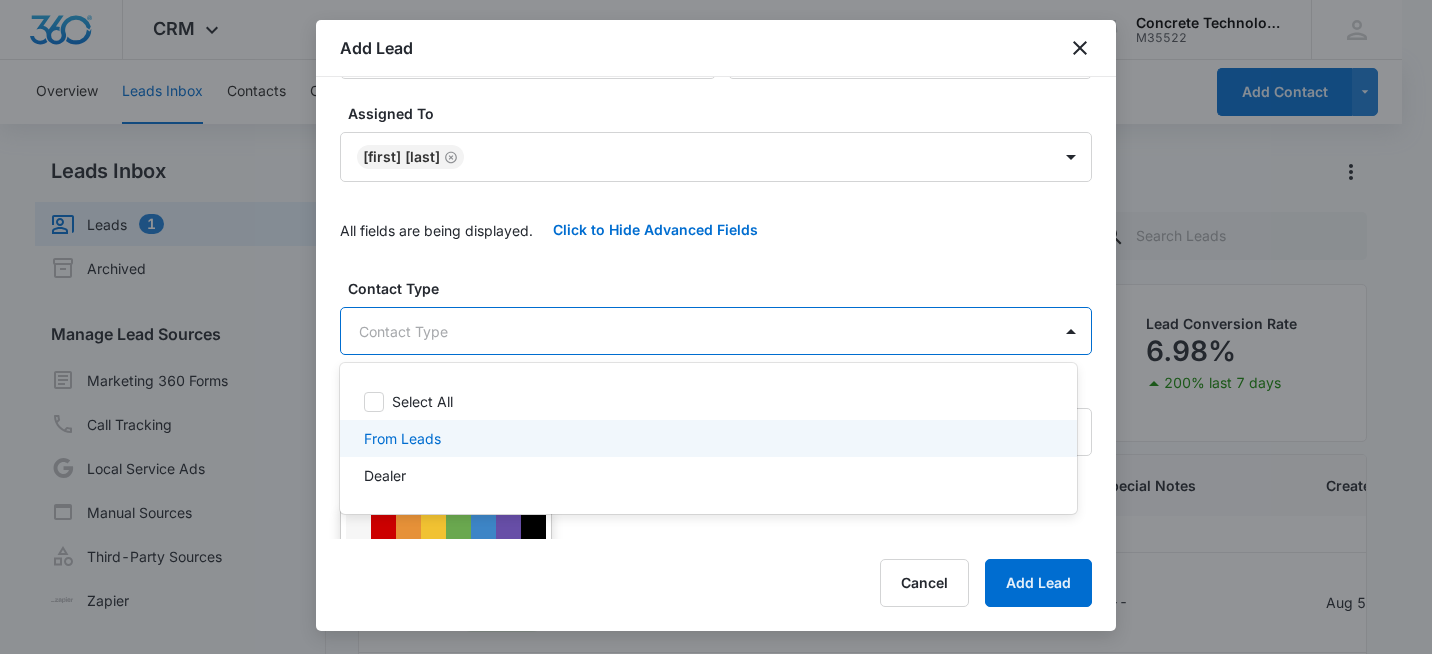 click on "From Leads" at bounding box center (402, 438) 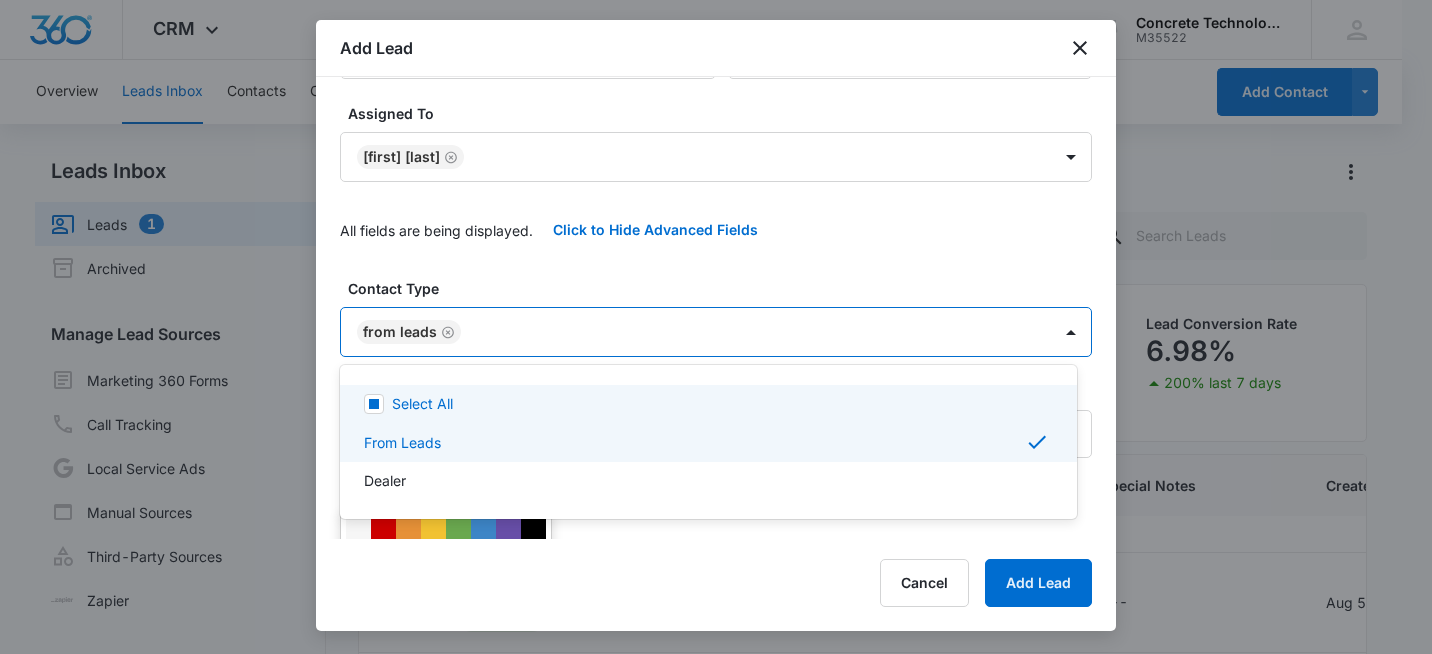 click at bounding box center [716, 327] 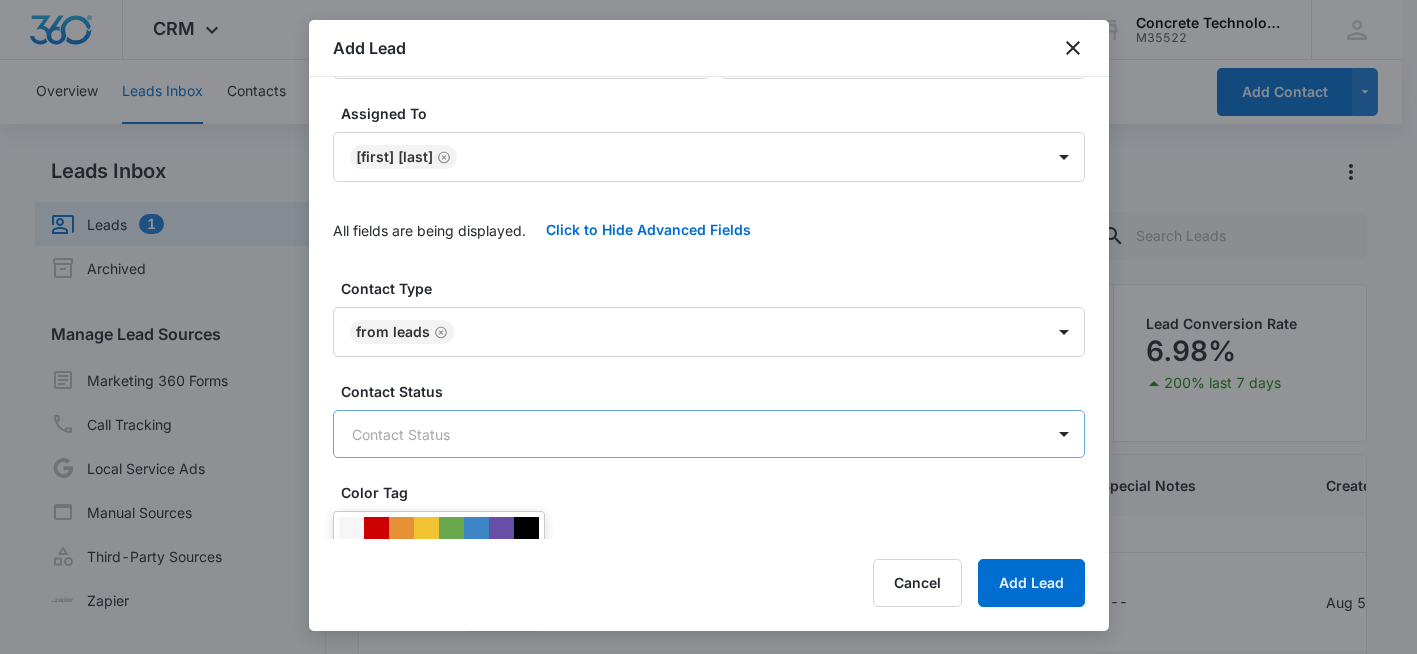click on "CRM Apps Reputation Websites Forms CRM Email Social Shop Payments POS Content Ads Intelligence Files Brand Settings Concrete Technology M35522 Your Accounts View All sr [NAME] [EMAIL] My Profile Notifications Support Logout Terms & Conditions   •   Privacy Policy Overview Leads Inbox Contacts Organizations History Deals Projects Tasks Calendar Lists Reports Settings Add Contact Leads Inbox Leads 1 Archived Manage Lead Sources Marketing 360 Forms Call Tracking Local Service Ads Manual Sources Third-Party Sources Zapier Leads Lead Filters Lead Submissions this Week 11 1000% last 7 days Unread Leads 1 Viewed Leads 8 Lead Conversion Rate 6.98% 200% last 7 days Lead Name Lead Status Qualifying Status Source Special Notes Created Assigned To     [NAME] 0 days old Viewed New Manual CRM -- [MONTH] [DAY], [YEAR] [NAME] [NAME] 0 days old Viewed New Manual CRM Does not except calls [MONTH] [DAY], [YEAR] [NAME] [NAME] 0 days old Viewed New Manual CRM --- [MONTH] [DAY], [YEAR] [NAME] CRM" at bounding box center (708, 411) 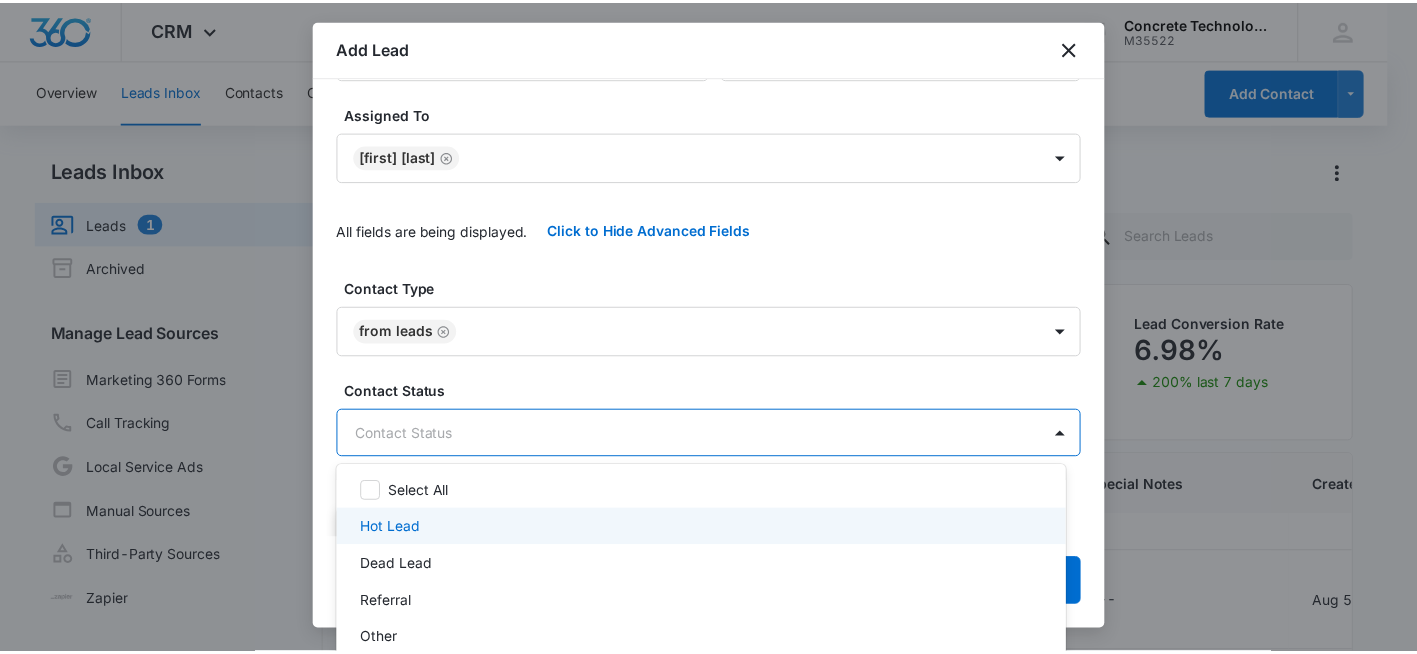 scroll, scrollTop: 0, scrollLeft: 0, axis: both 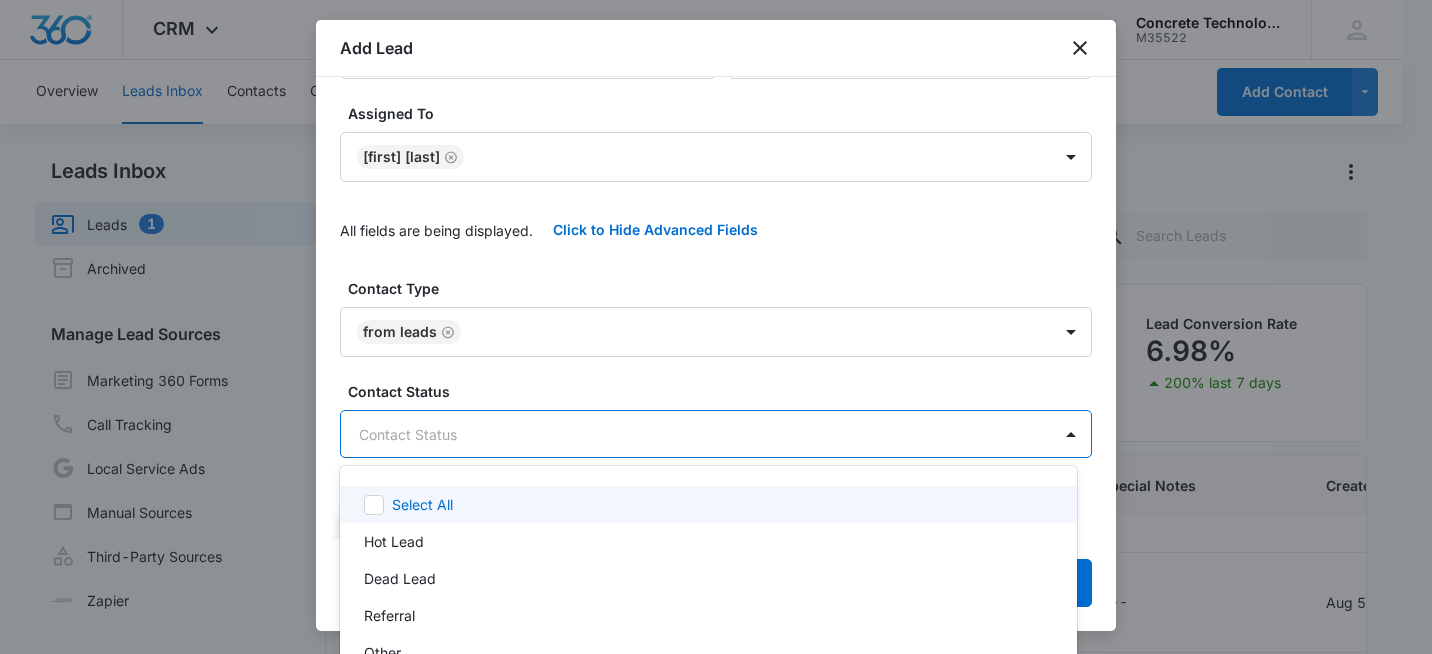 click at bounding box center (716, 327) 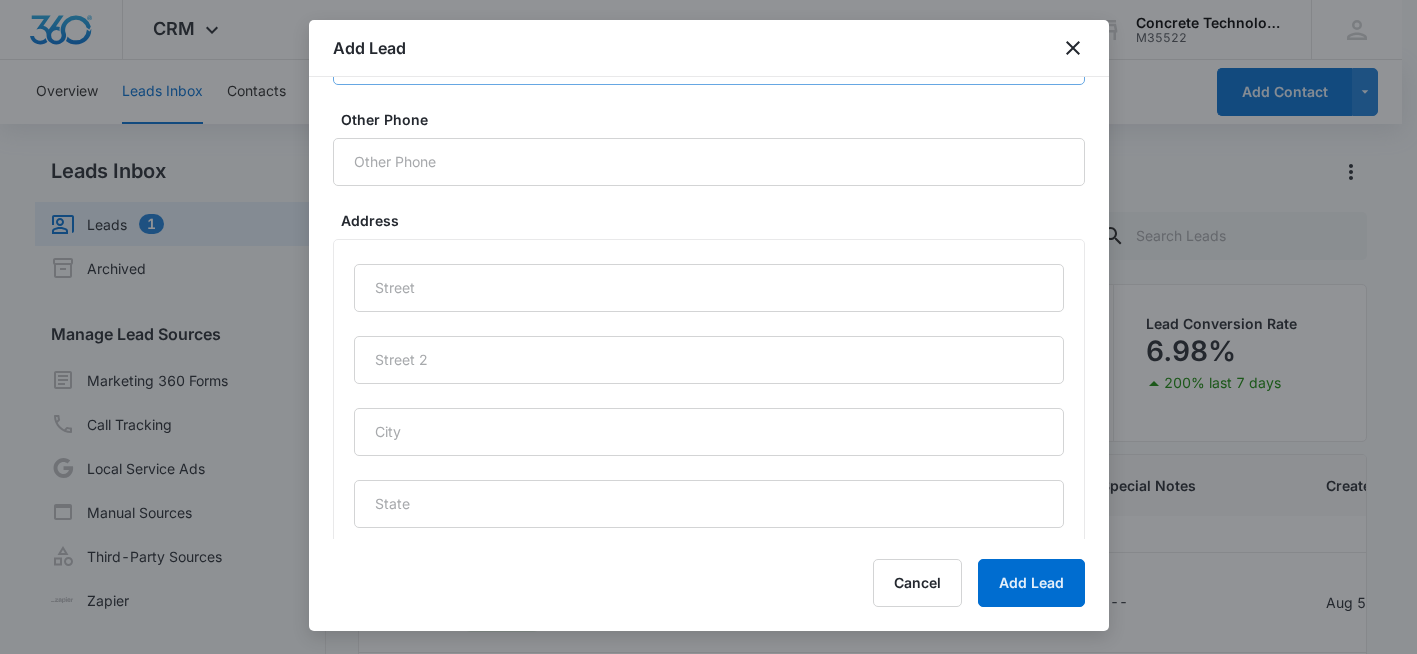 scroll, scrollTop: 900, scrollLeft: 0, axis: vertical 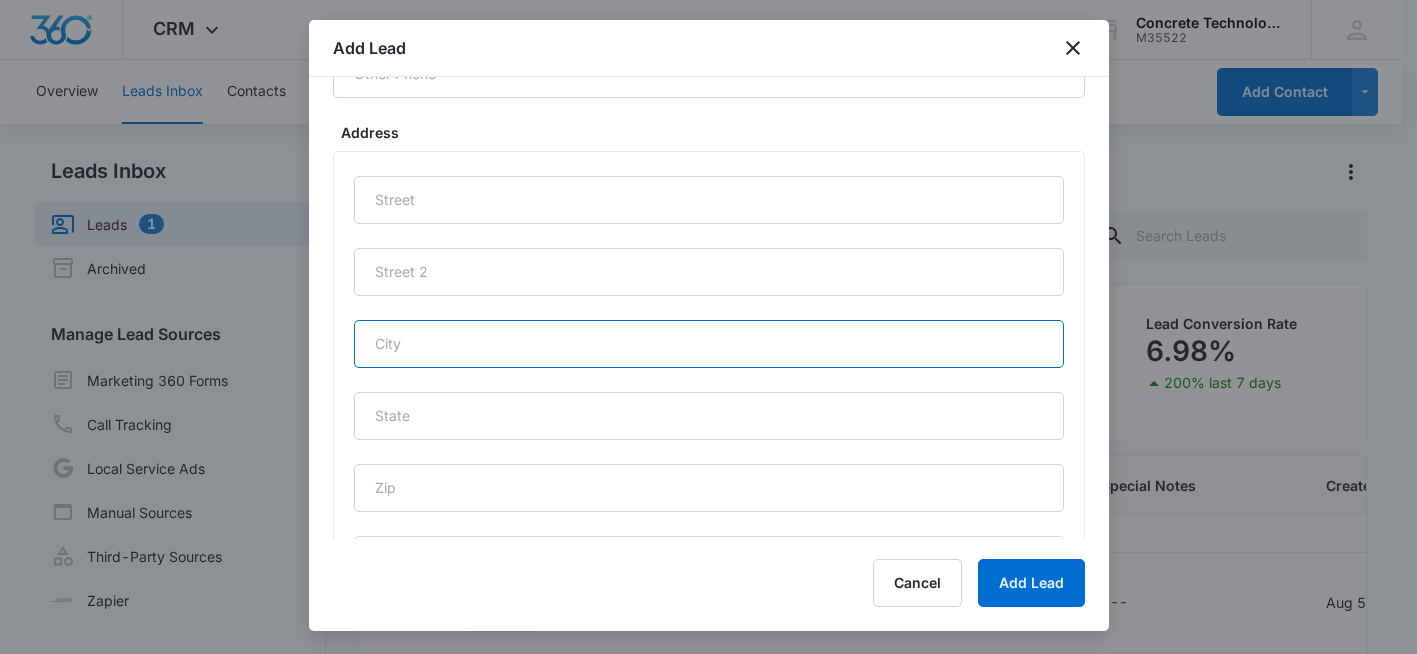 click at bounding box center (709, 344) 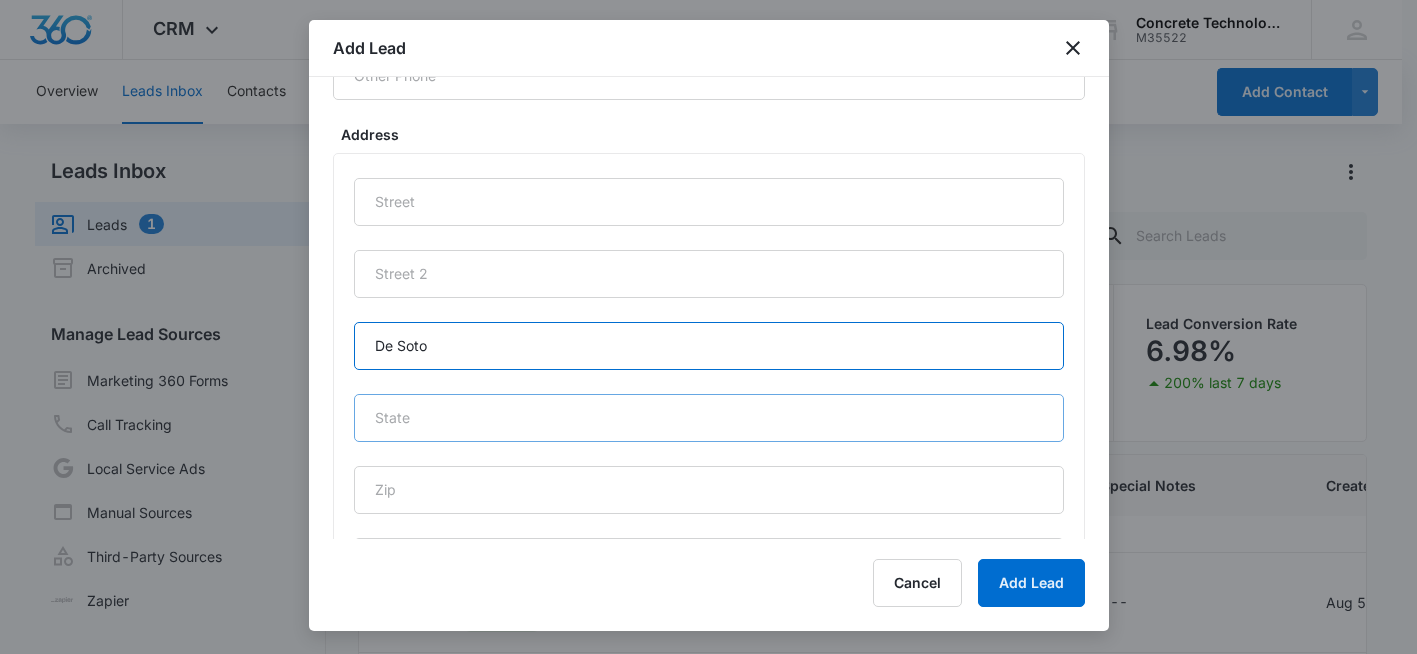 type on "De Soto" 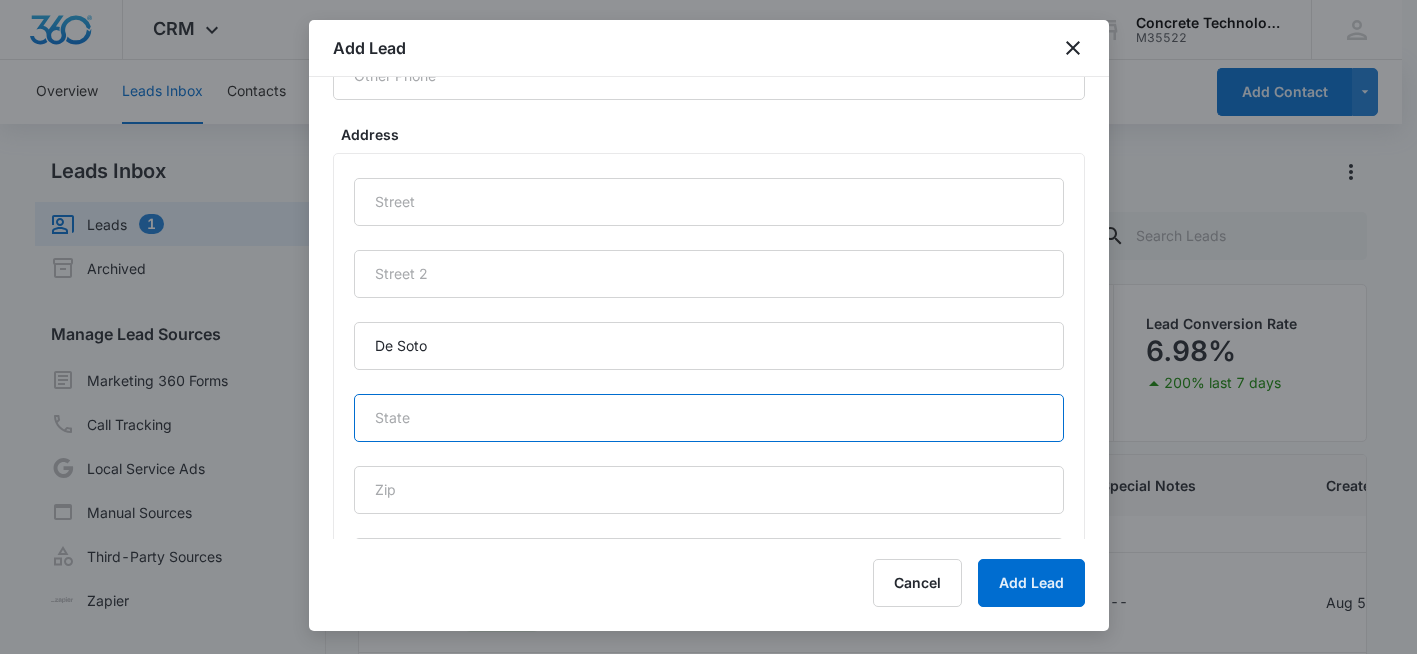 click at bounding box center [709, 418] 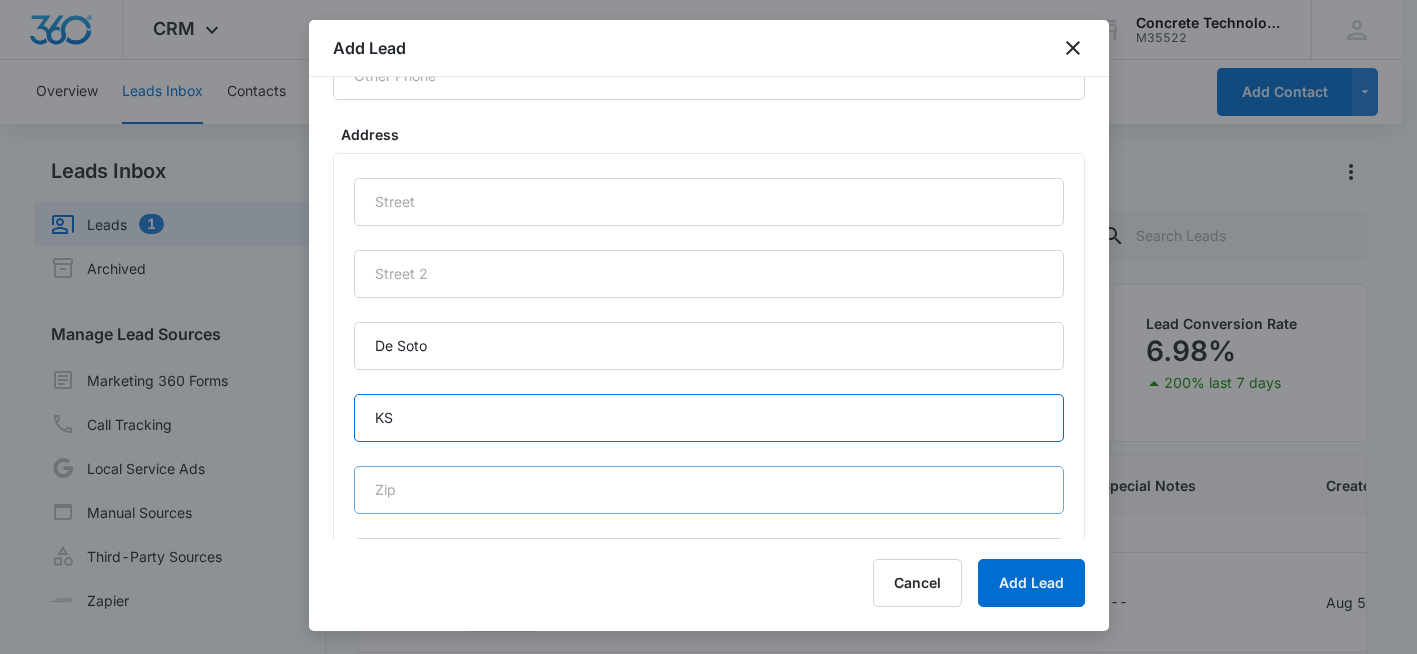 type on "KS" 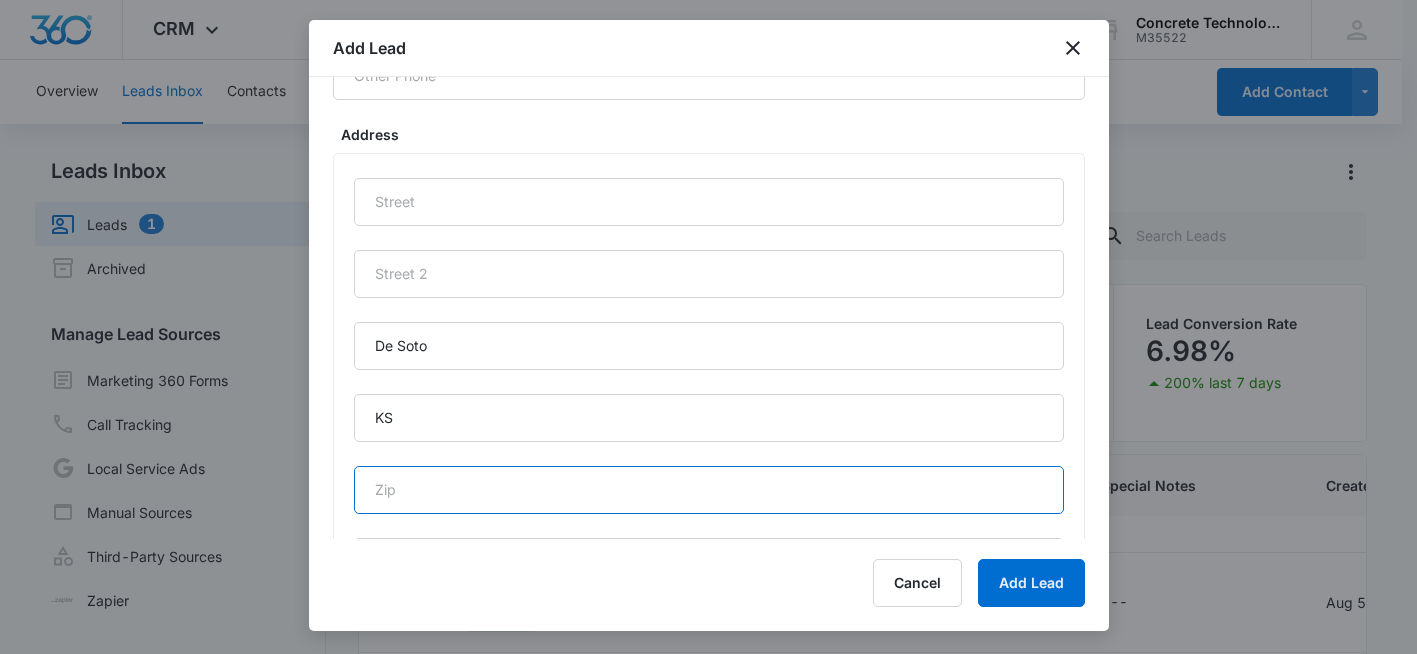 drag, startPoint x: 448, startPoint y: 500, endPoint x: 480, endPoint y: 529, distance: 43.185646 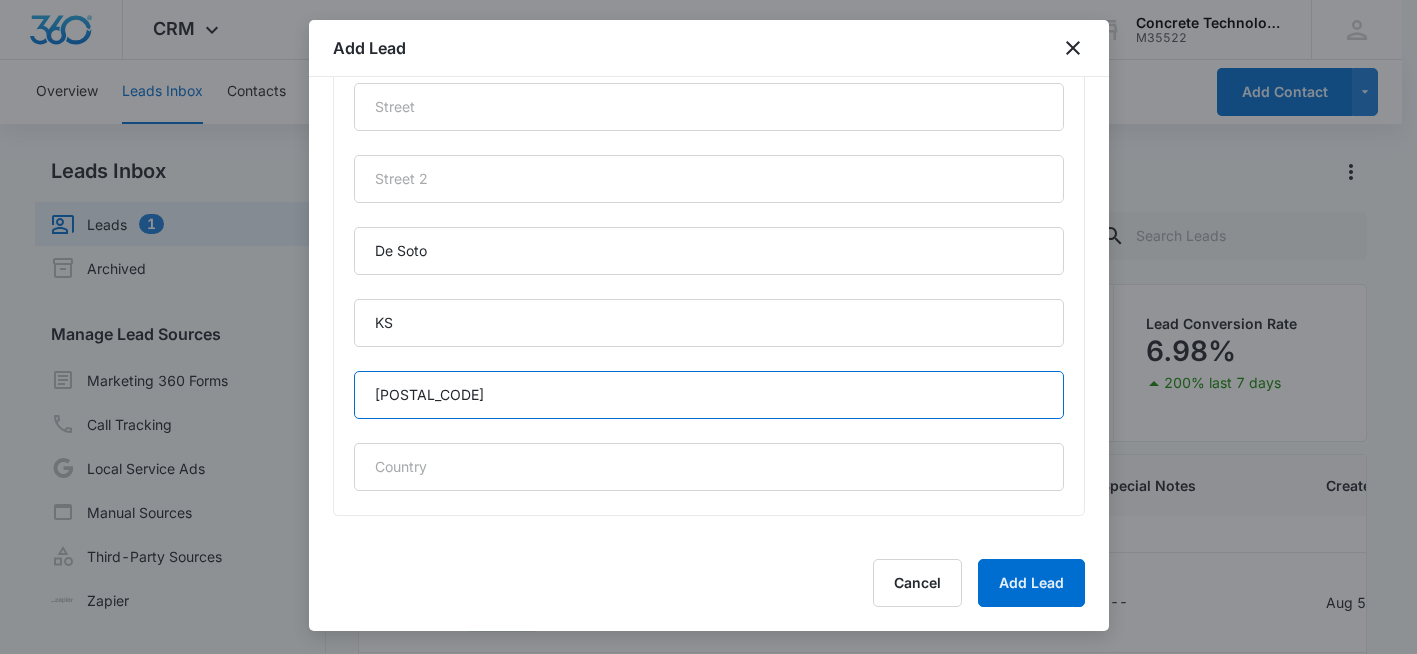 scroll, scrollTop: 994, scrollLeft: 0, axis: vertical 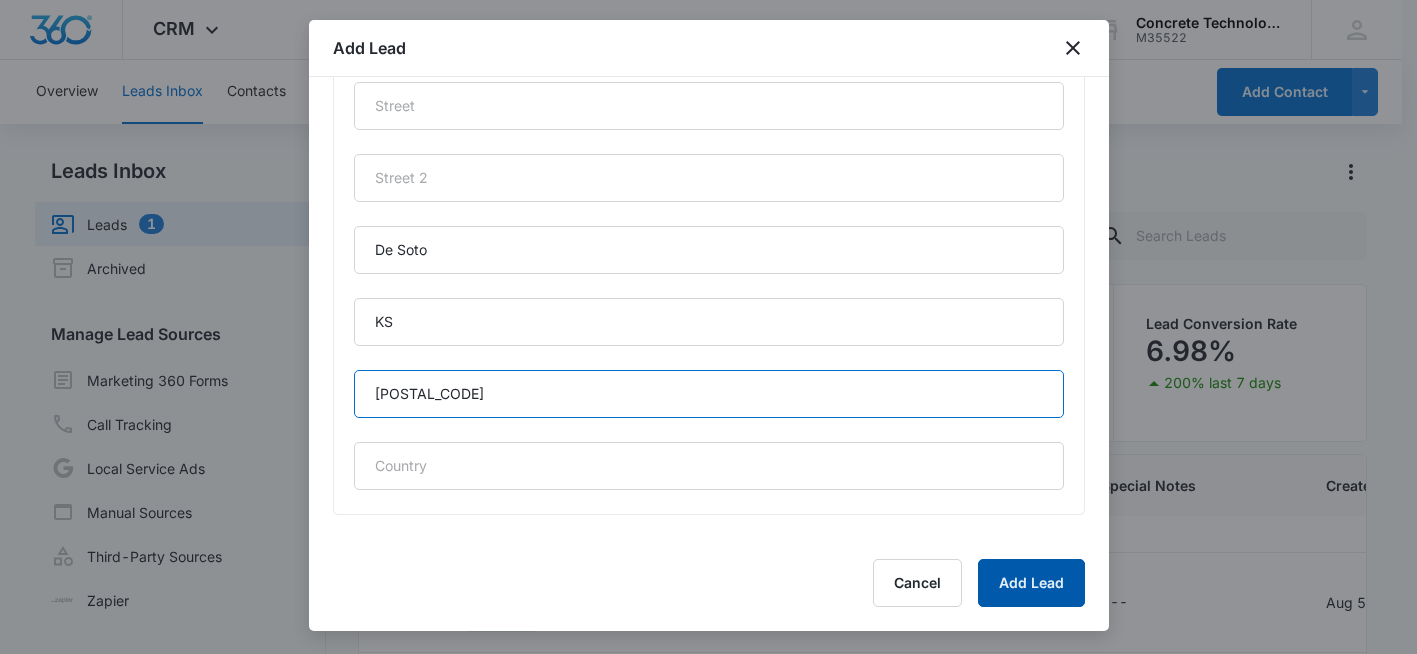 type on "[POSTAL_CODE]" 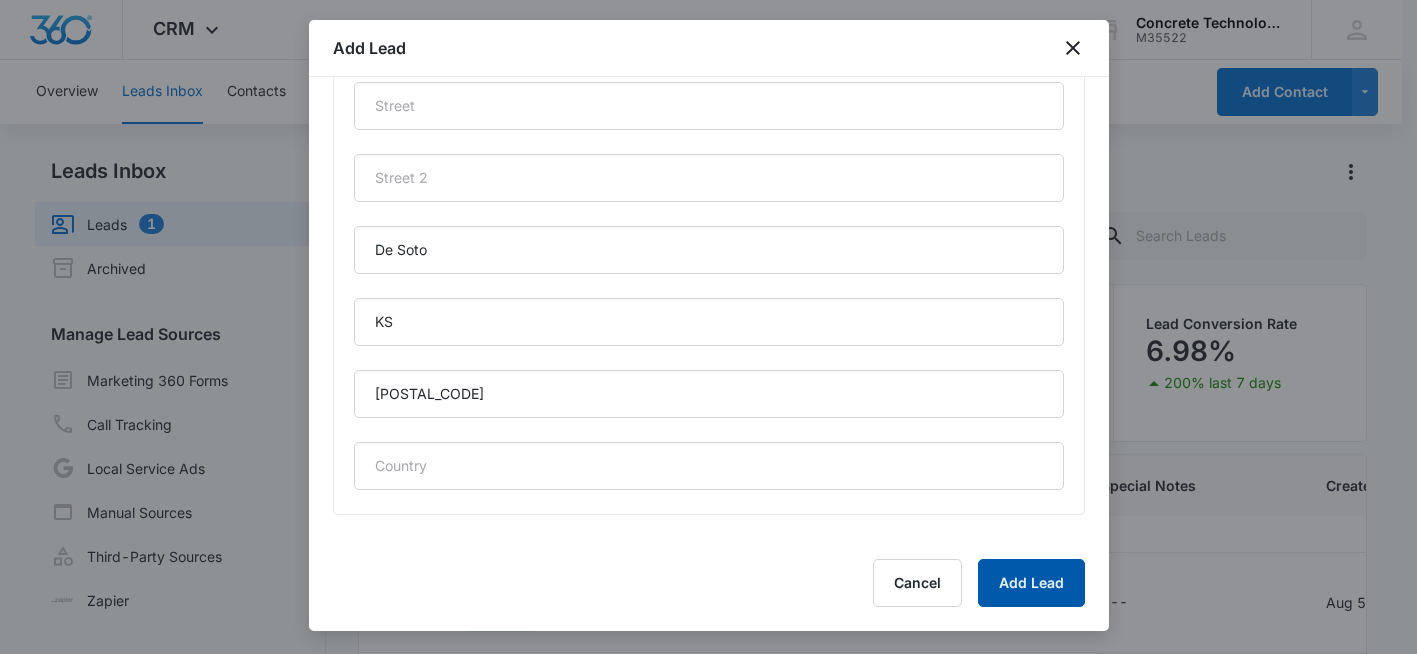 click on "Add Lead" at bounding box center [1031, 583] 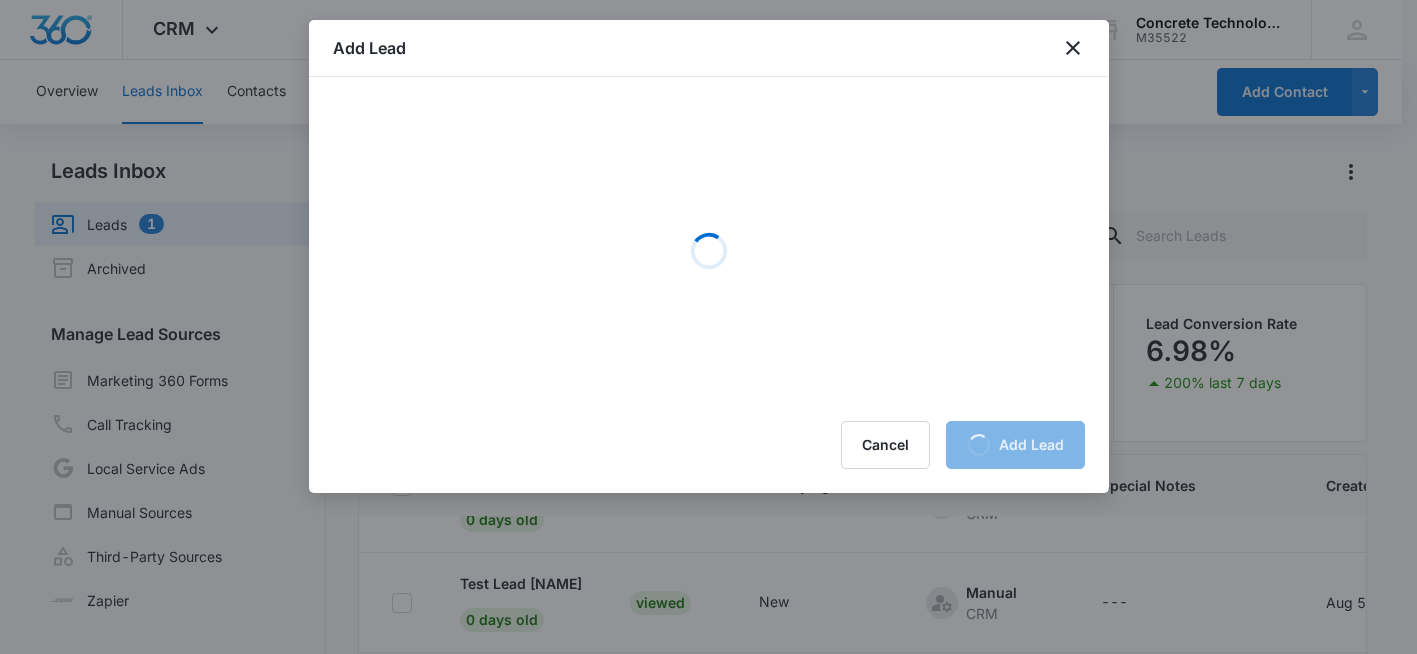 scroll, scrollTop: 0, scrollLeft: 0, axis: both 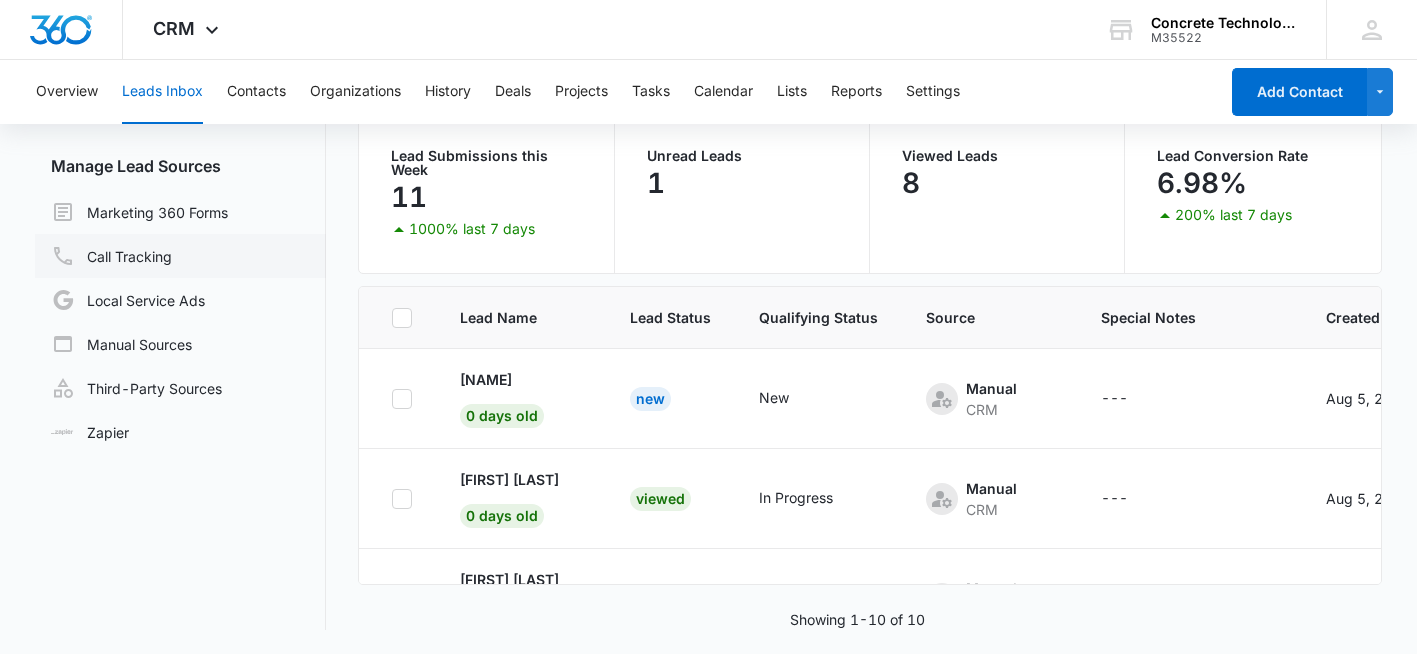 click on "Call Tracking" at bounding box center [111, 256] 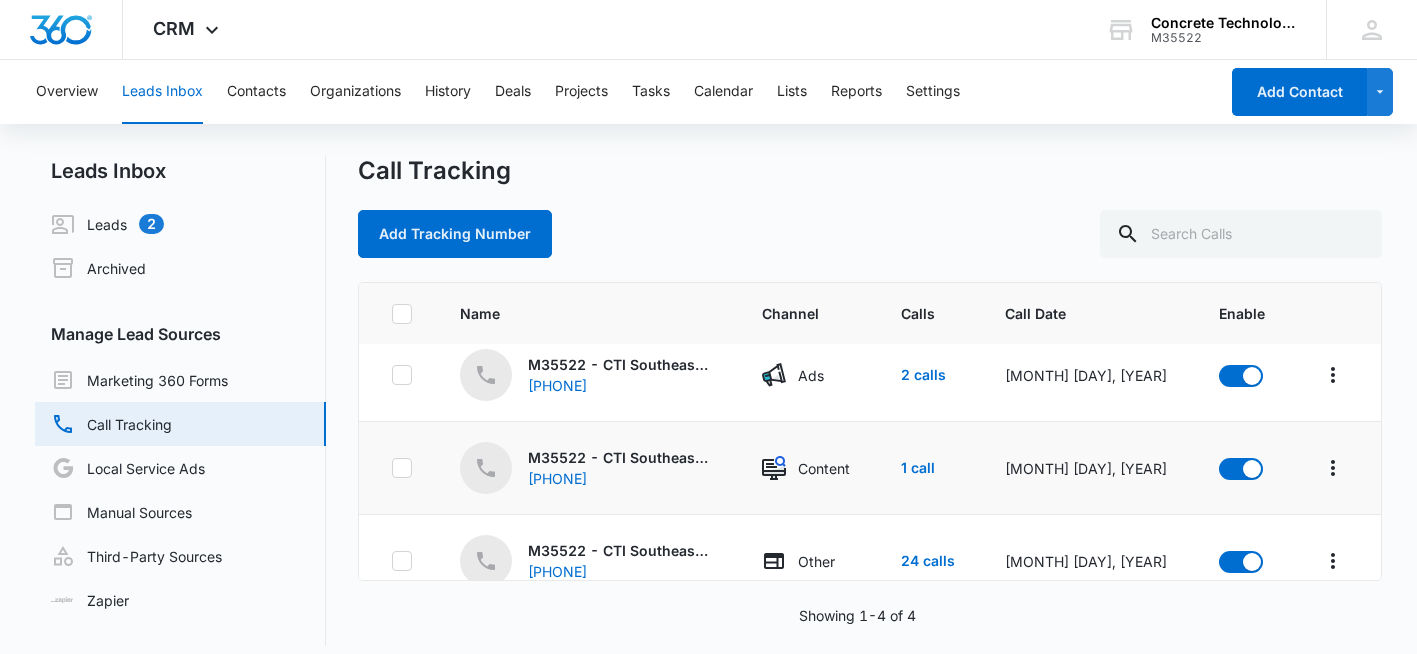 scroll, scrollTop: 0, scrollLeft: 0, axis: both 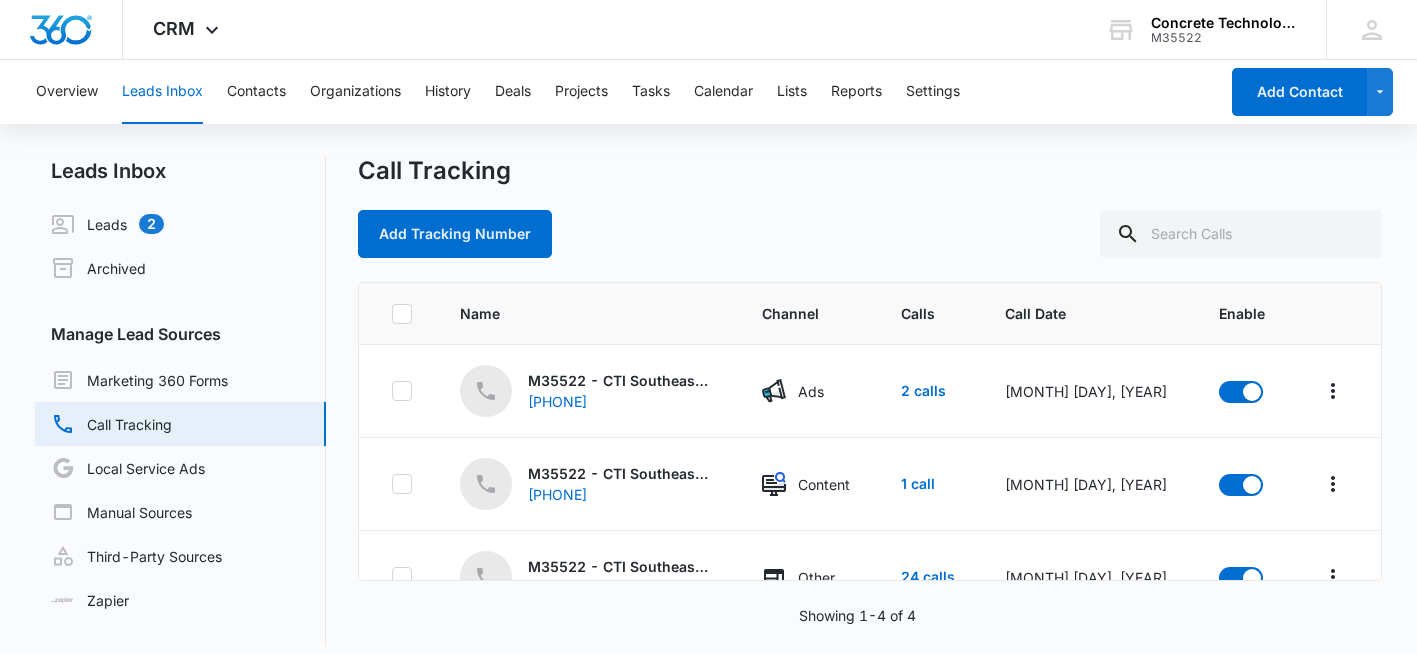 click 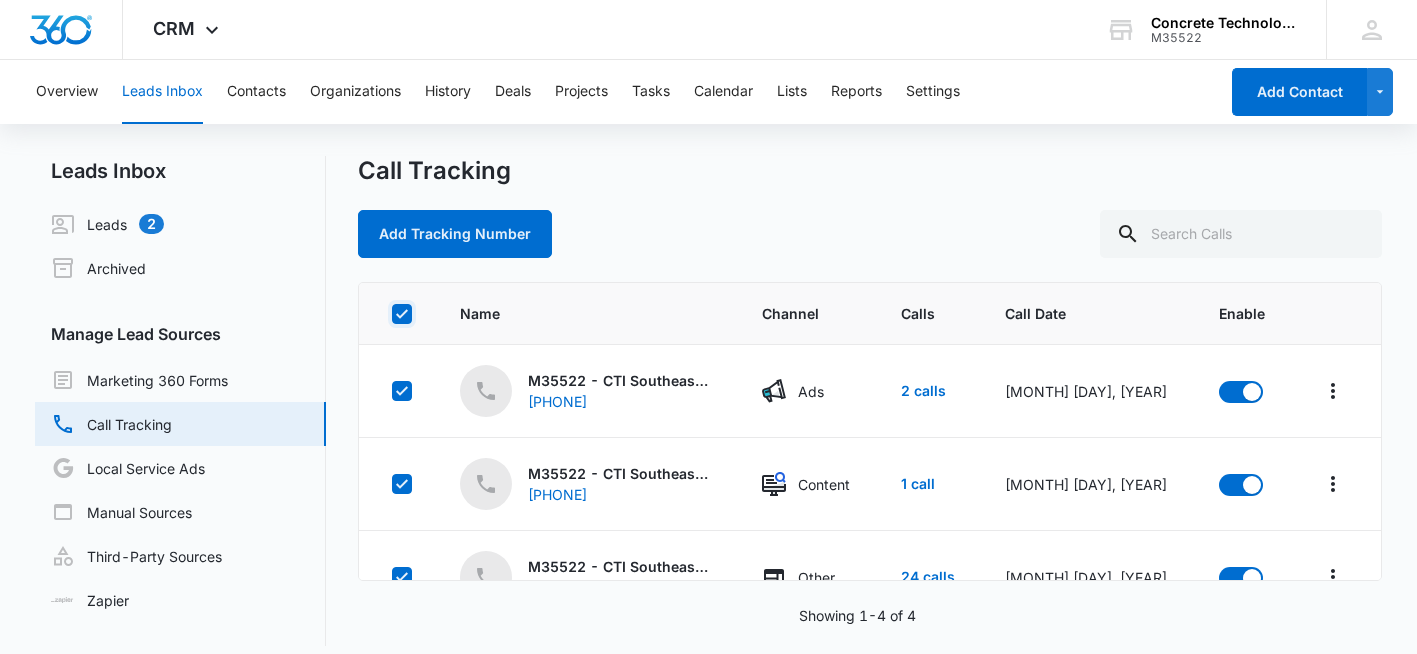 checkbox on "true" 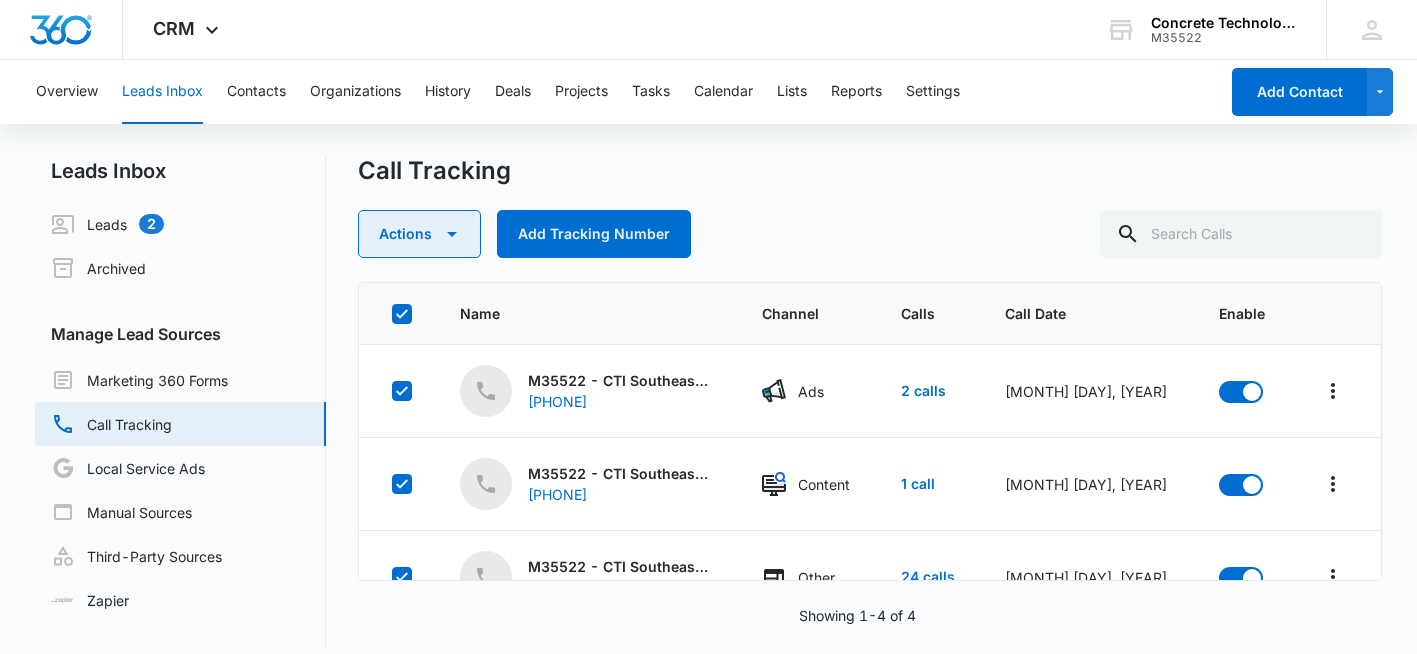 click on "Actions" at bounding box center (419, 234) 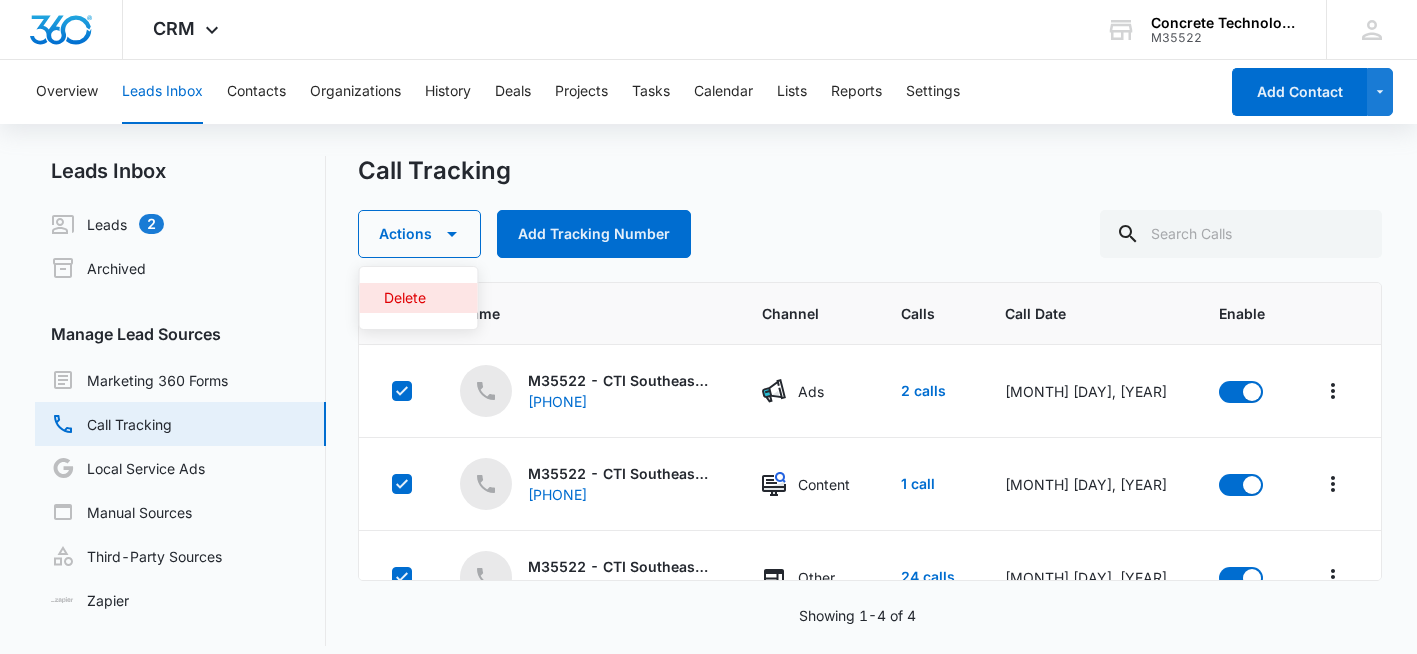 click on "Delete" at bounding box center [419, 298] 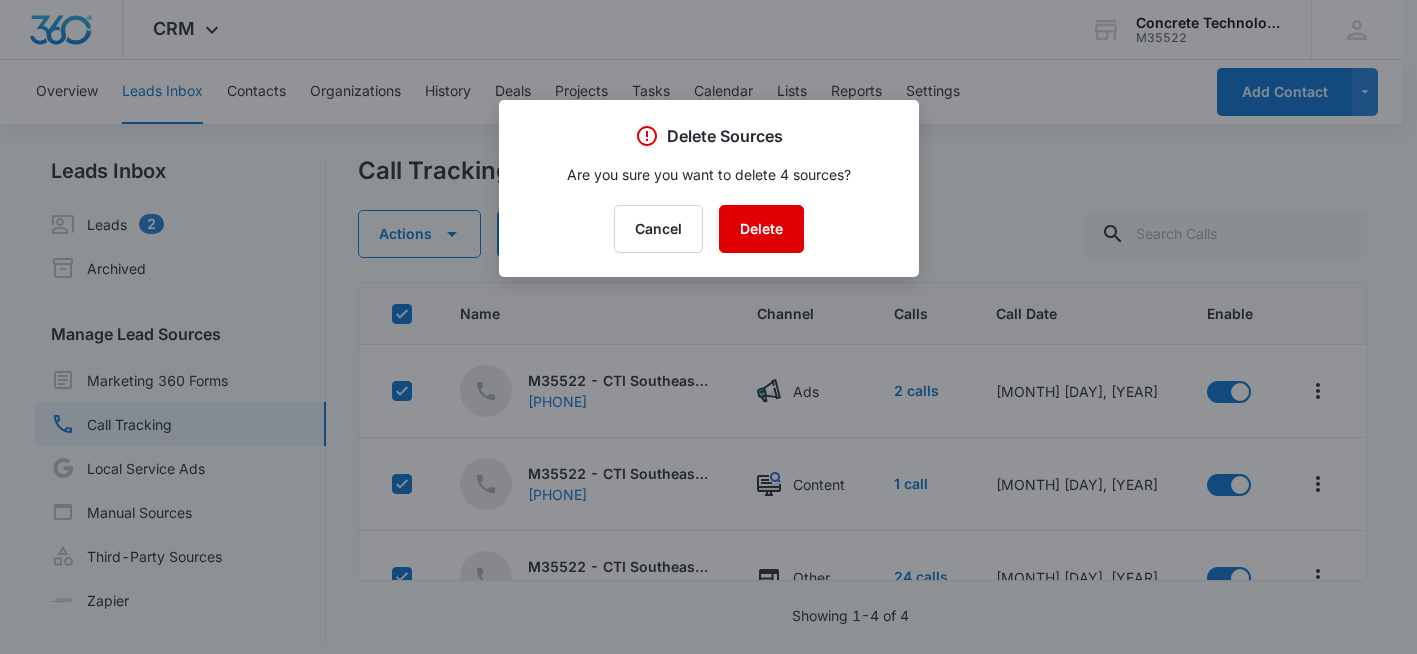 click on "Delete" at bounding box center (761, 229) 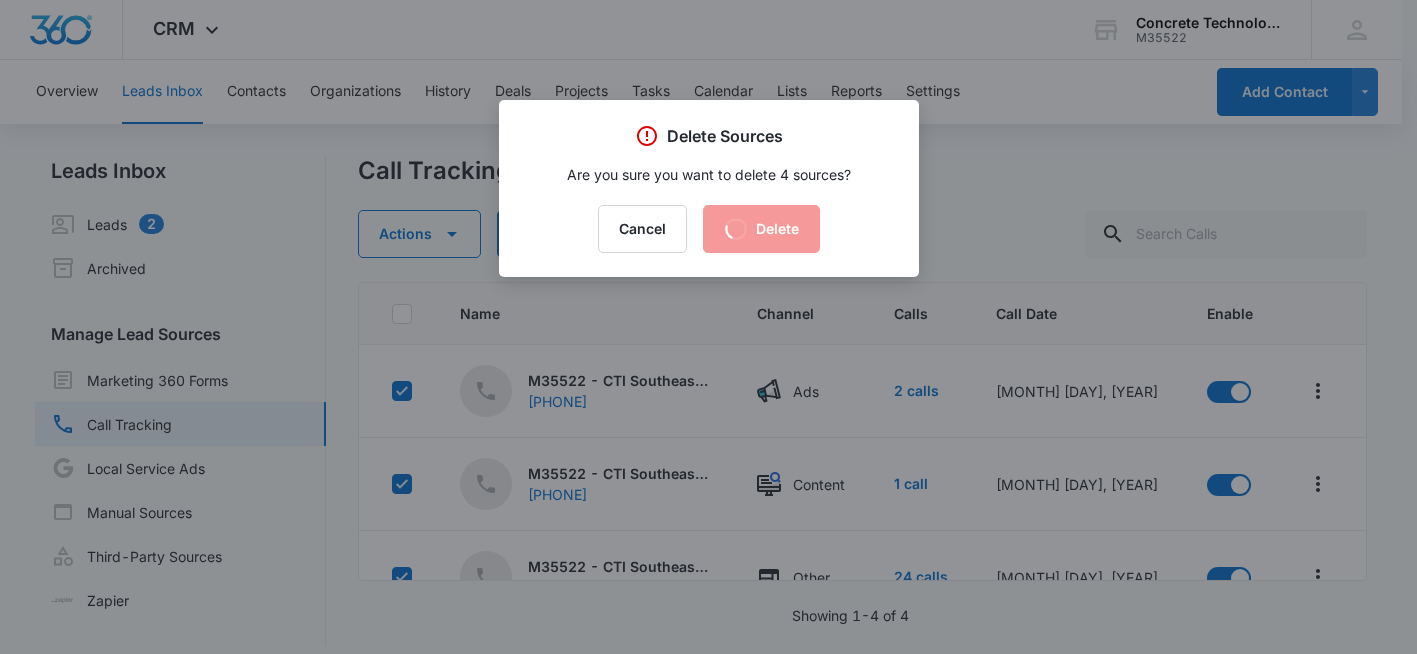 checkbox on "false" 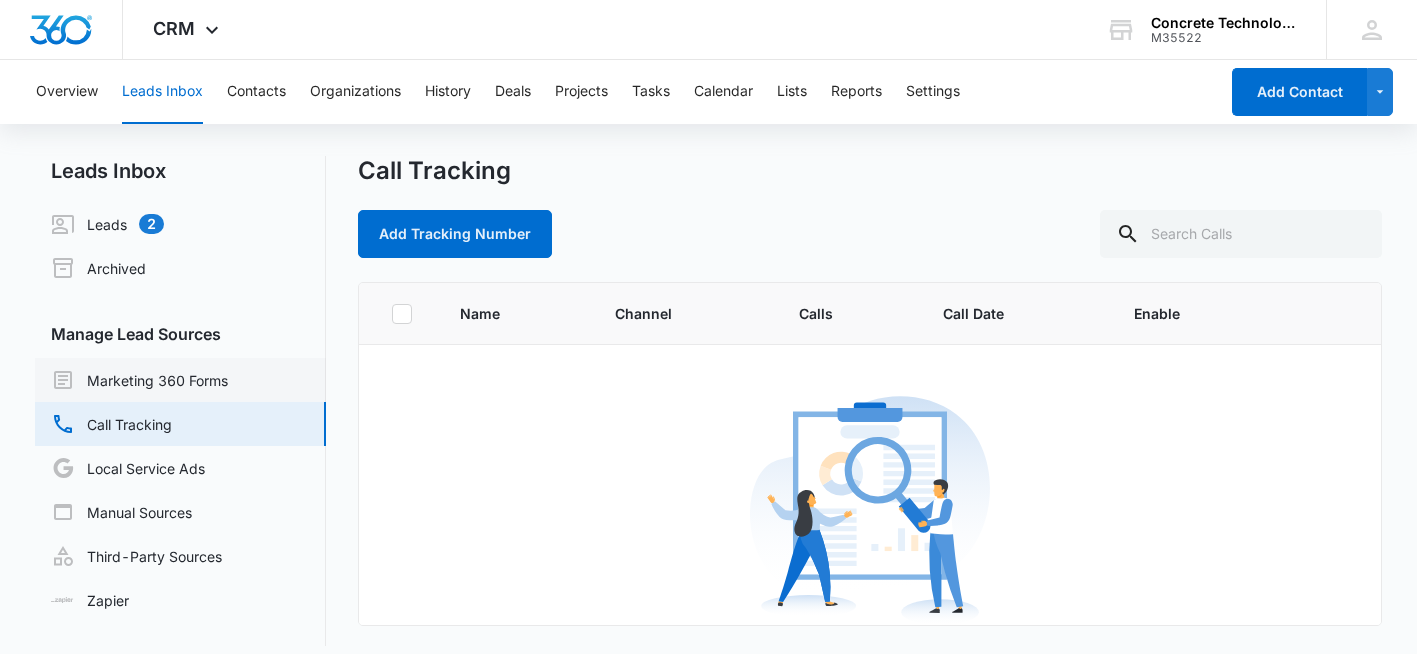 click on "Marketing 360 Forms" at bounding box center [139, 380] 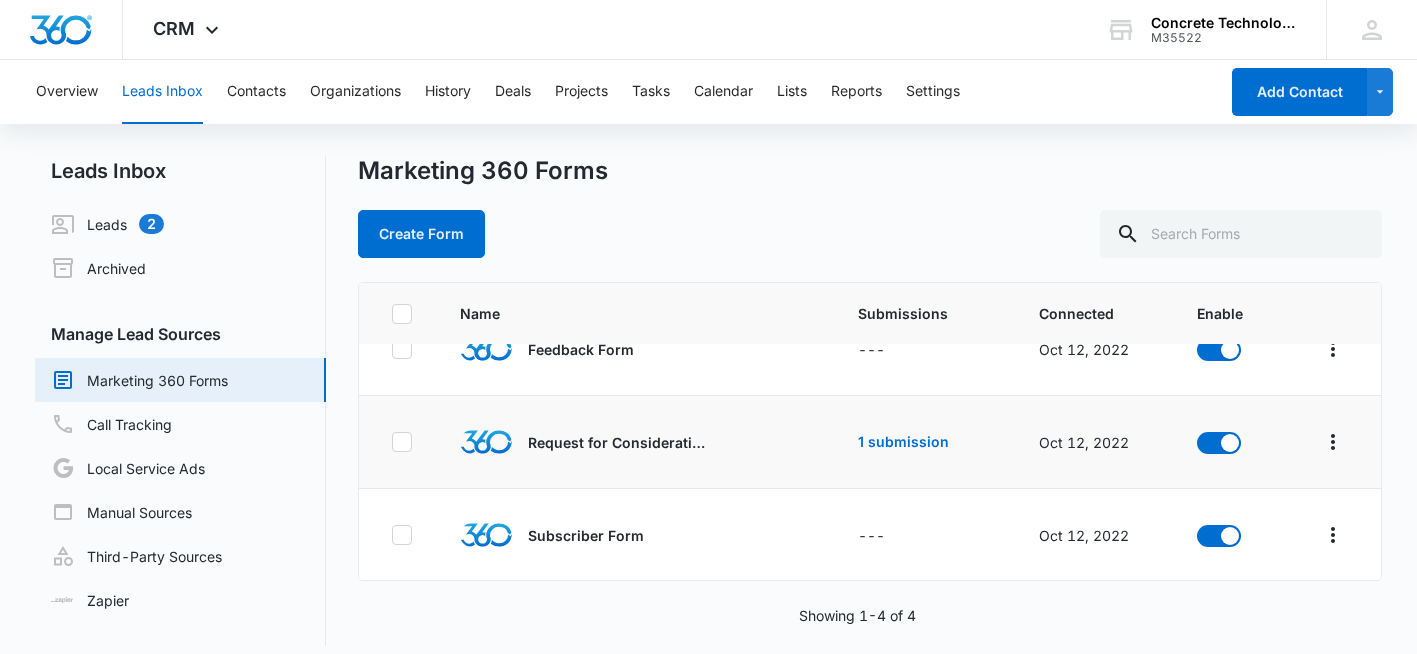 scroll, scrollTop: 136, scrollLeft: 0, axis: vertical 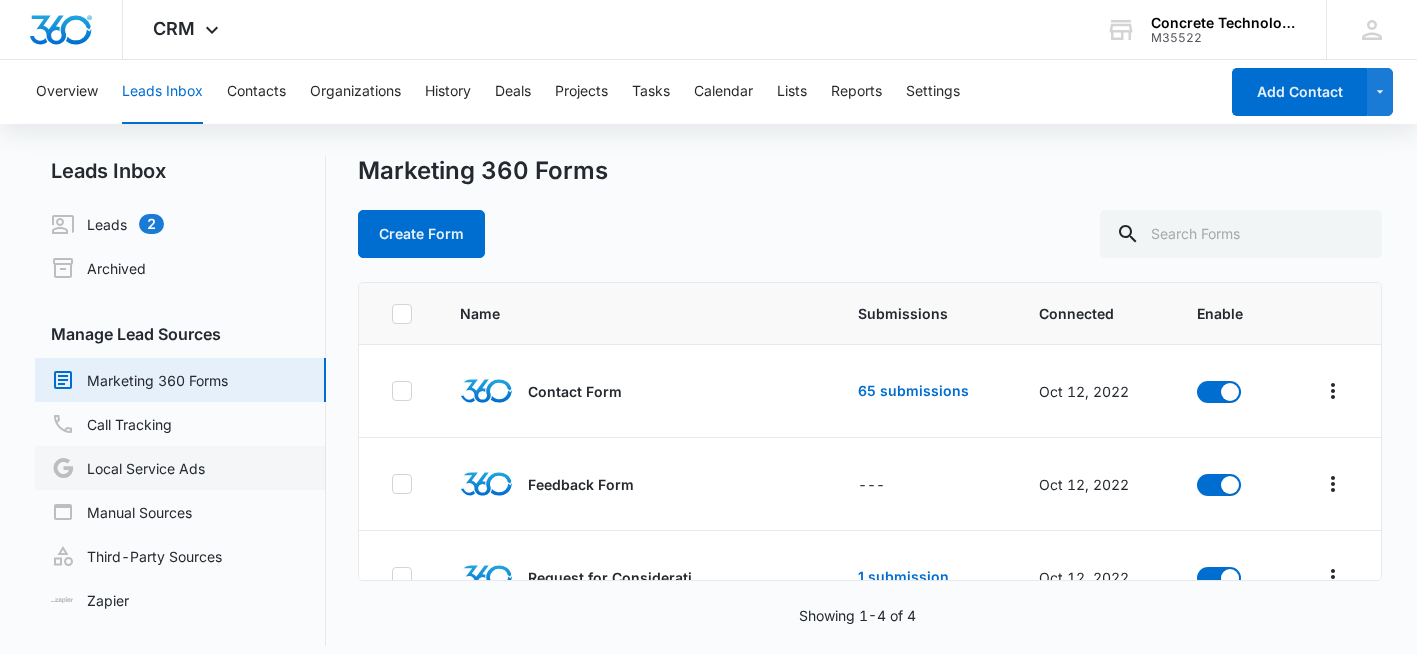 click on "Local Service Ads" at bounding box center (128, 468) 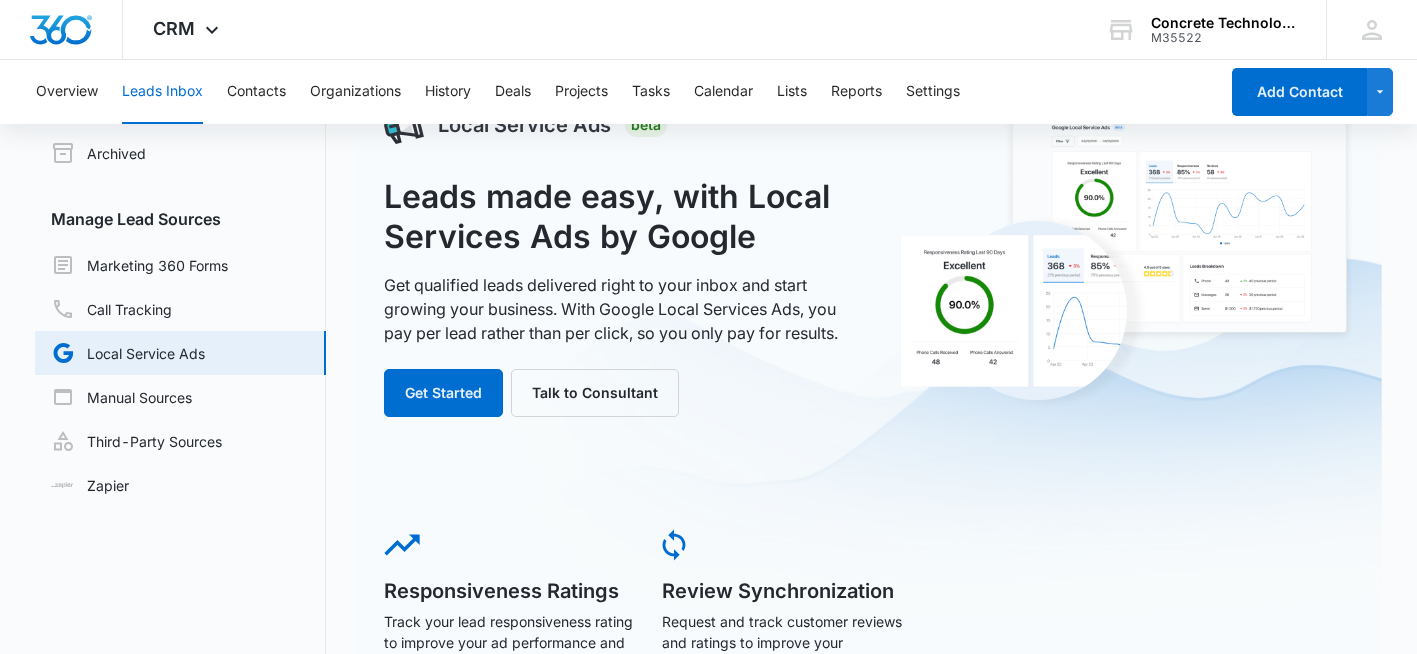 scroll, scrollTop: 116, scrollLeft: 0, axis: vertical 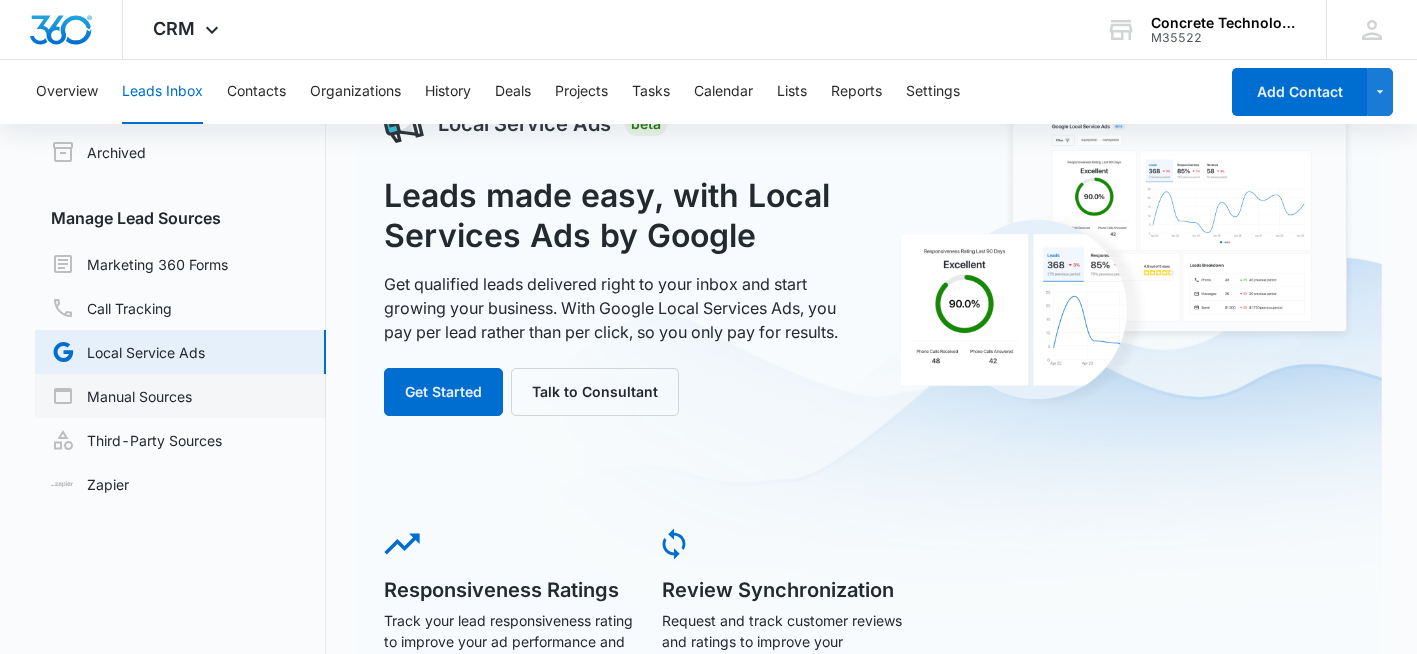 click on "Manual Sources" at bounding box center [121, 396] 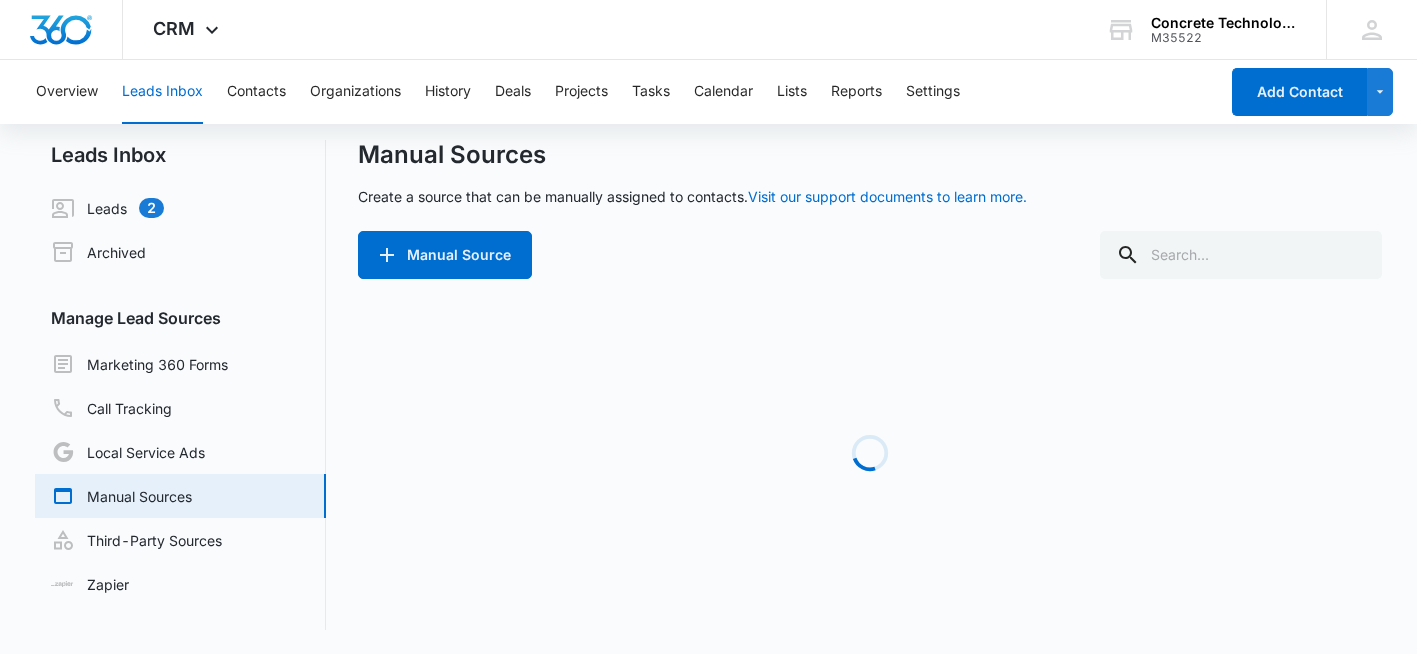 scroll, scrollTop: 0, scrollLeft: 0, axis: both 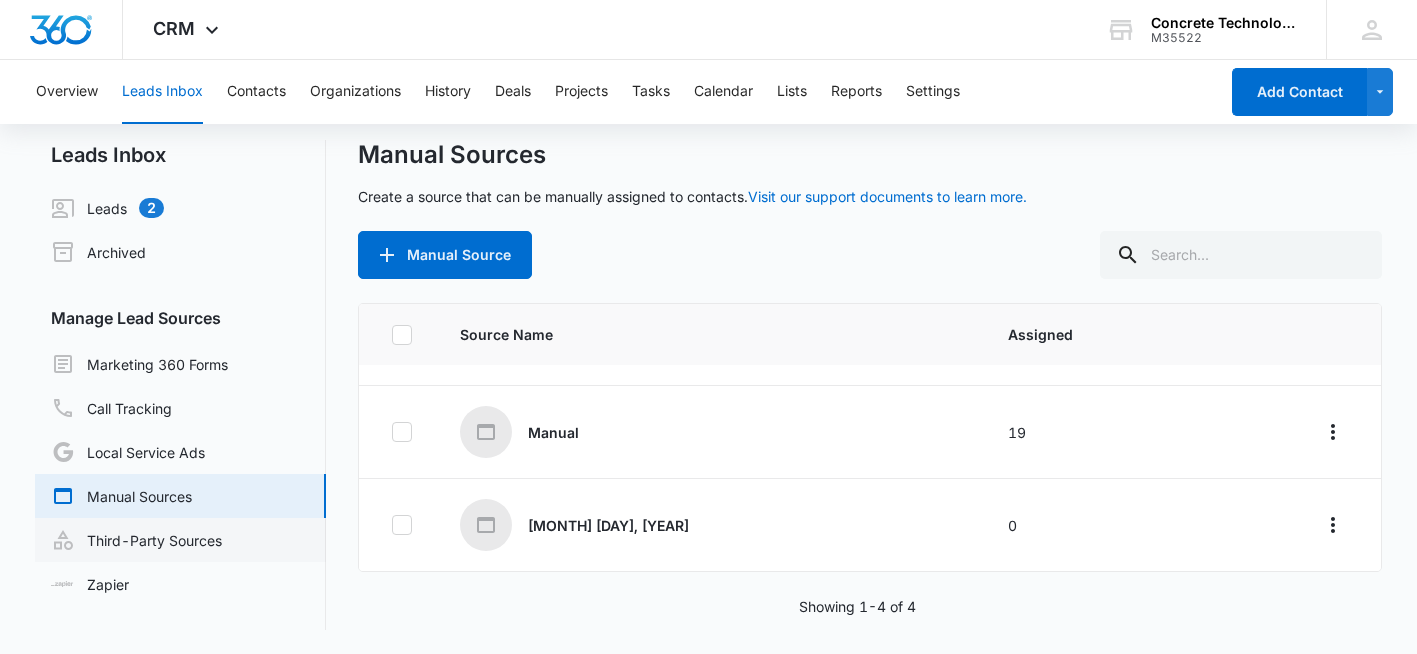 click on "Third-Party Sources" at bounding box center (136, 540) 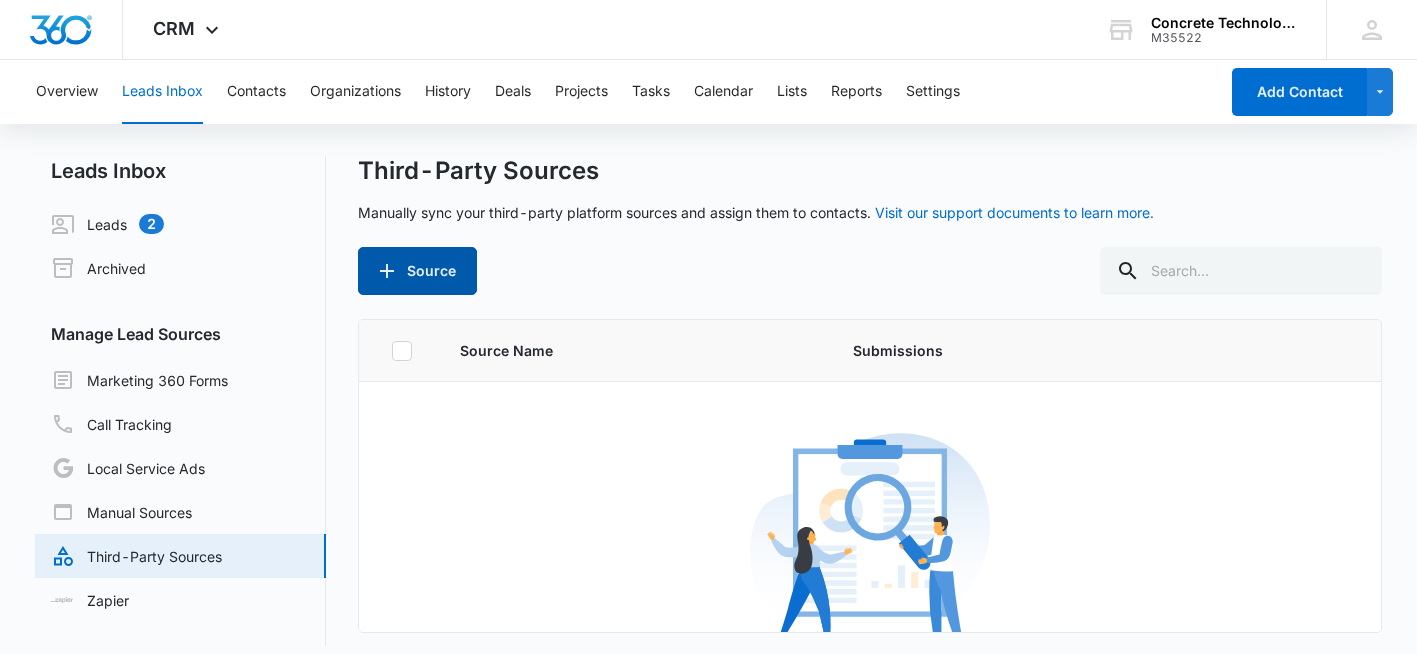 click on "Source" at bounding box center [417, 271] 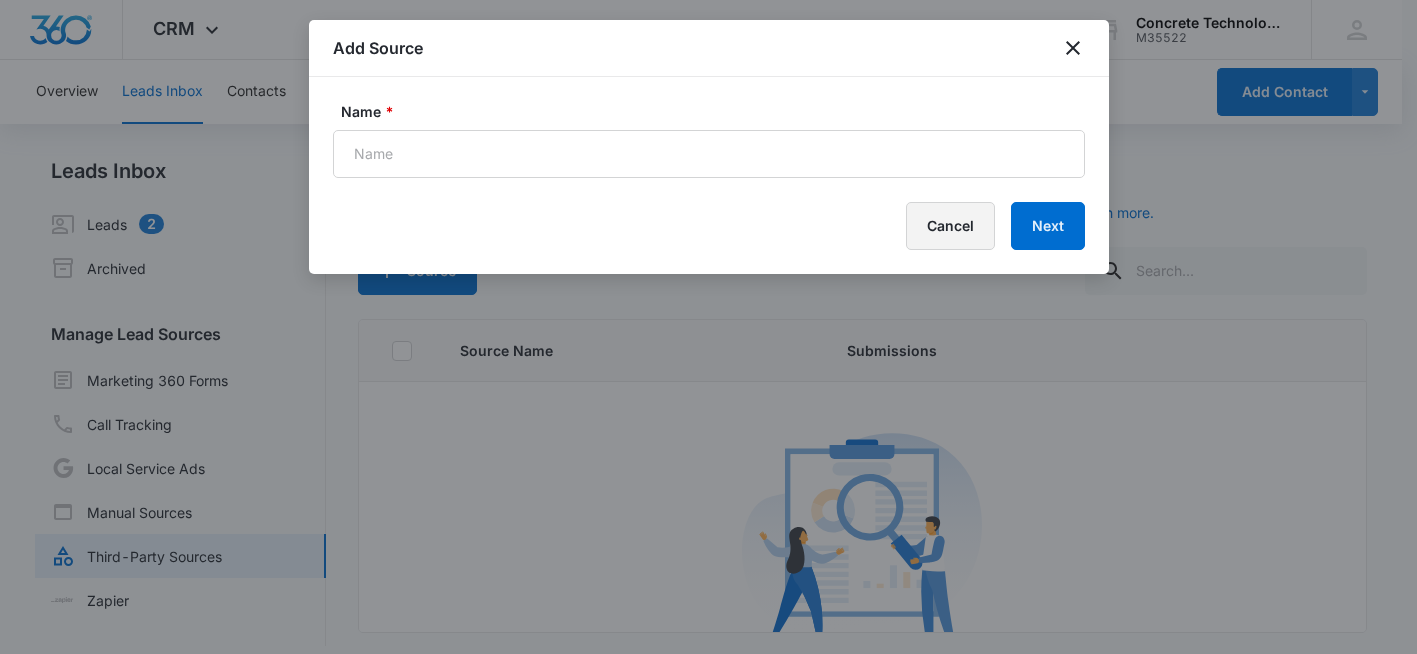 click on "Cancel" at bounding box center (950, 226) 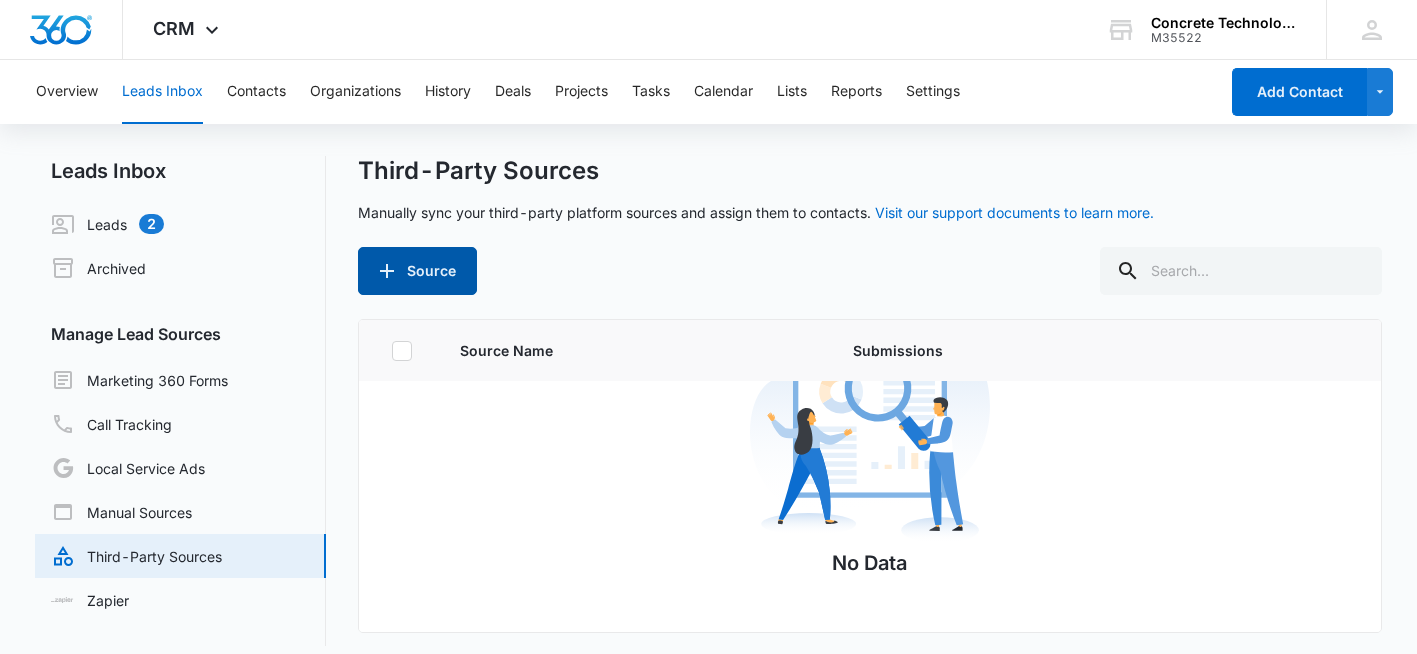 scroll, scrollTop: 120, scrollLeft: 0, axis: vertical 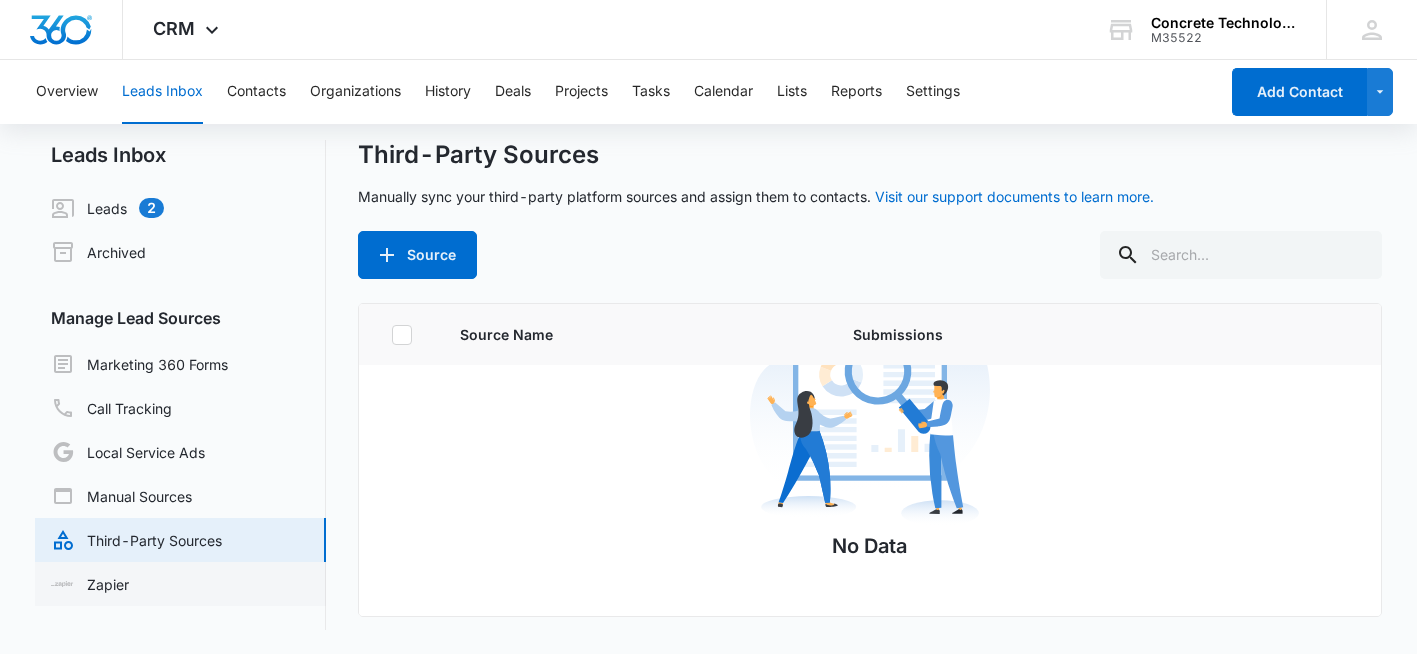 click on "Zapier" at bounding box center [90, 584] 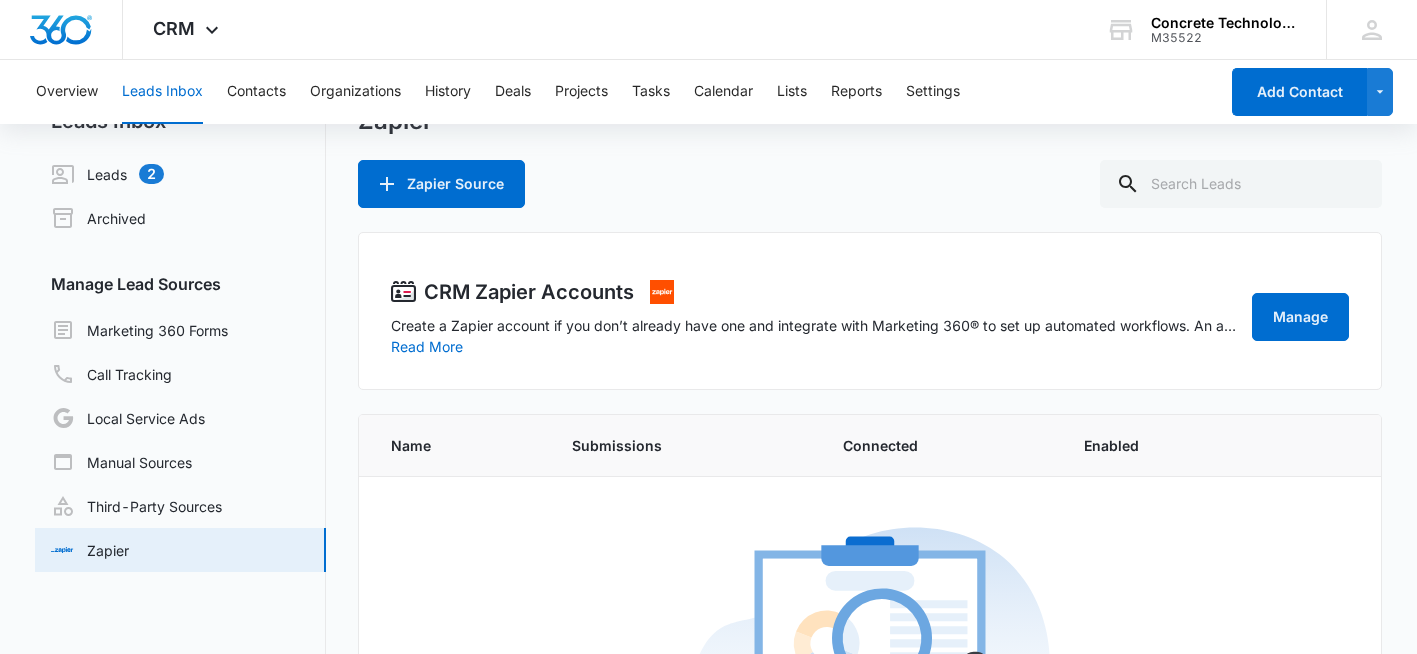 scroll, scrollTop: 0, scrollLeft: 0, axis: both 